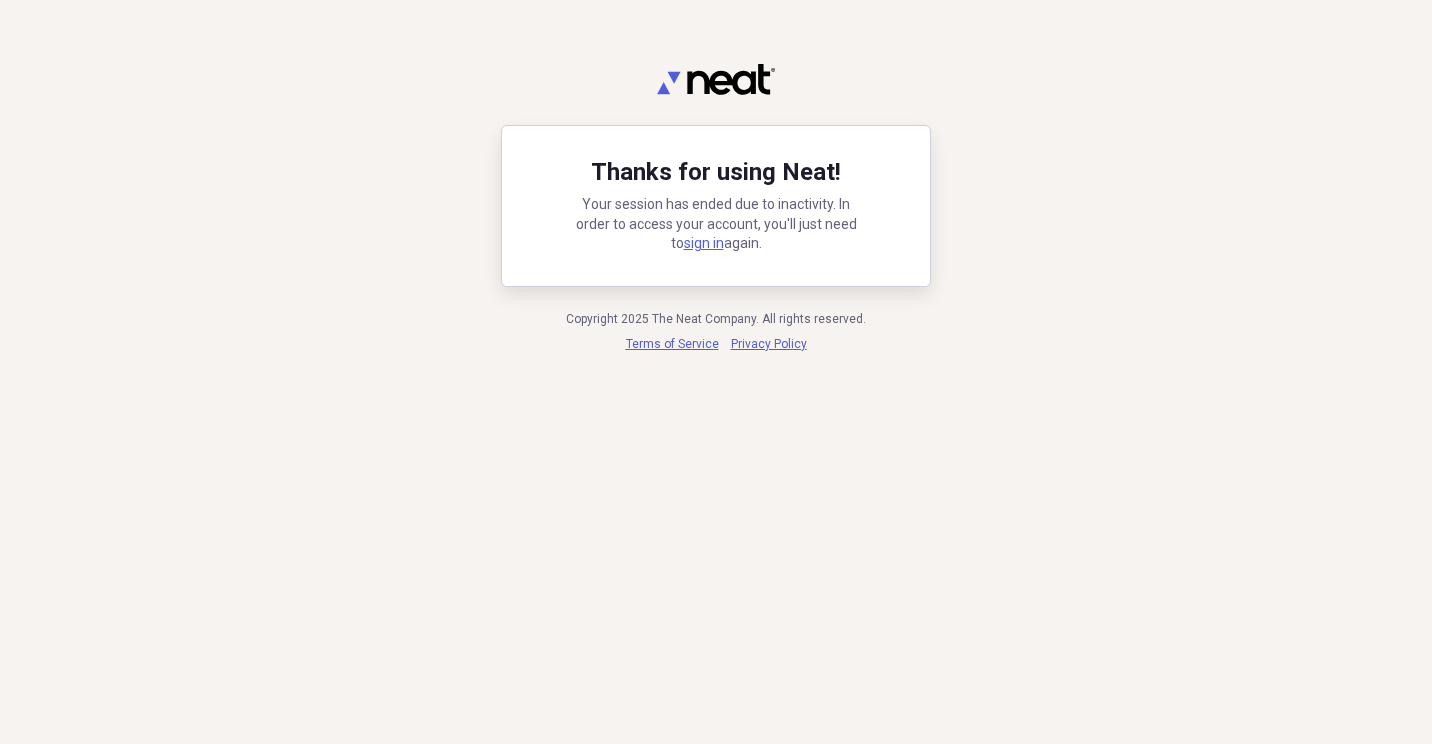 scroll, scrollTop: 0, scrollLeft: 0, axis: both 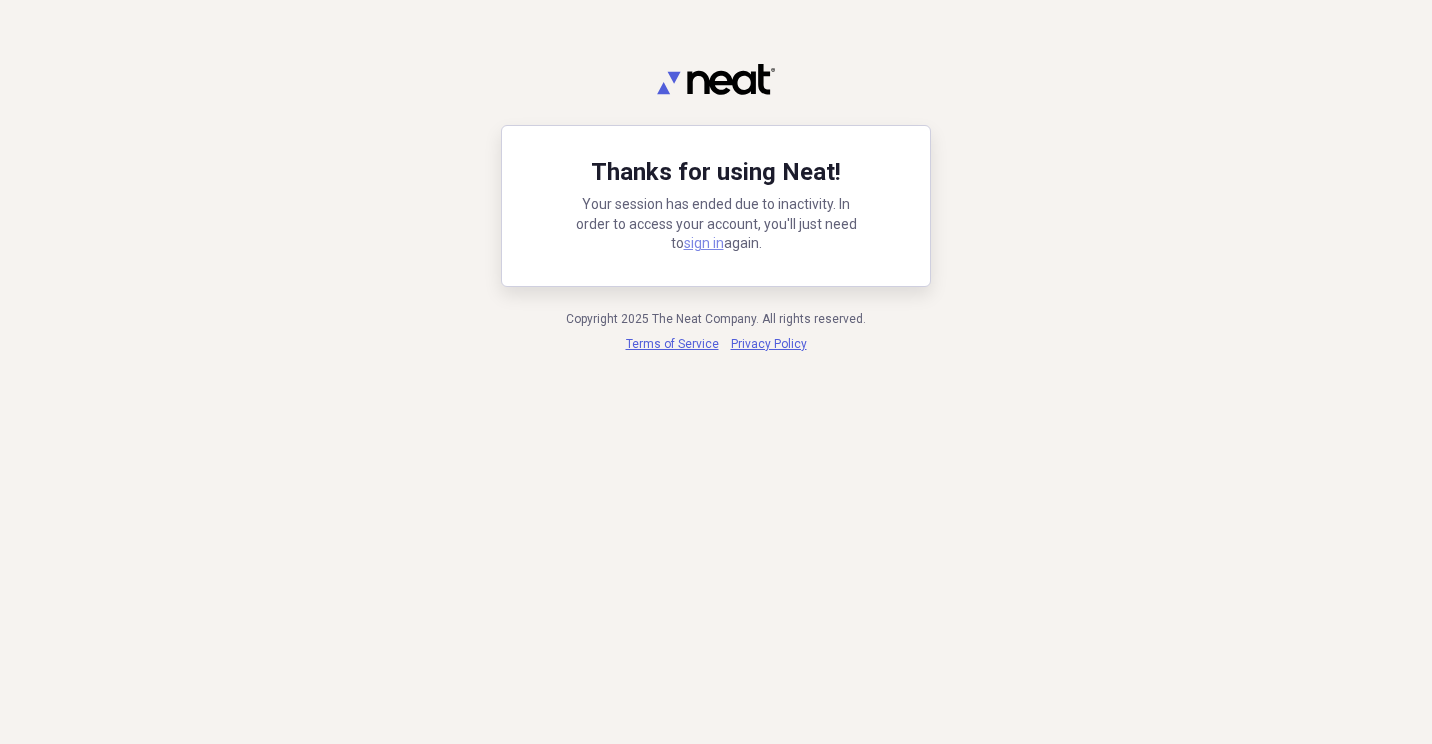 click on "sign in" at bounding box center [704, 243] 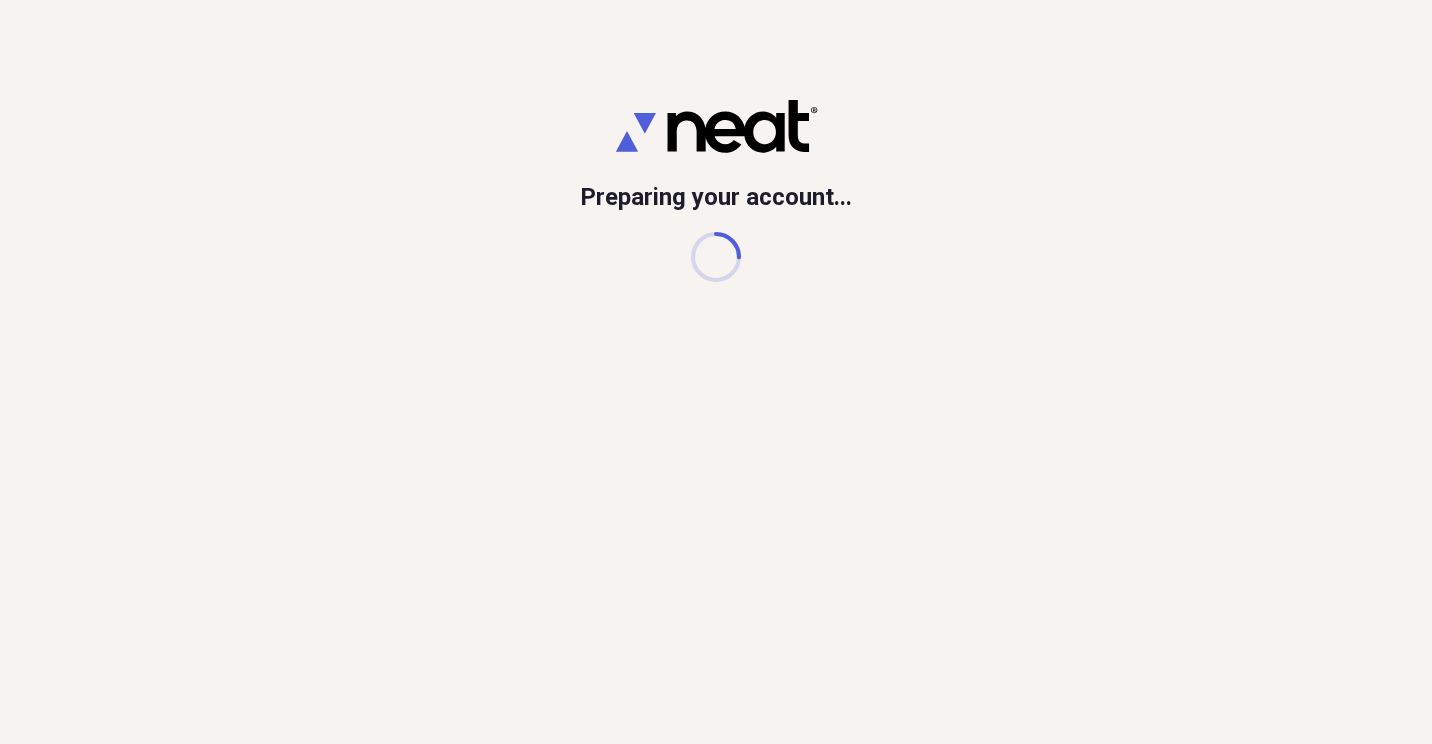 scroll, scrollTop: 0, scrollLeft: 0, axis: both 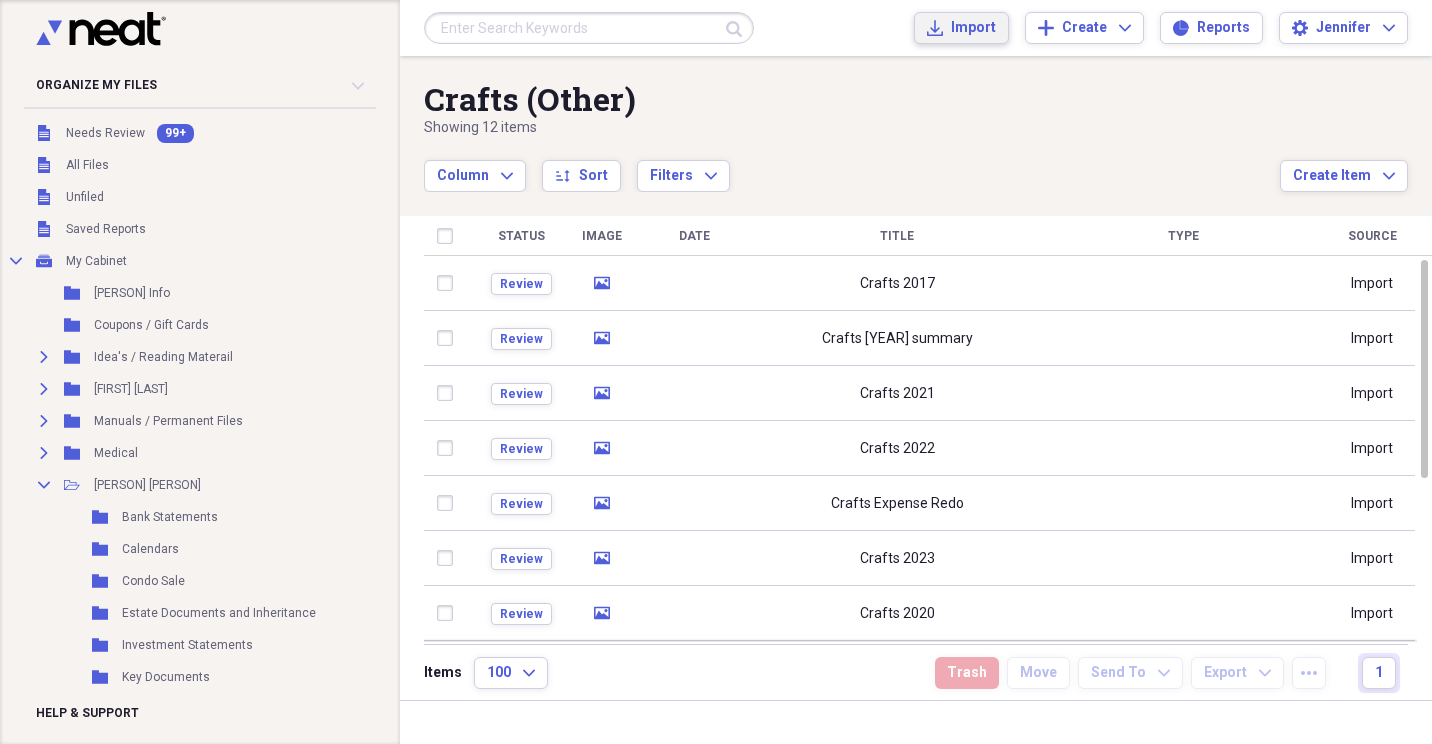 click on "Import" at bounding box center [973, 28] 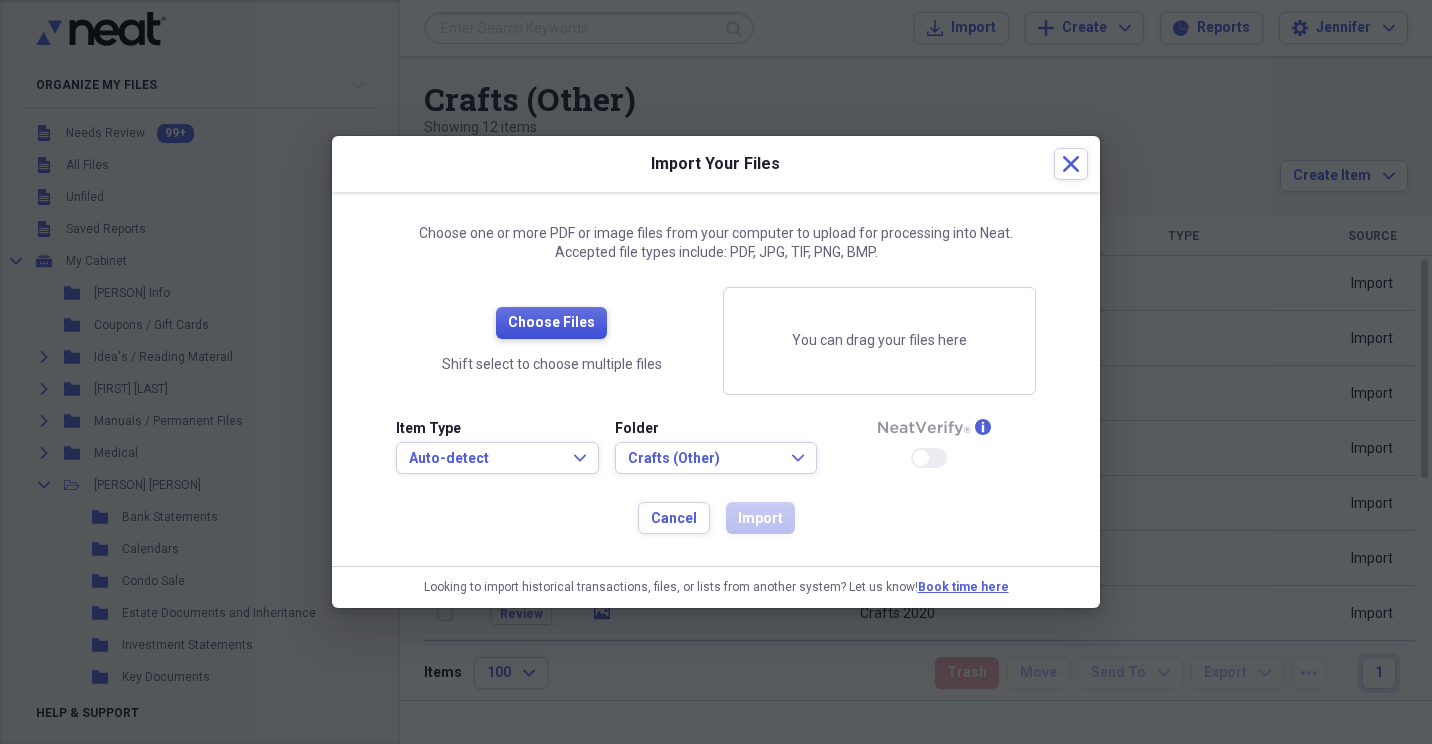 click on "Choose Files" at bounding box center [551, 323] 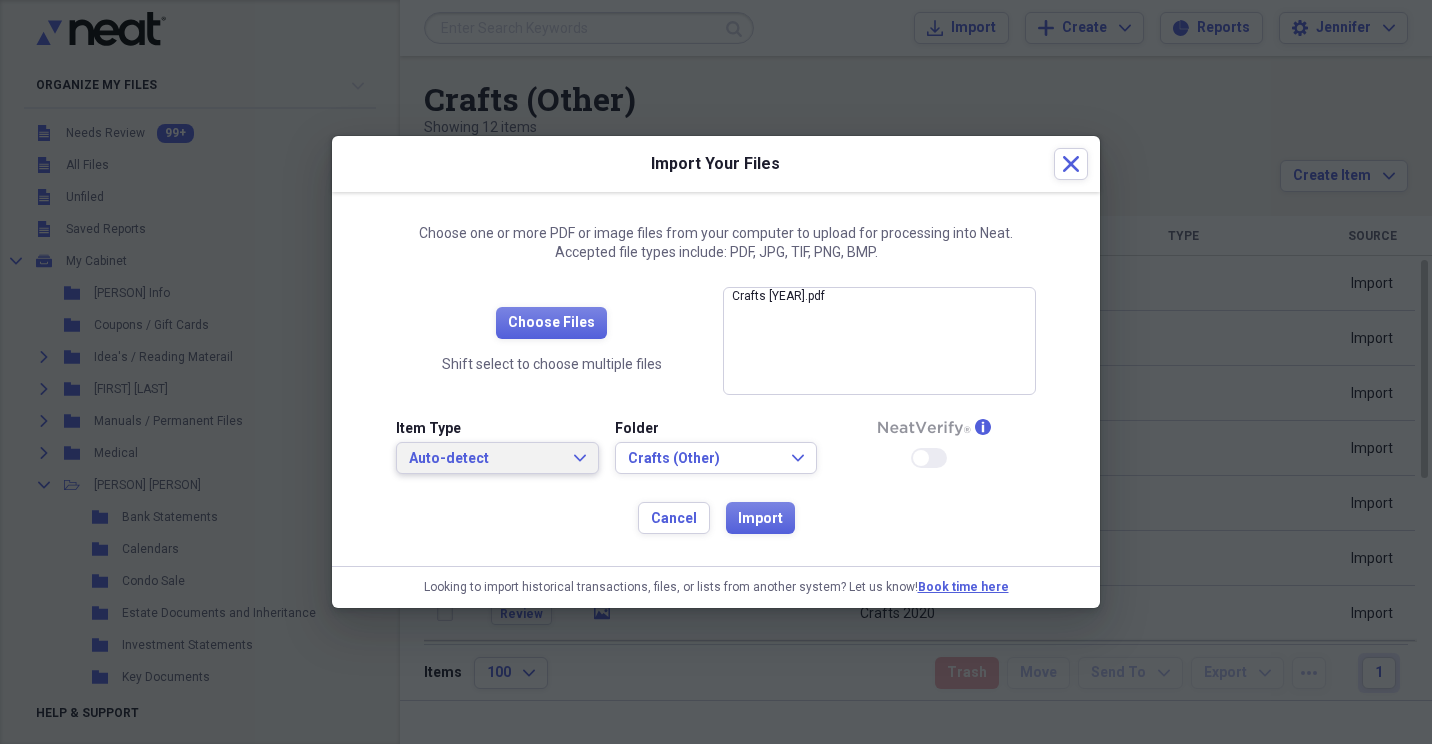 click on "Expand" 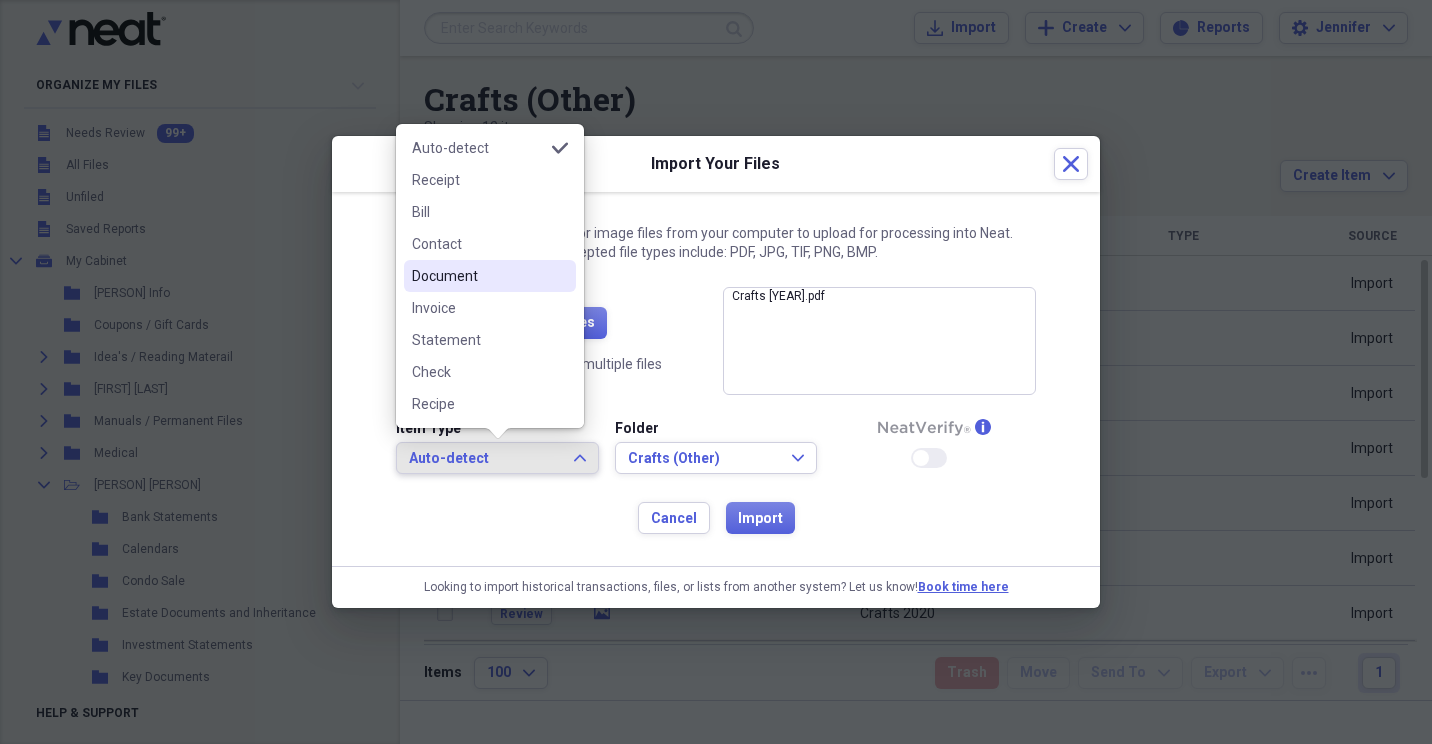 drag, startPoint x: 419, startPoint y: 276, endPoint x: 643, endPoint y: 332, distance: 230.89392 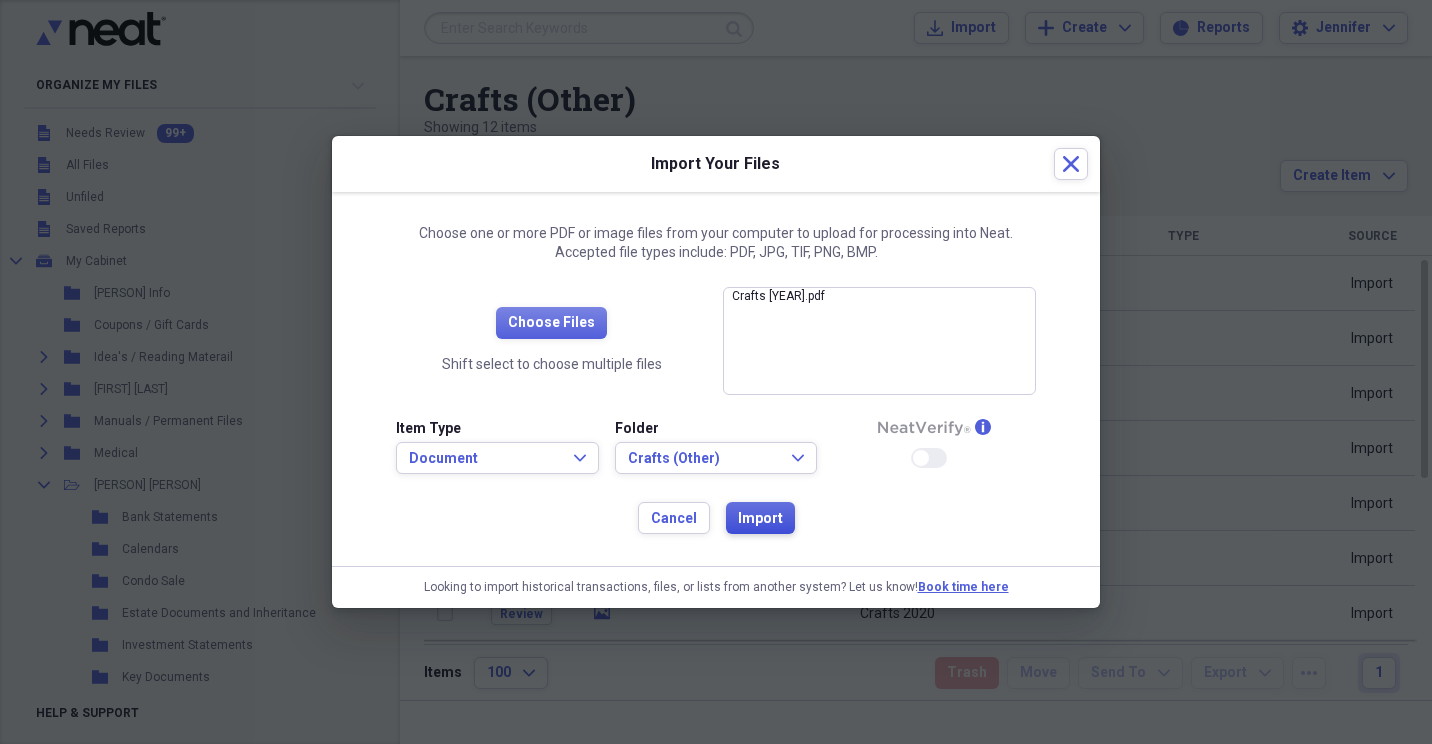 click on "Import" at bounding box center [760, 519] 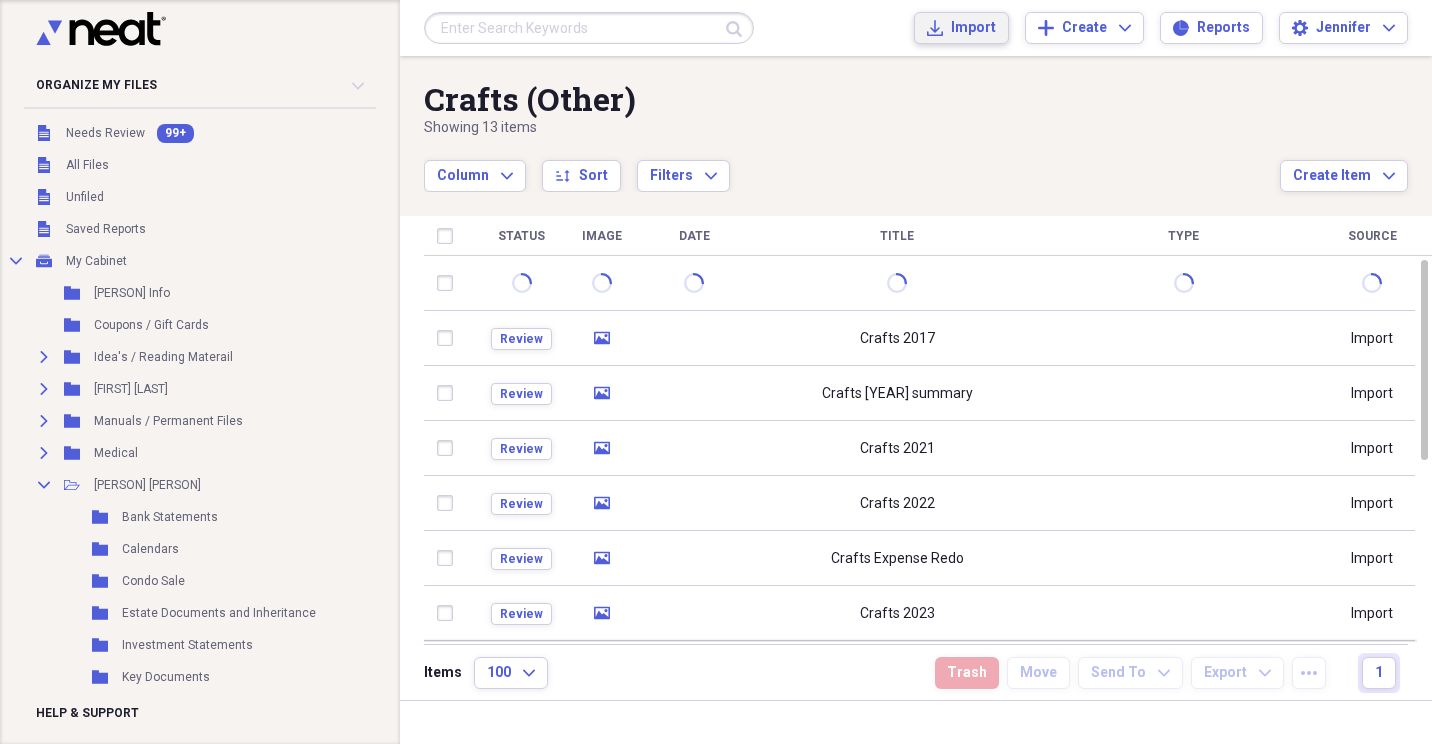 click on "Import" at bounding box center (973, 28) 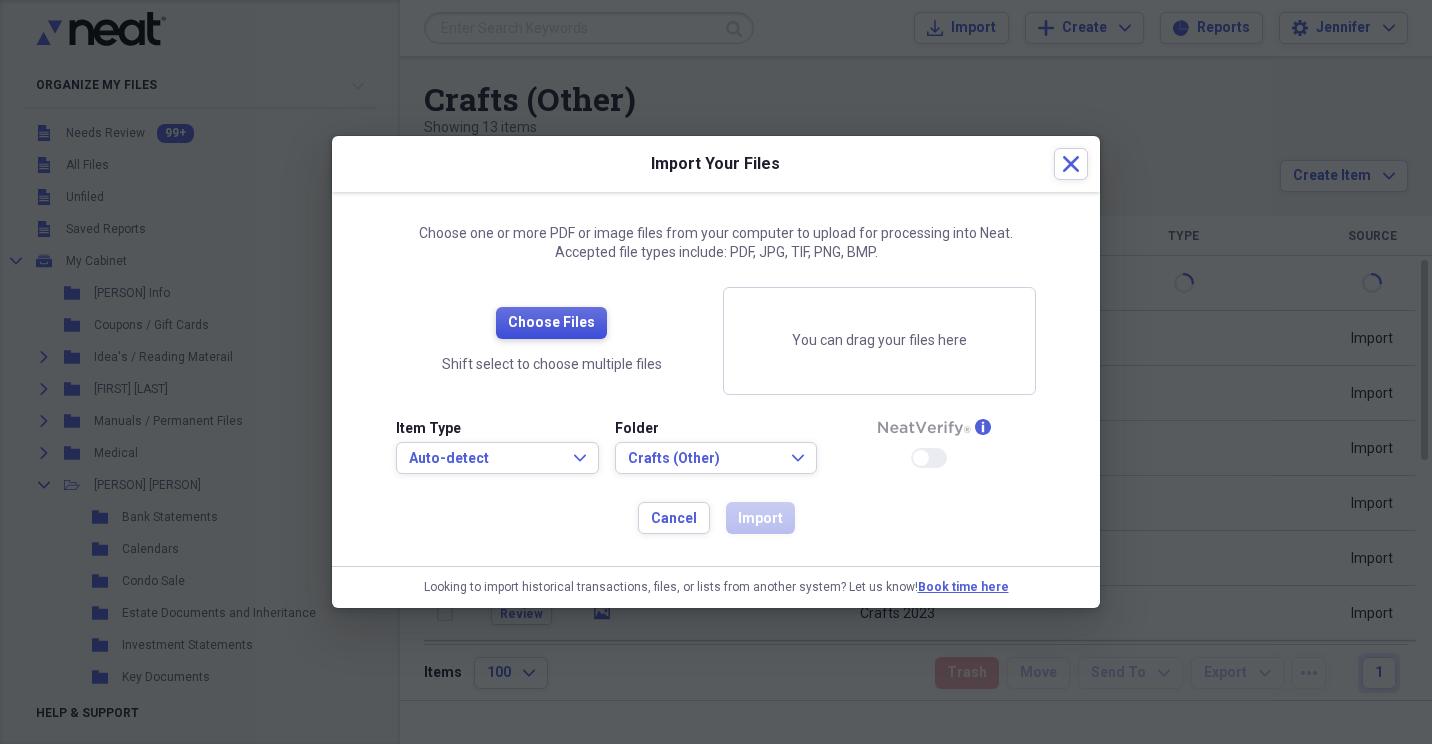 click on "Choose Files" at bounding box center [551, 323] 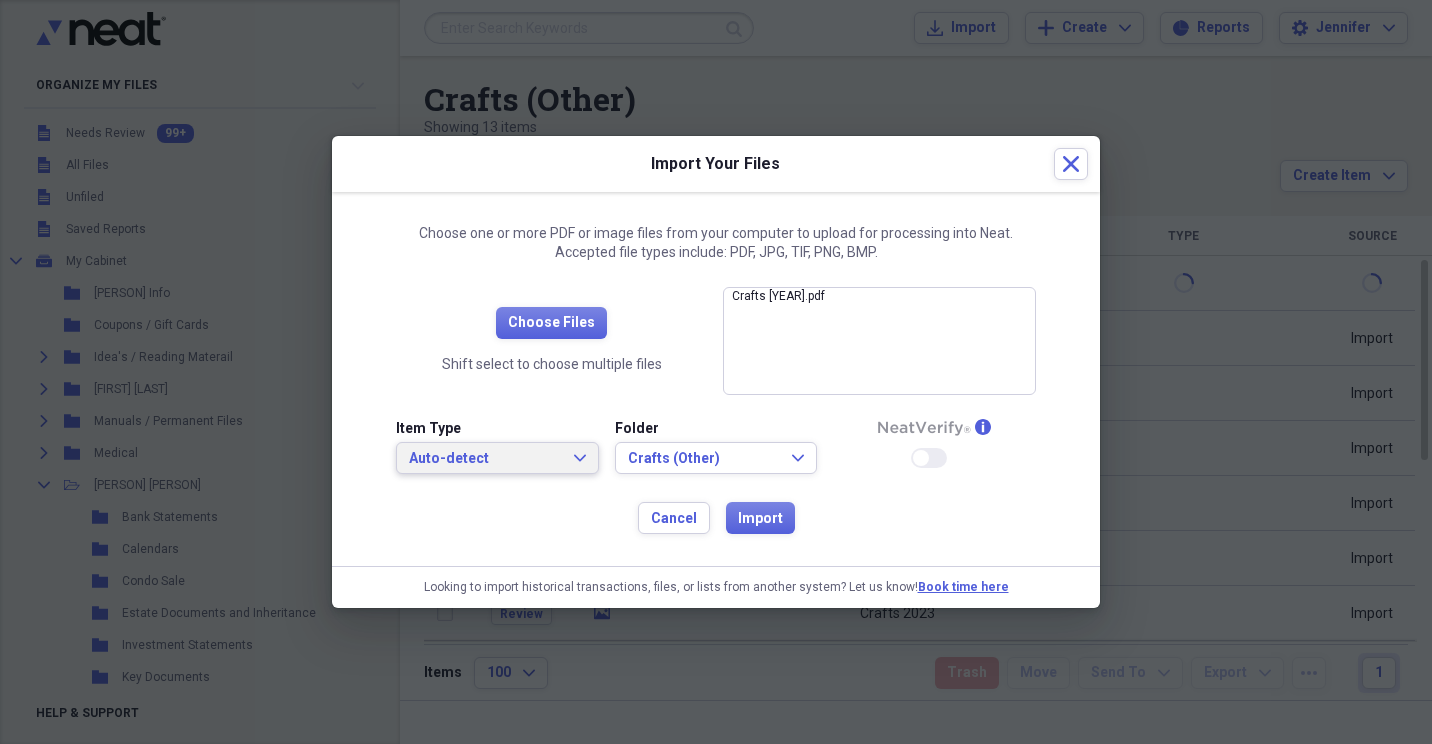 click on "Auto-detect Expand" at bounding box center (497, 458) 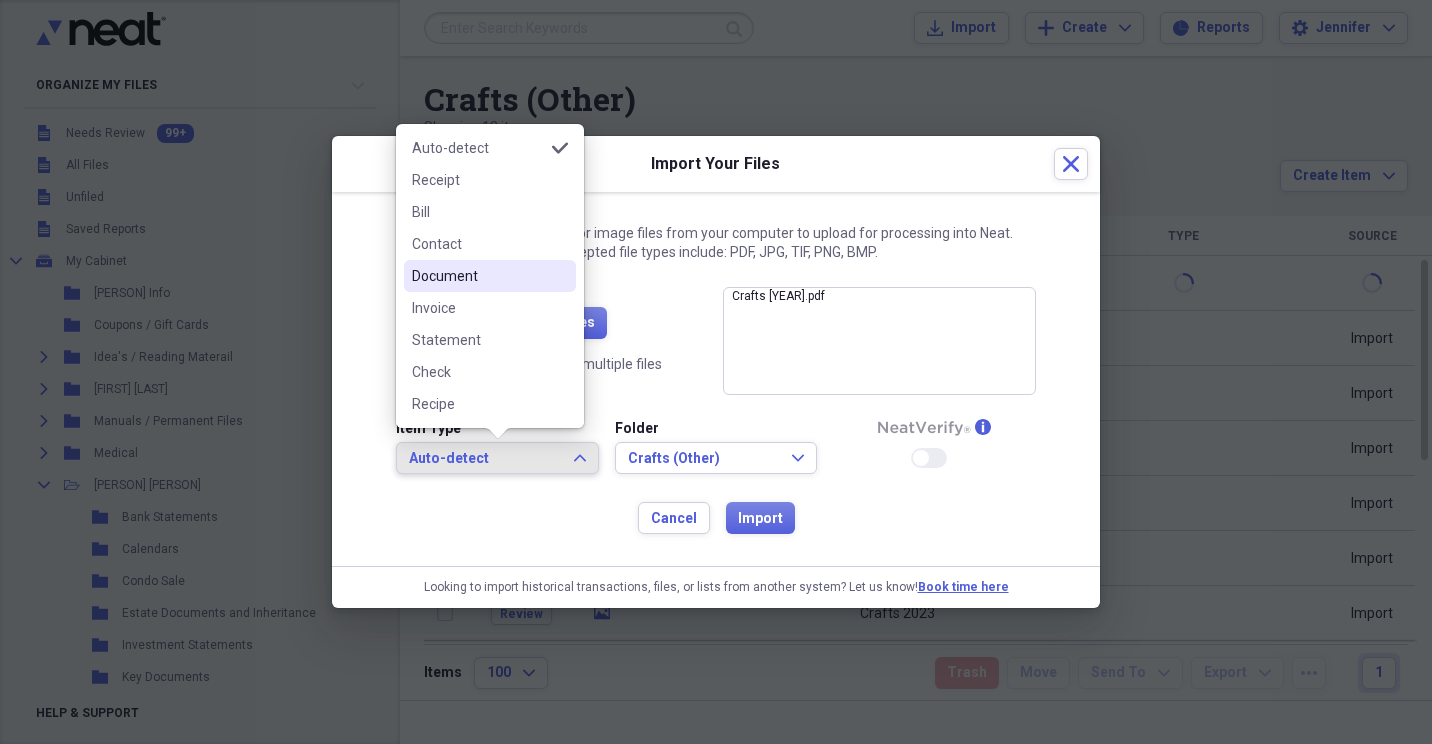 click on "Document" at bounding box center [478, 276] 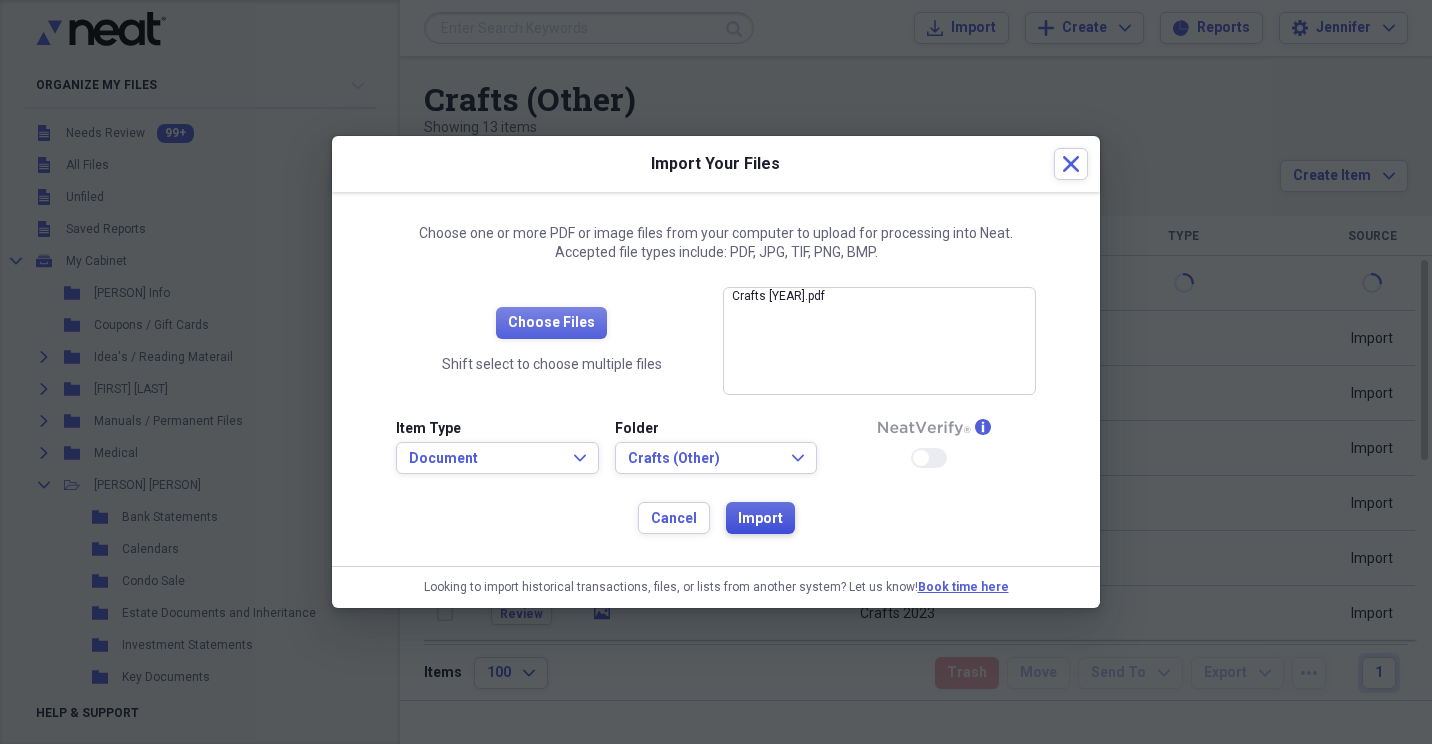 click on "Import" at bounding box center (760, 519) 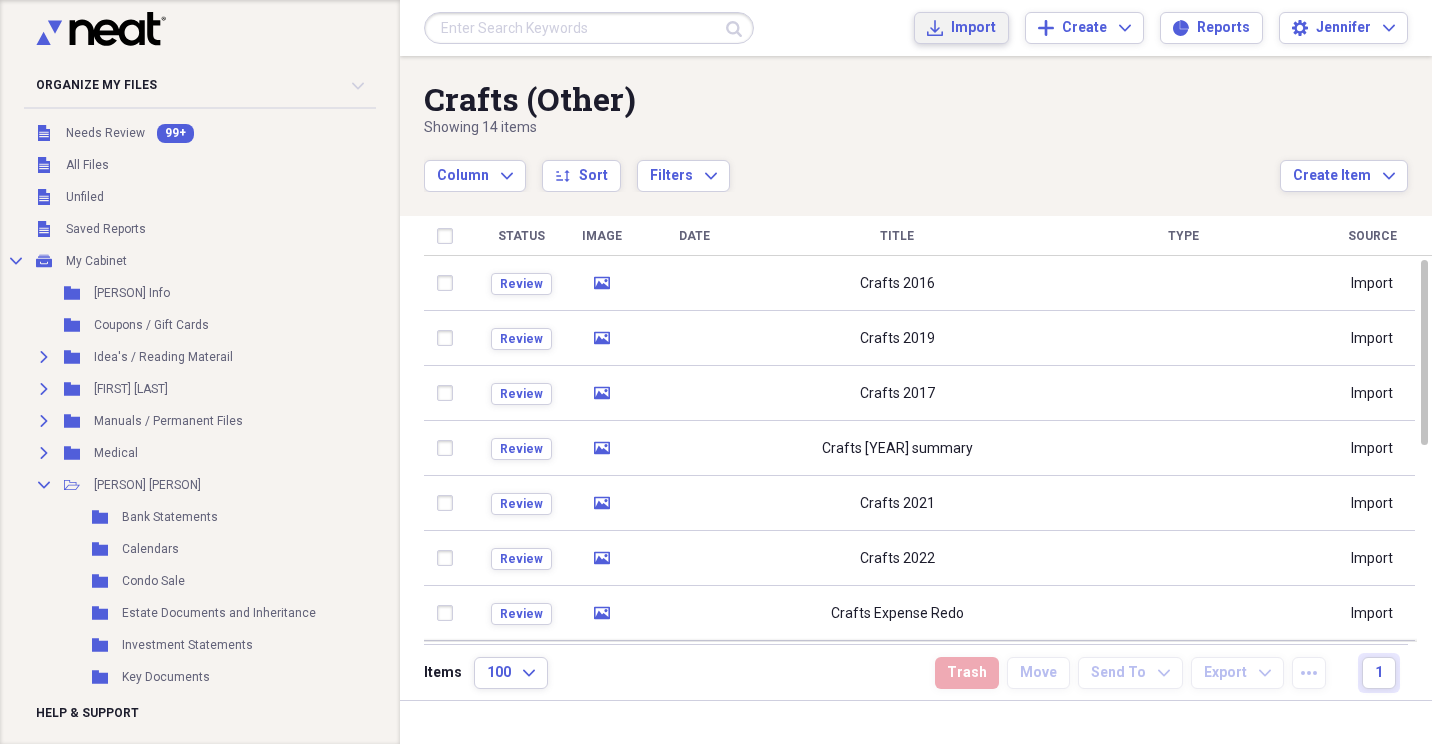 click on "Import Import" at bounding box center (961, 28) 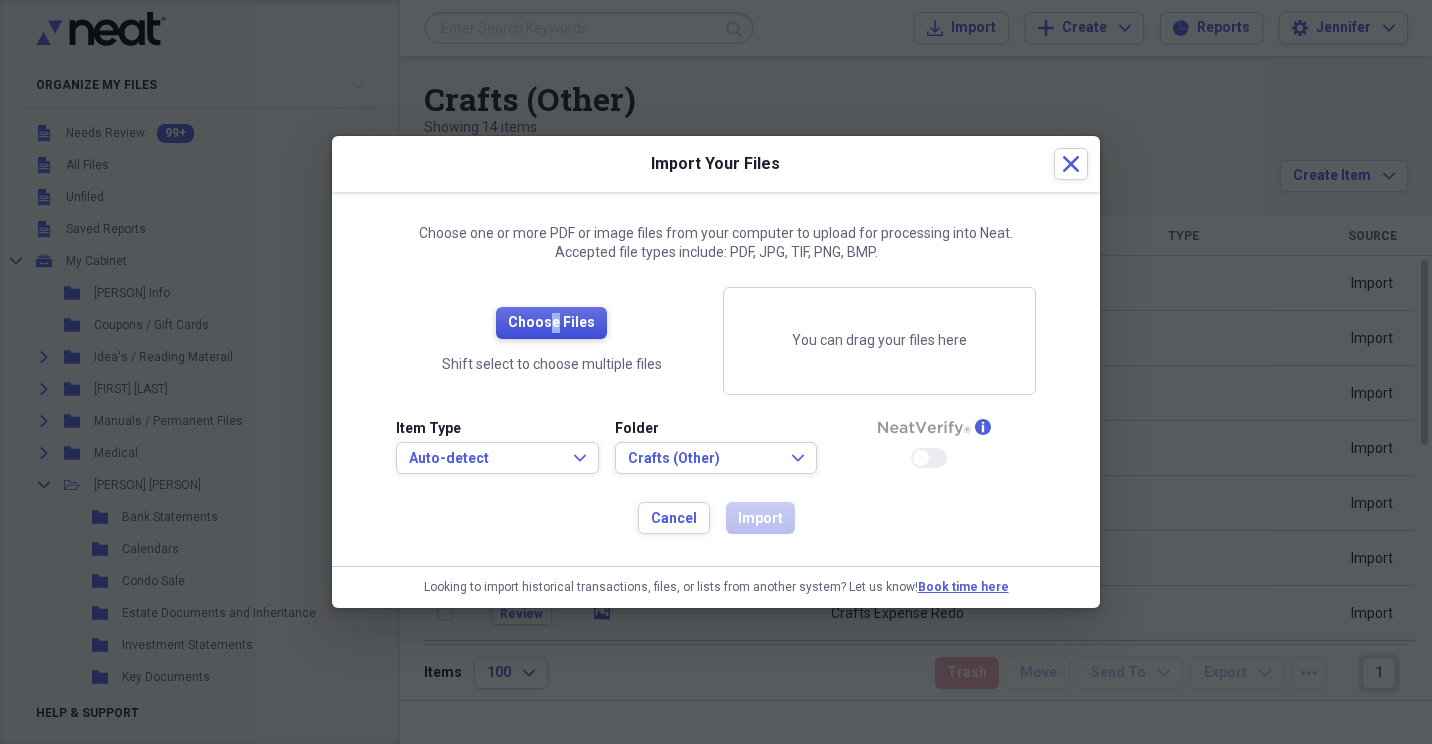 click on "Choose Files" at bounding box center (551, 323) 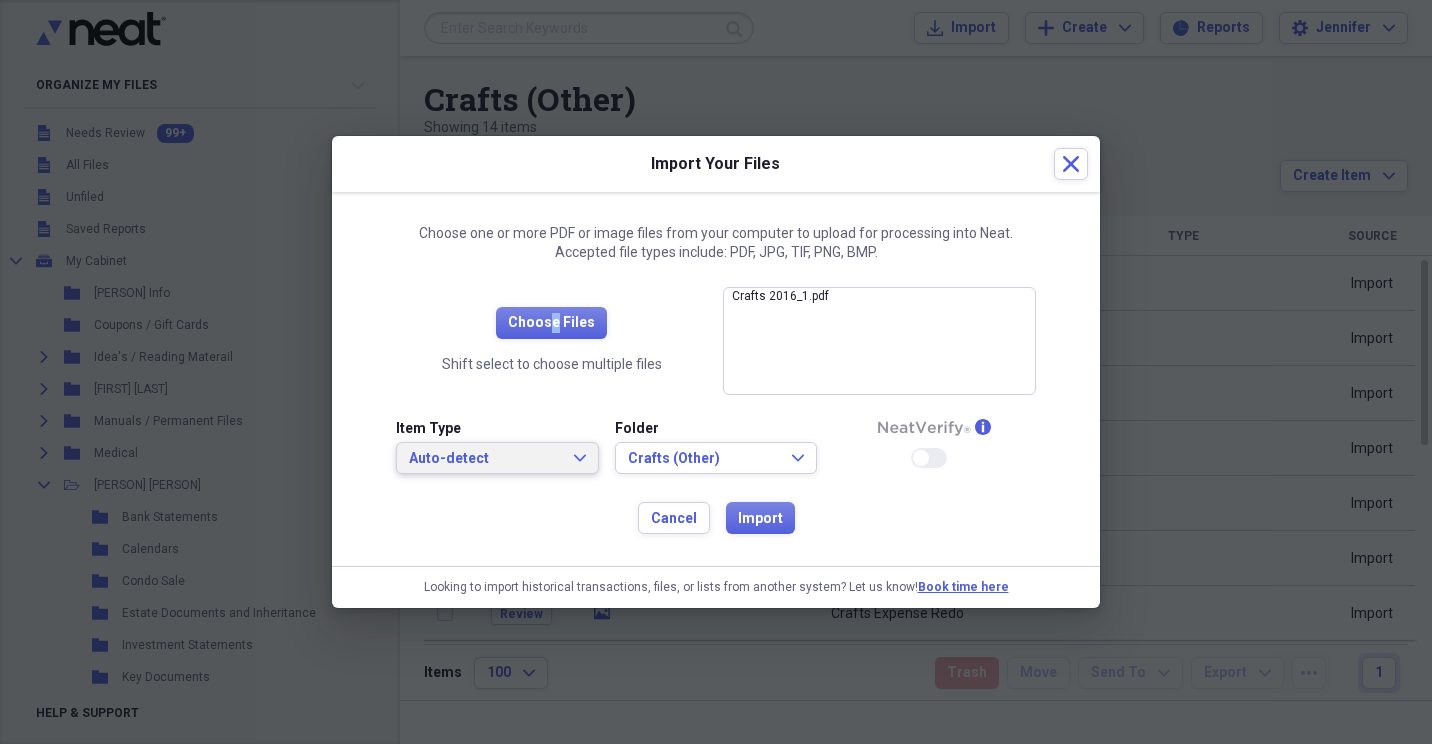 click on "Auto-detect Expand" at bounding box center (497, 458) 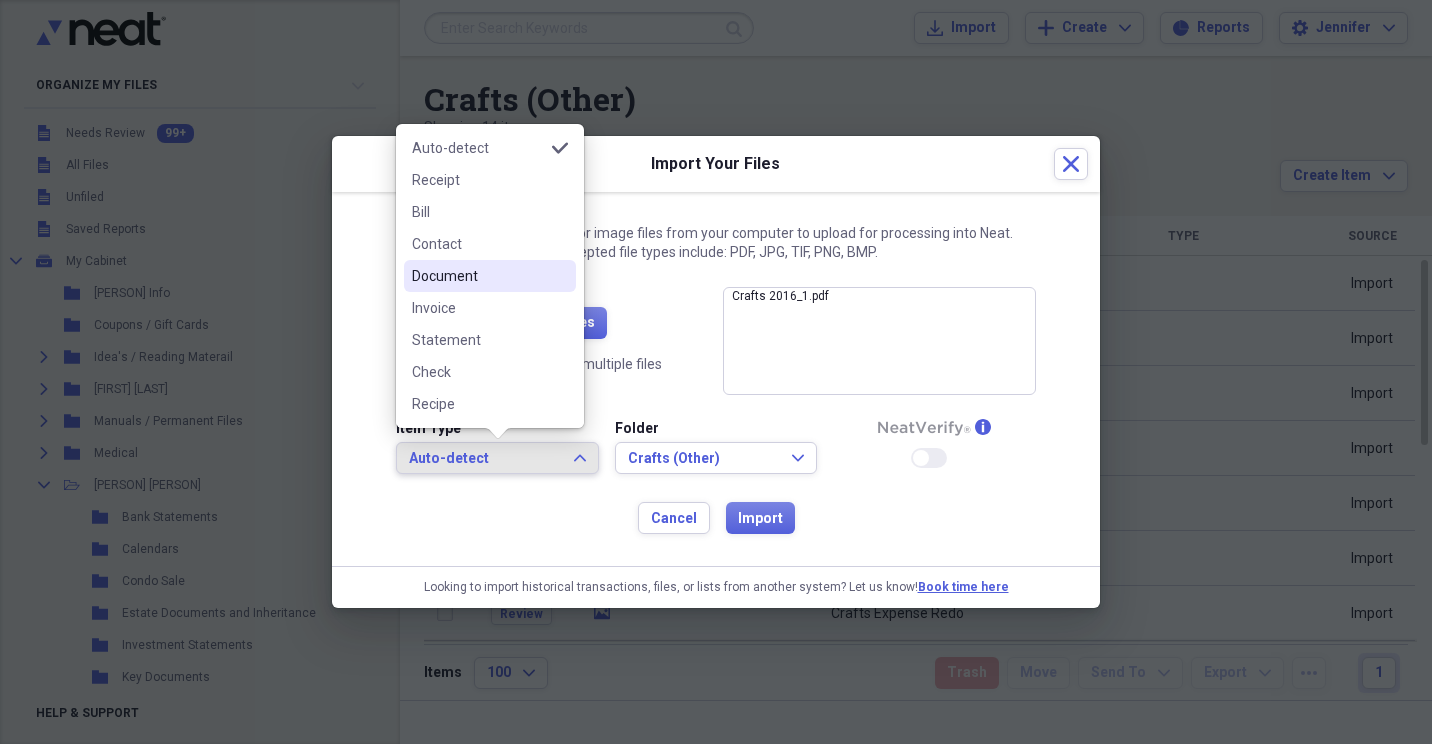 click on "Document" at bounding box center [478, 276] 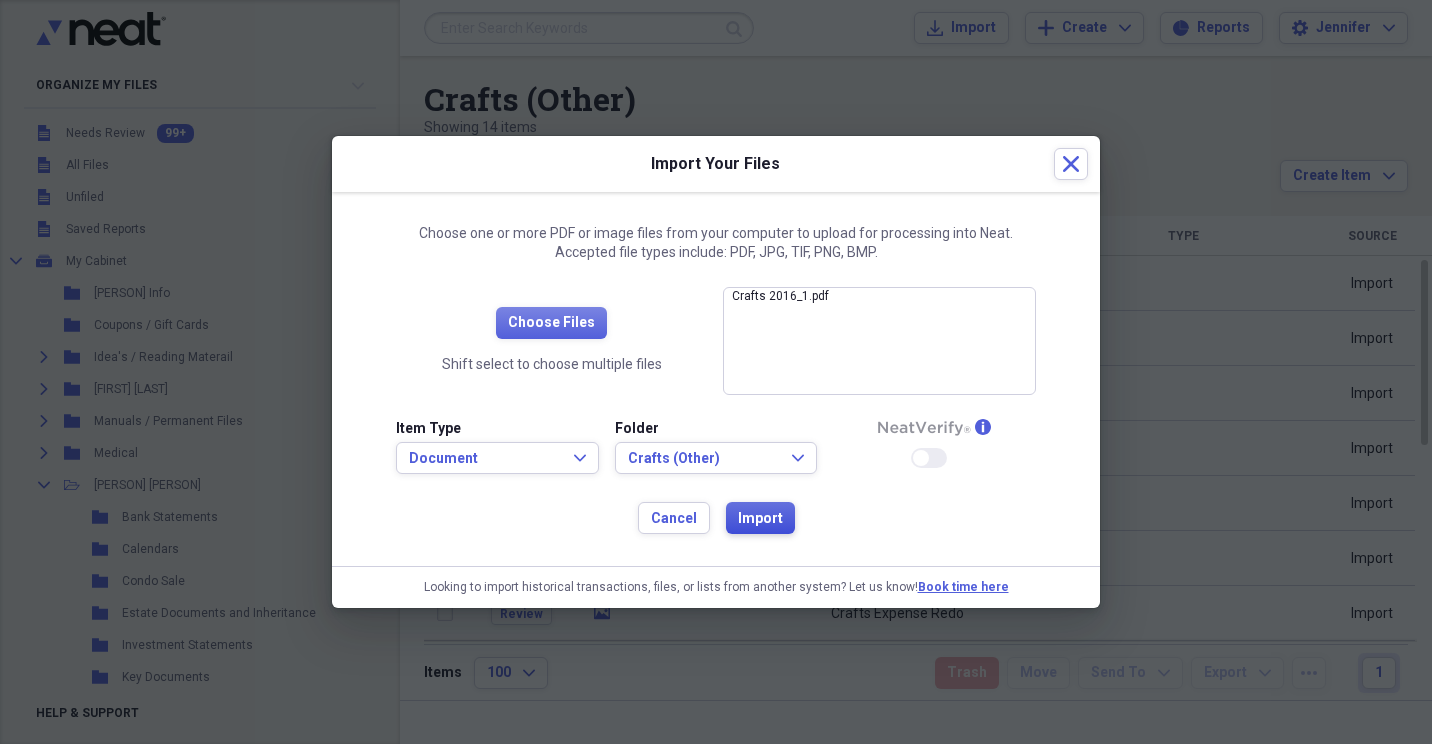 click on "Import" at bounding box center [760, 519] 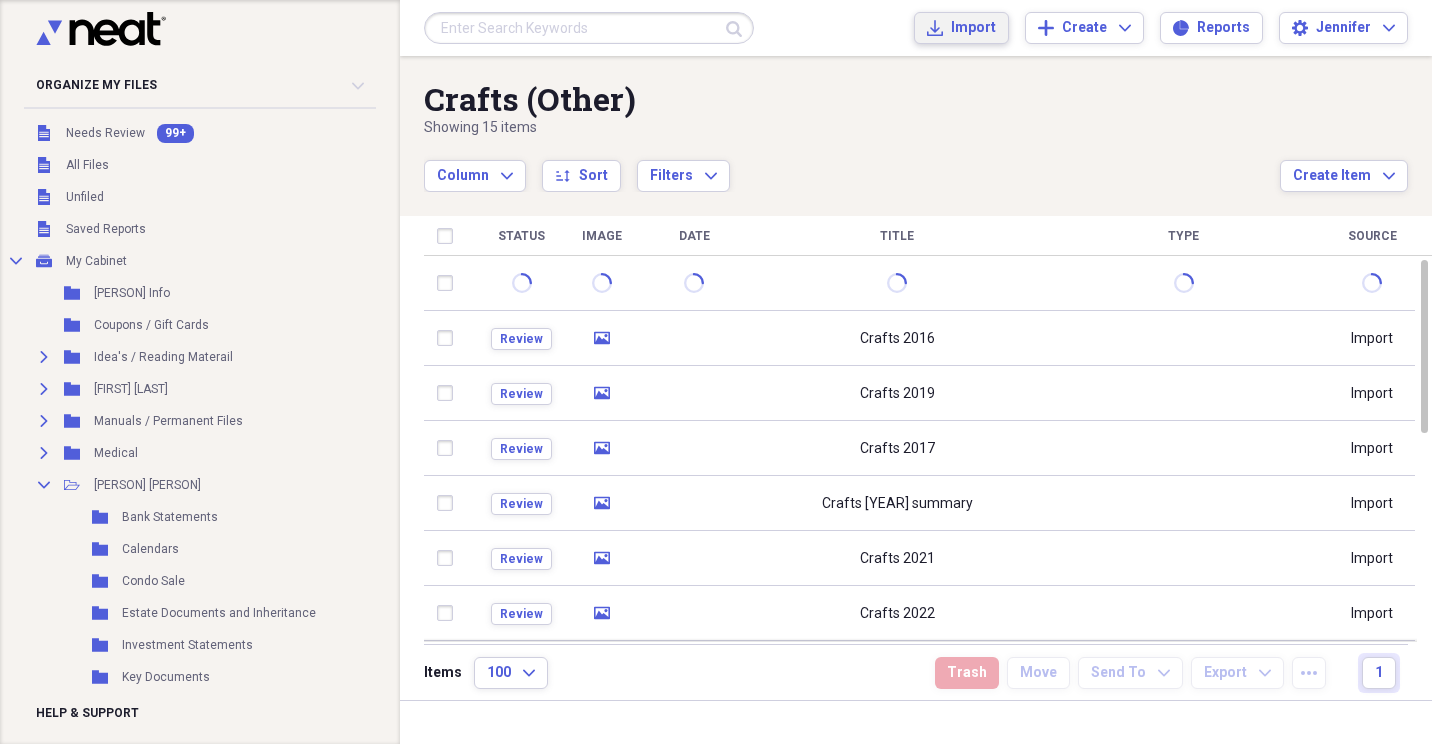 click on "Import Import" at bounding box center (961, 28) 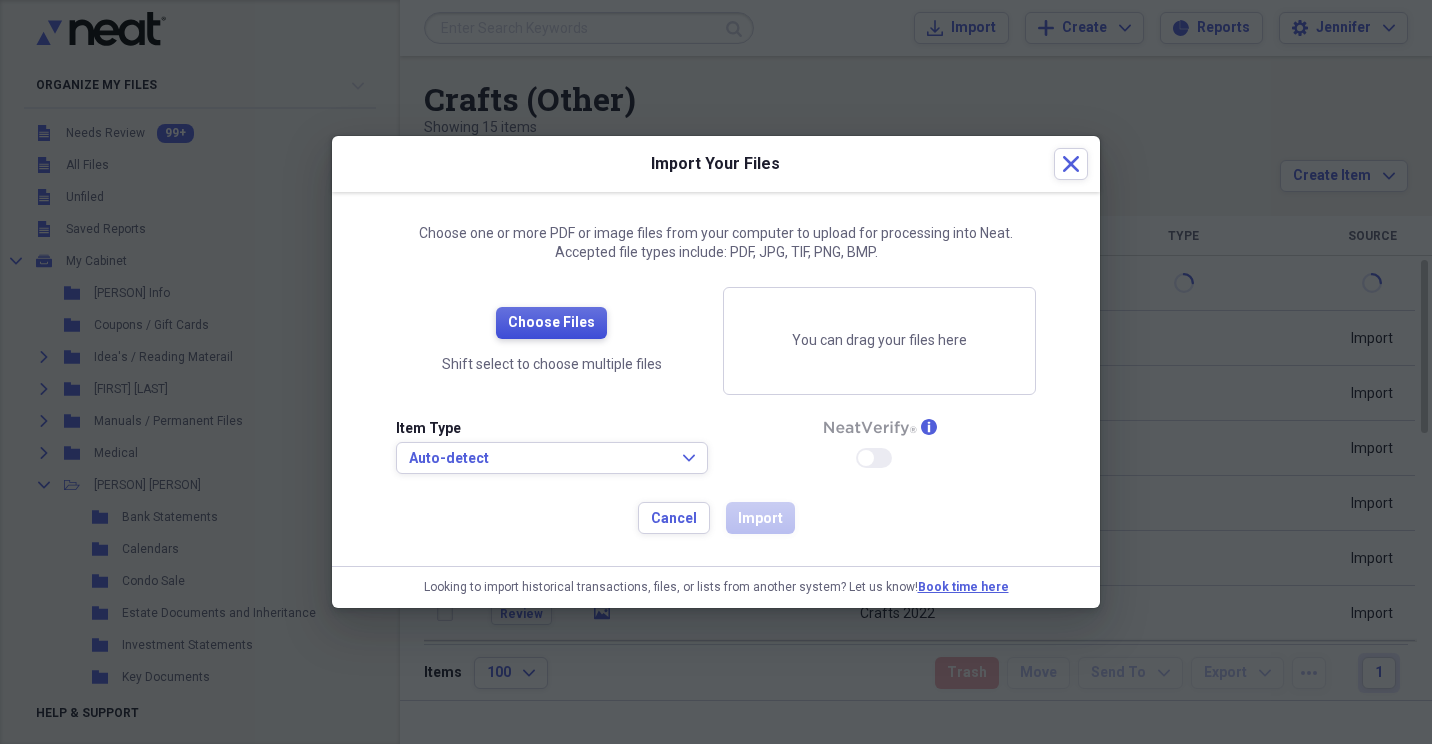 click on "Choose Files" at bounding box center [551, 323] 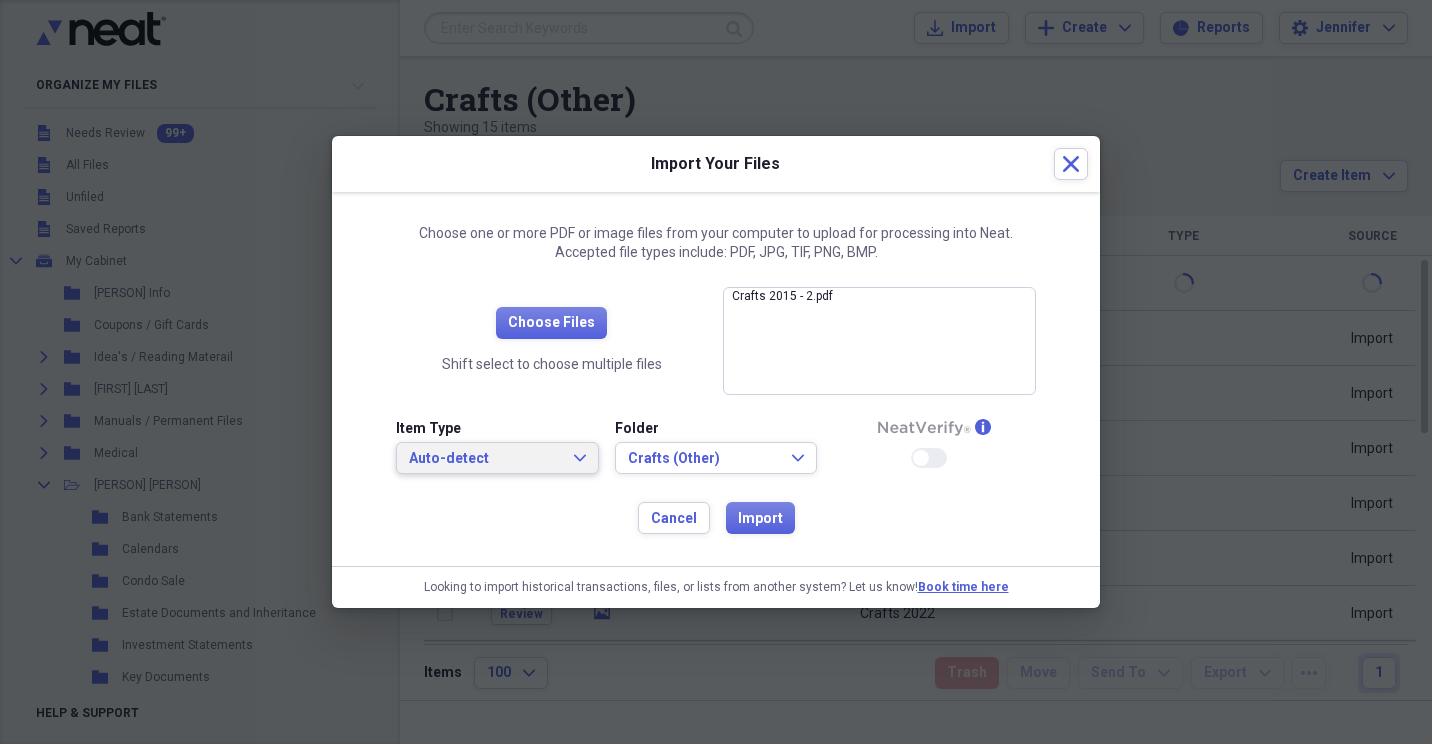 click on "Auto-detect Expand" at bounding box center [497, 458] 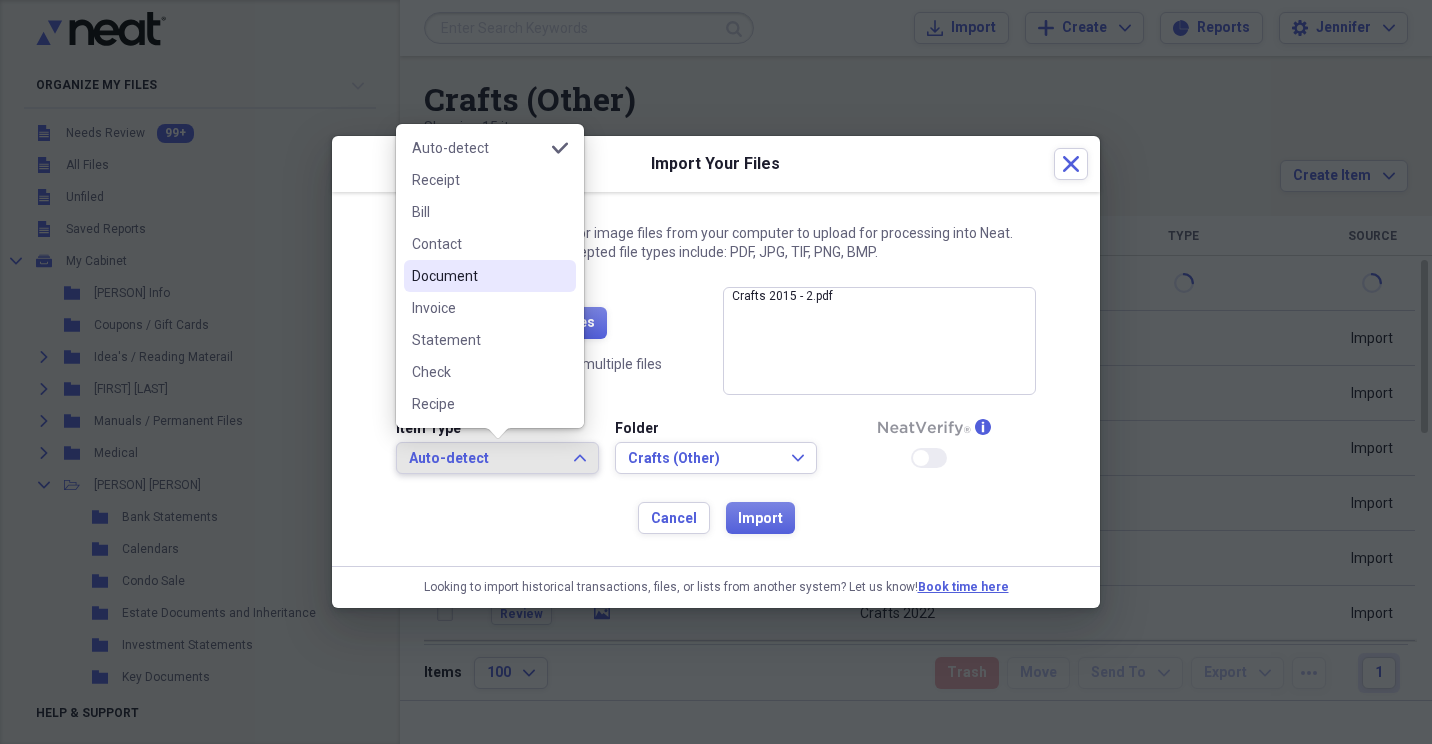 click on "Document" at bounding box center (478, 276) 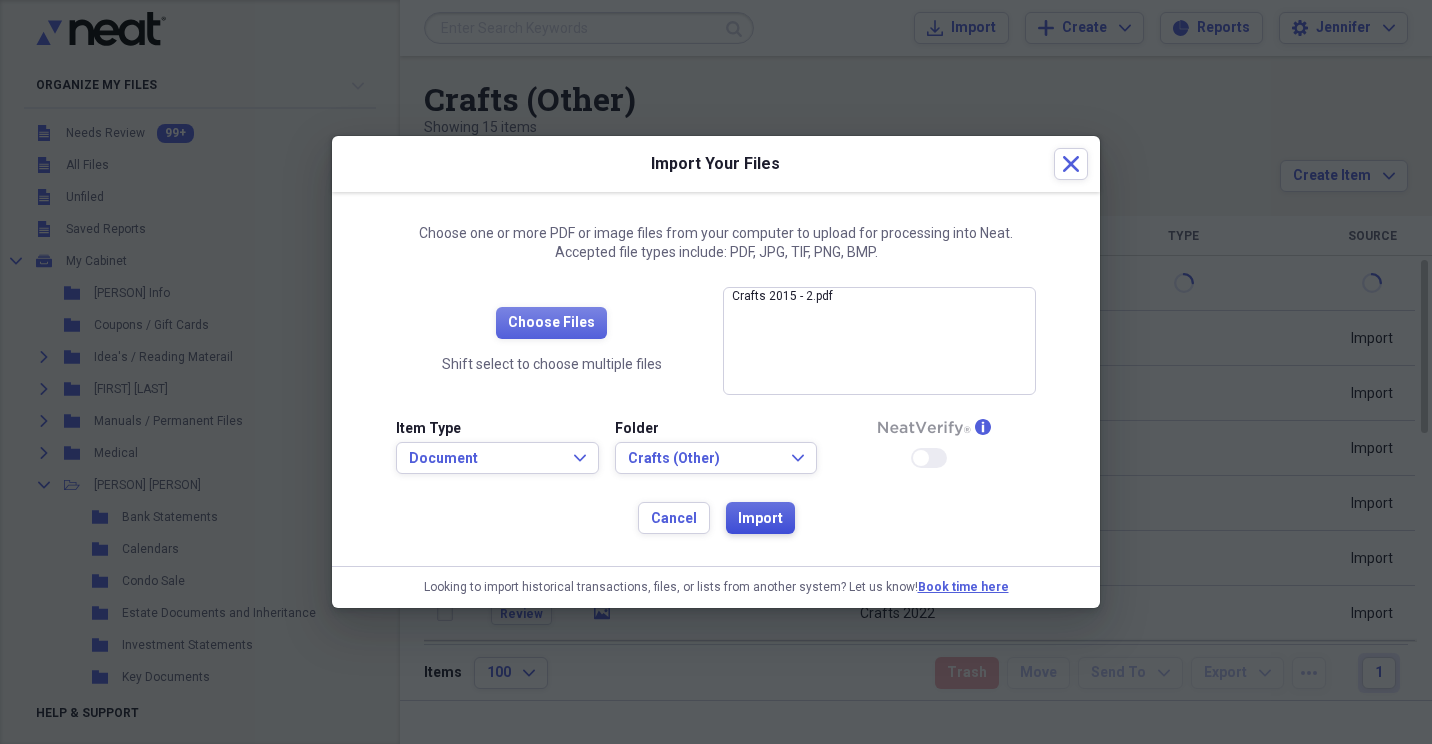 click on "Import" at bounding box center (760, 519) 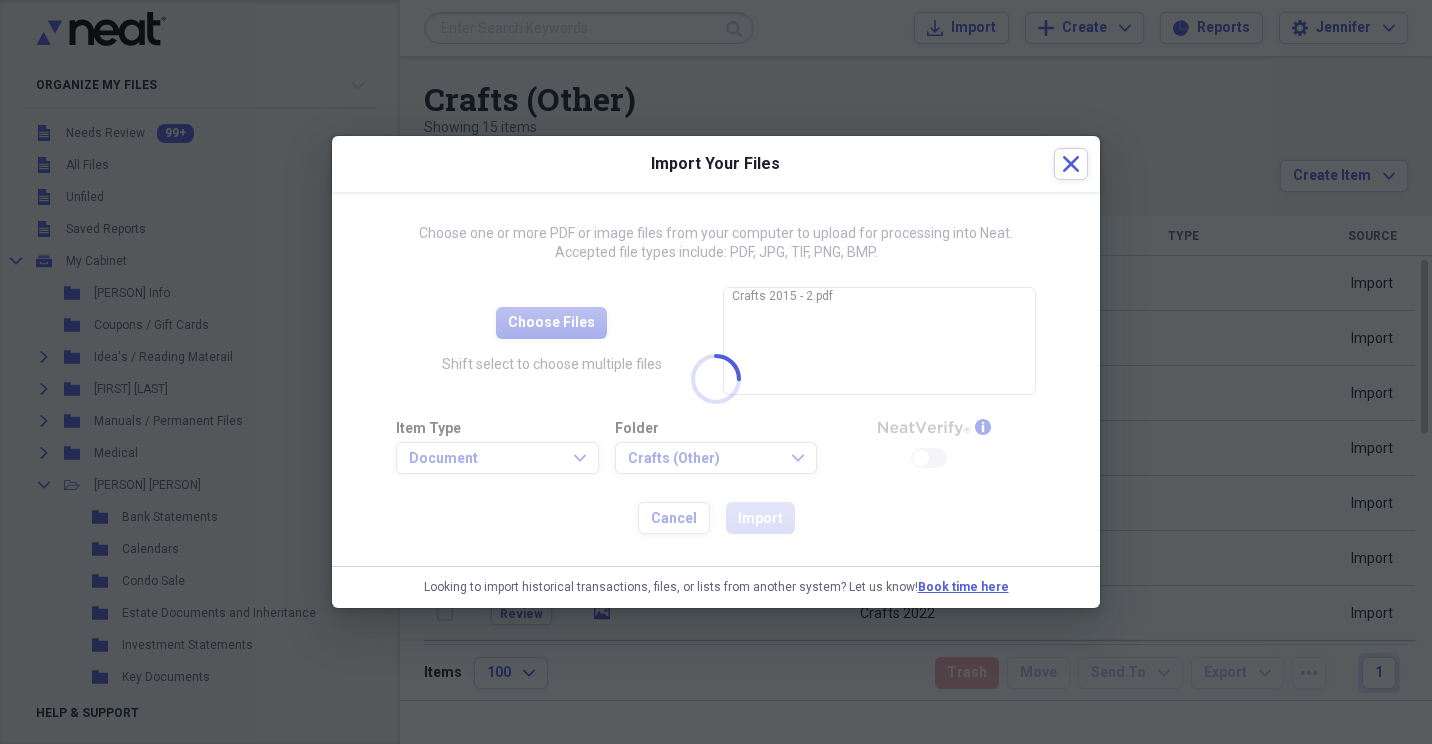 click at bounding box center [716, 372] 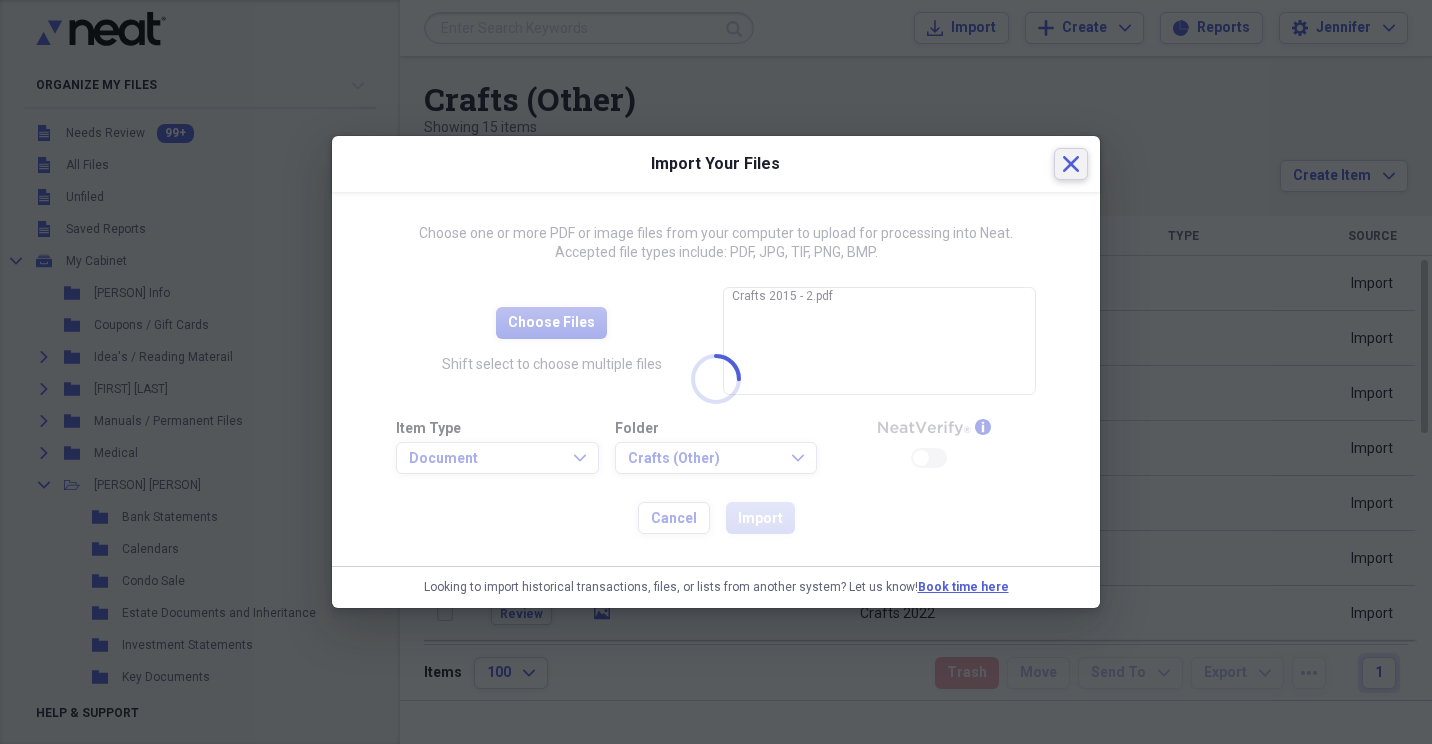 click on "Close" at bounding box center (1071, 164) 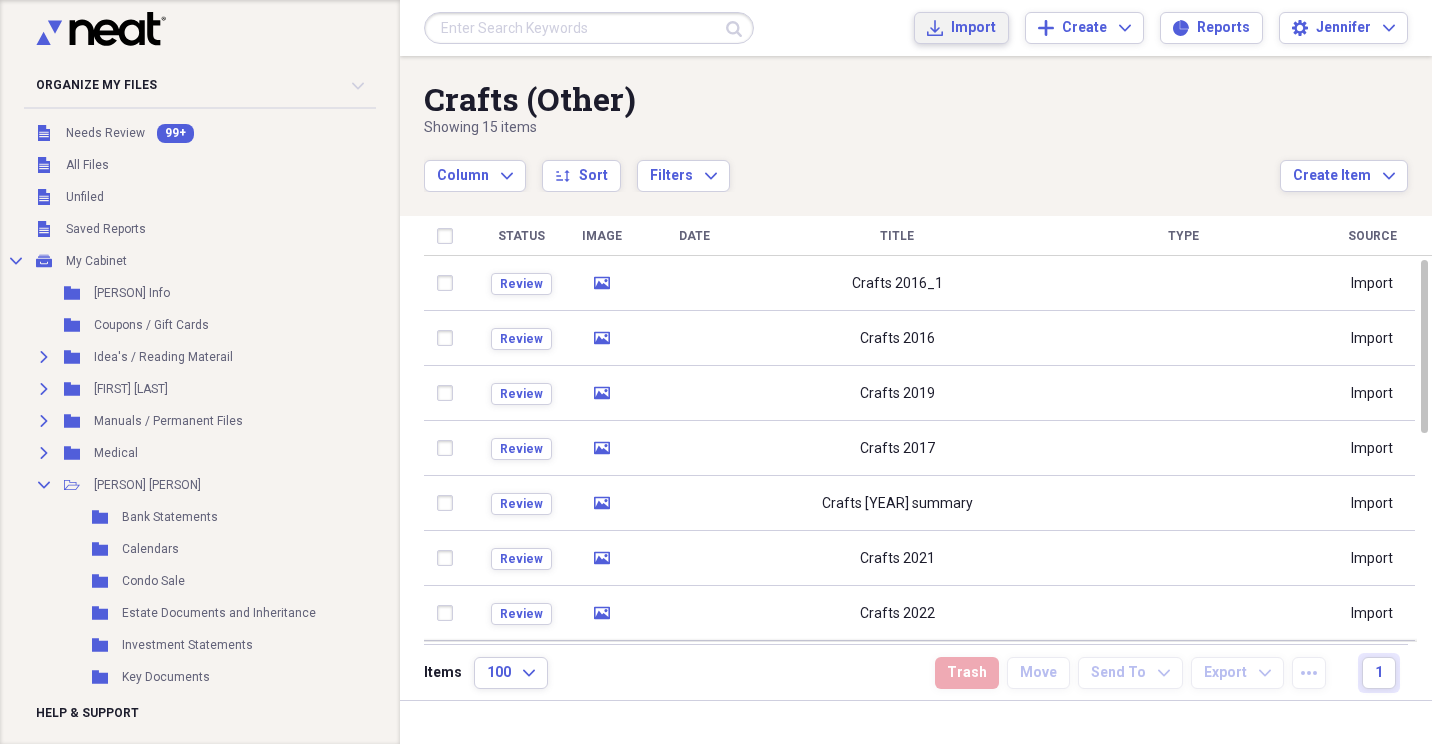 click on "Import" at bounding box center [973, 28] 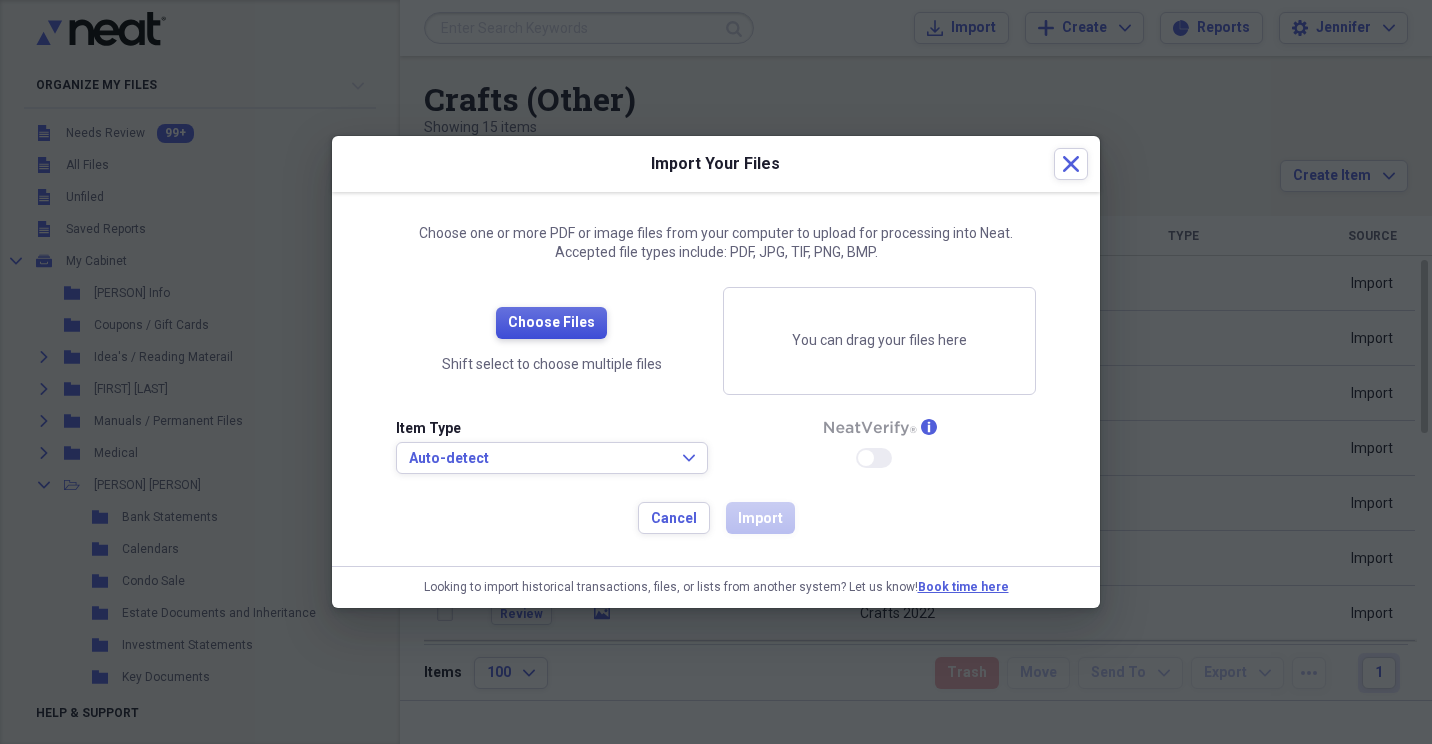 click on "Choose Files" at bounding box center (551, 323) 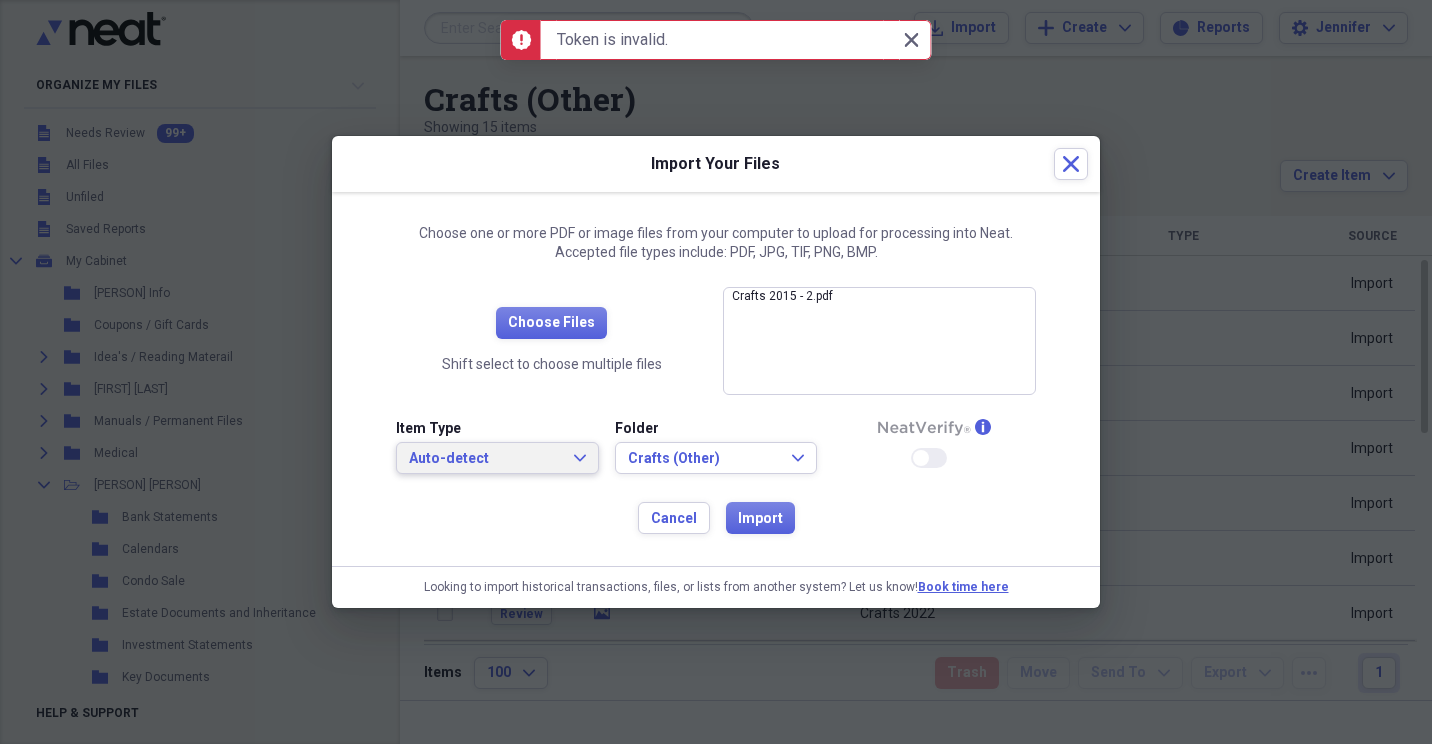 click 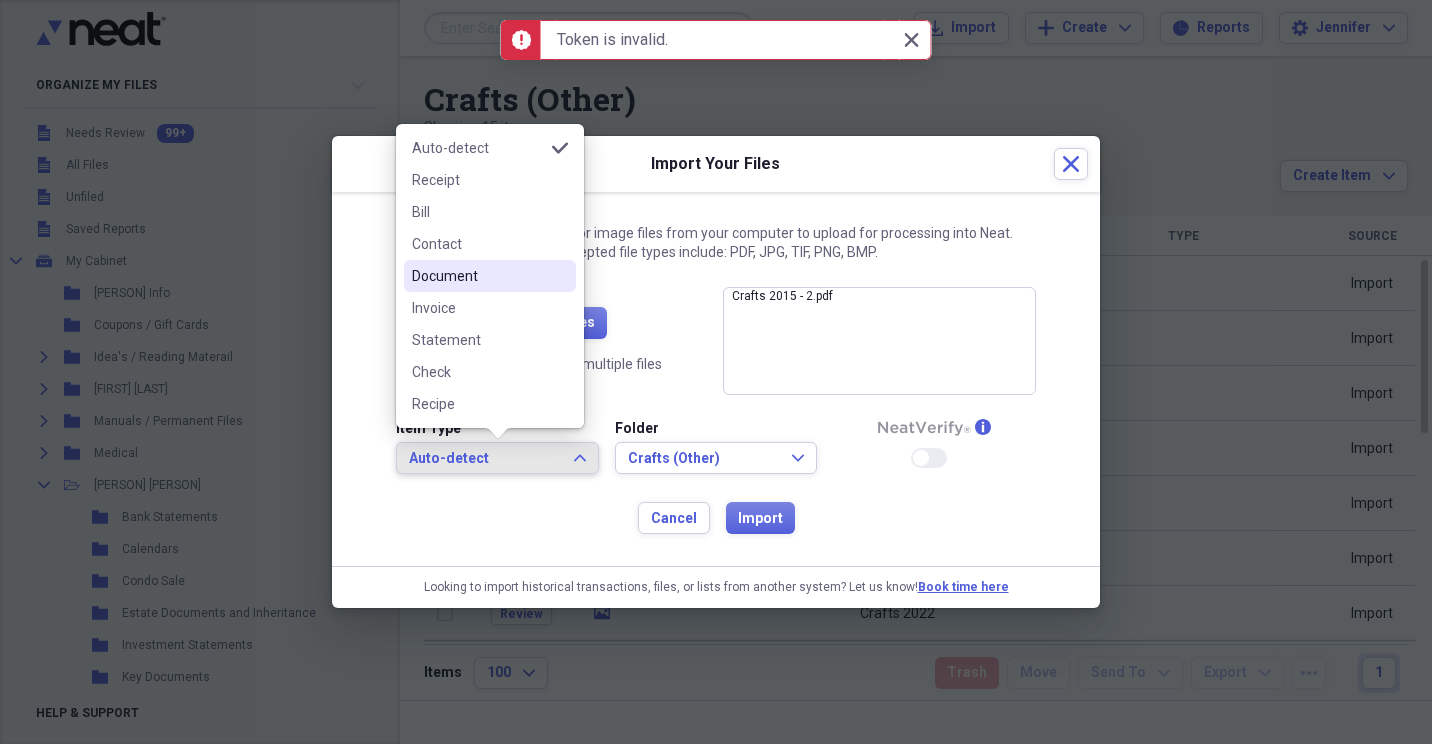 click on "Document" at bounding box center (478, 276) 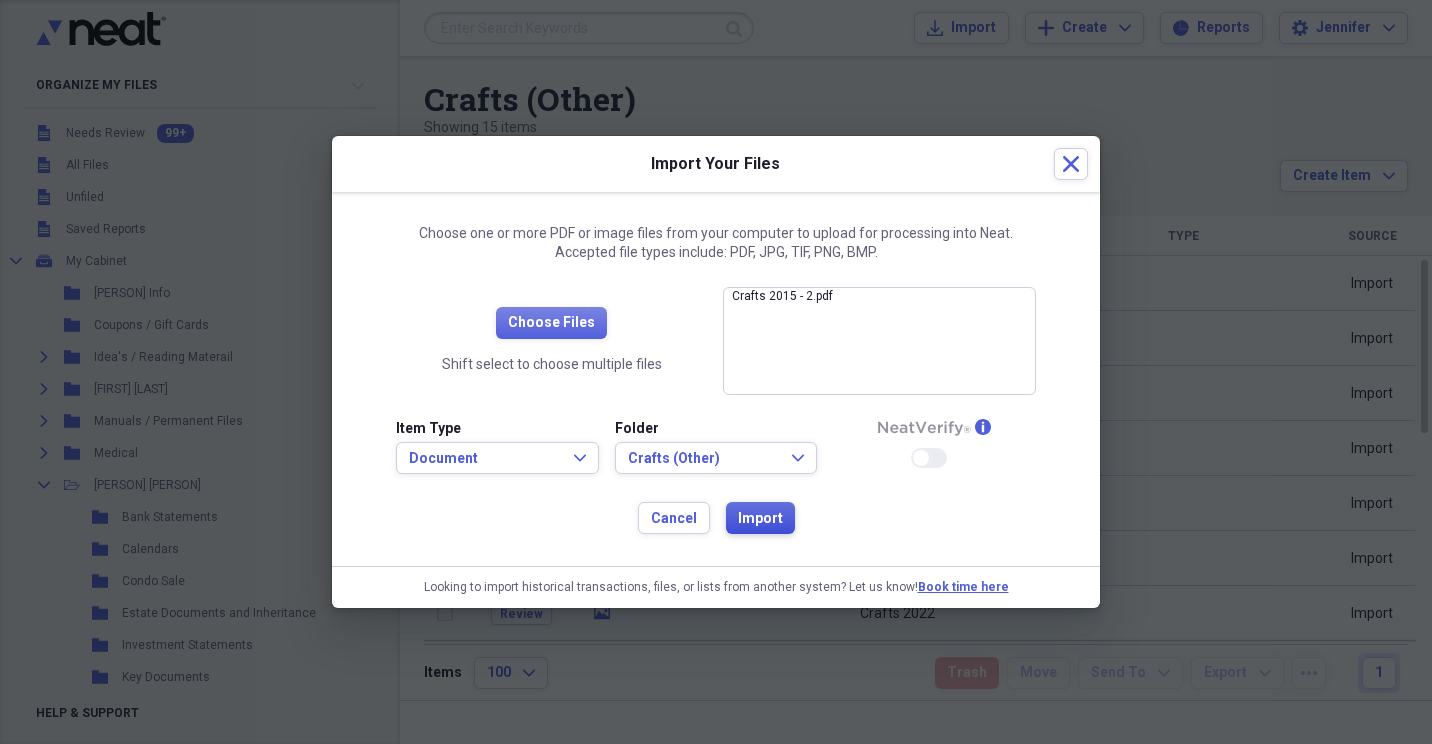 click on "Import" at bounding box center (760, 519) 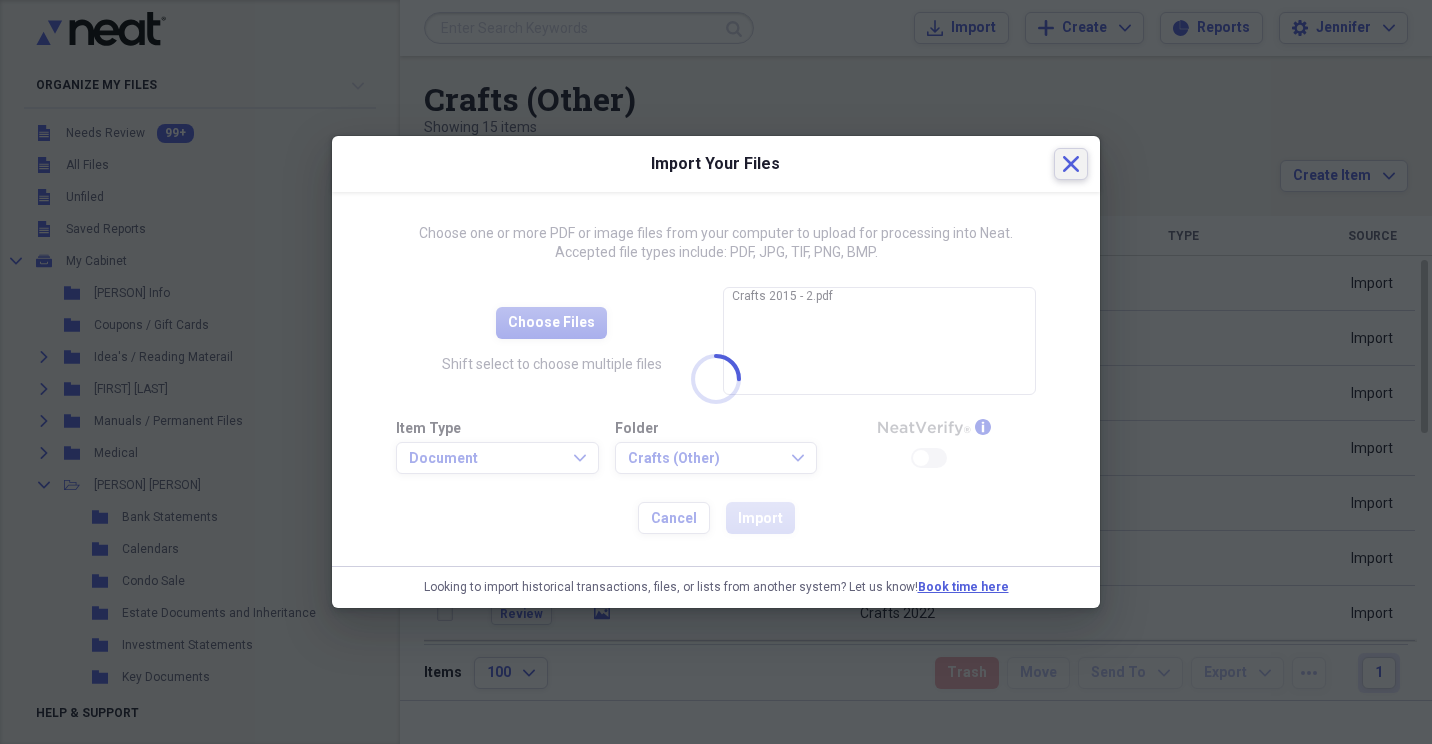 click 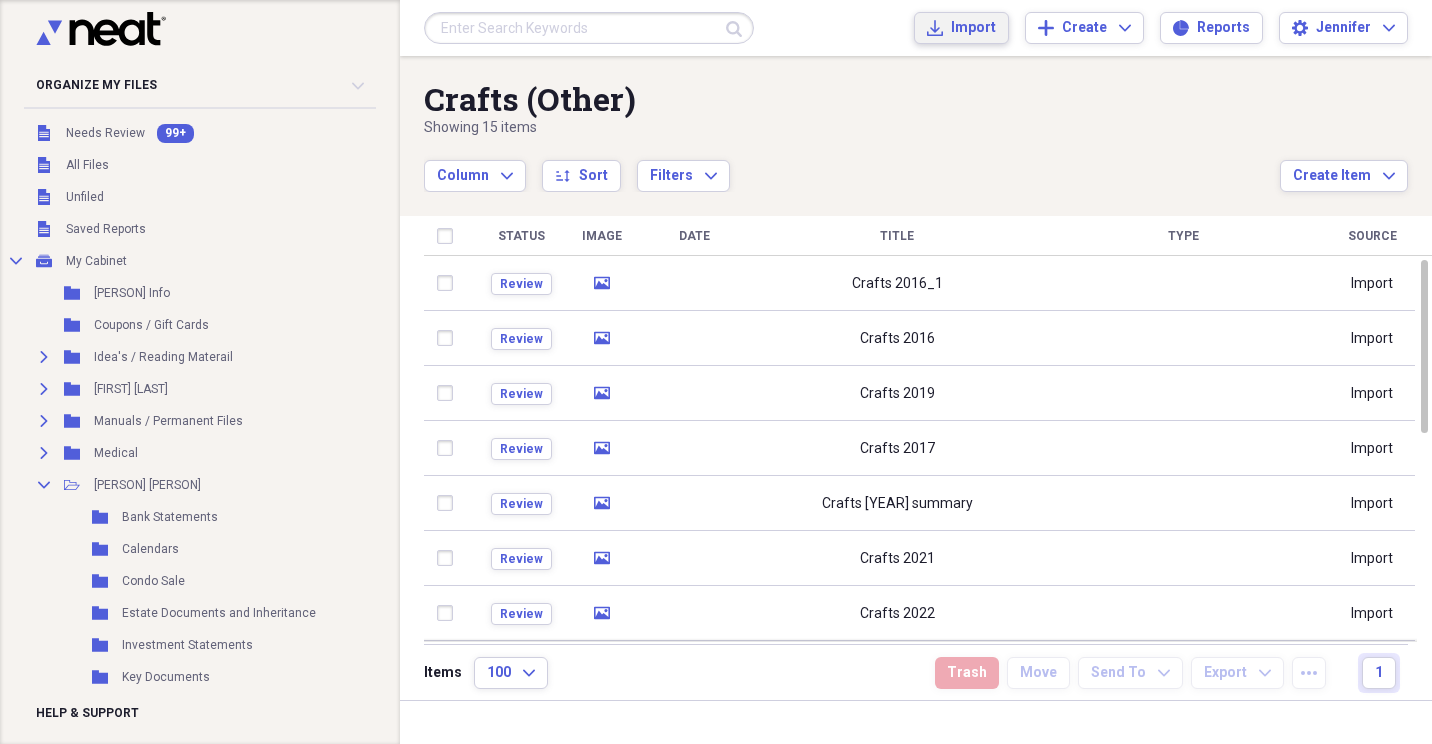 click on "Import" at bounding box center [973, 28] 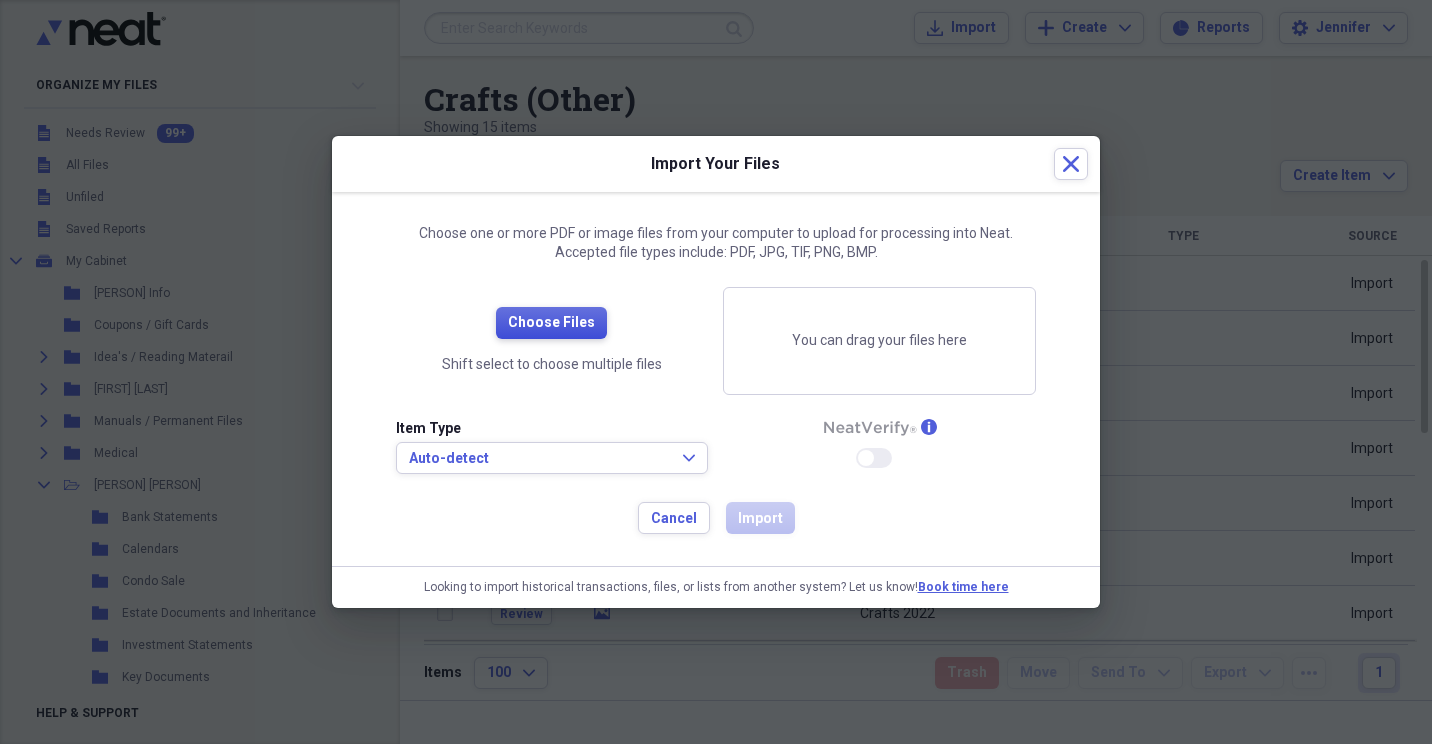 click on "Choose Files" at bounding box center (551, 323) 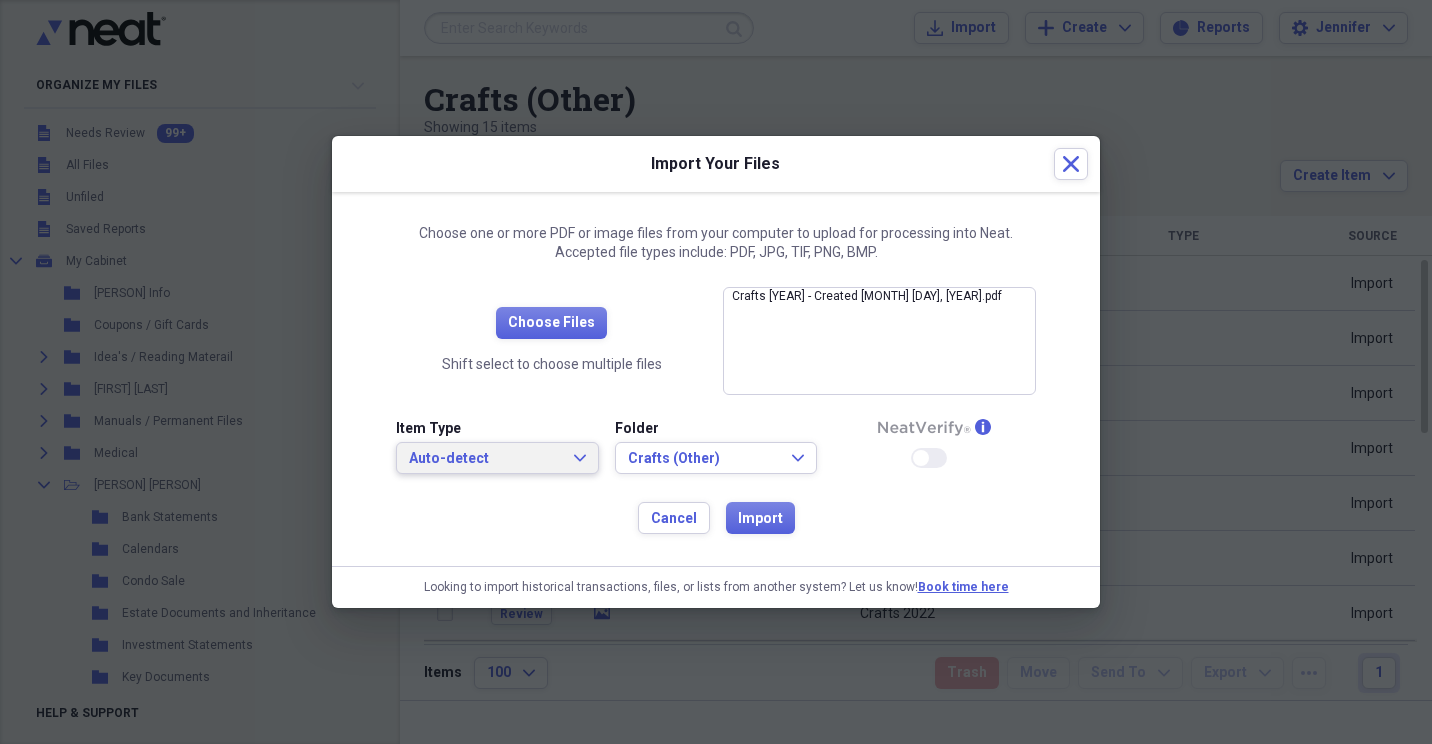 click on "Expand" 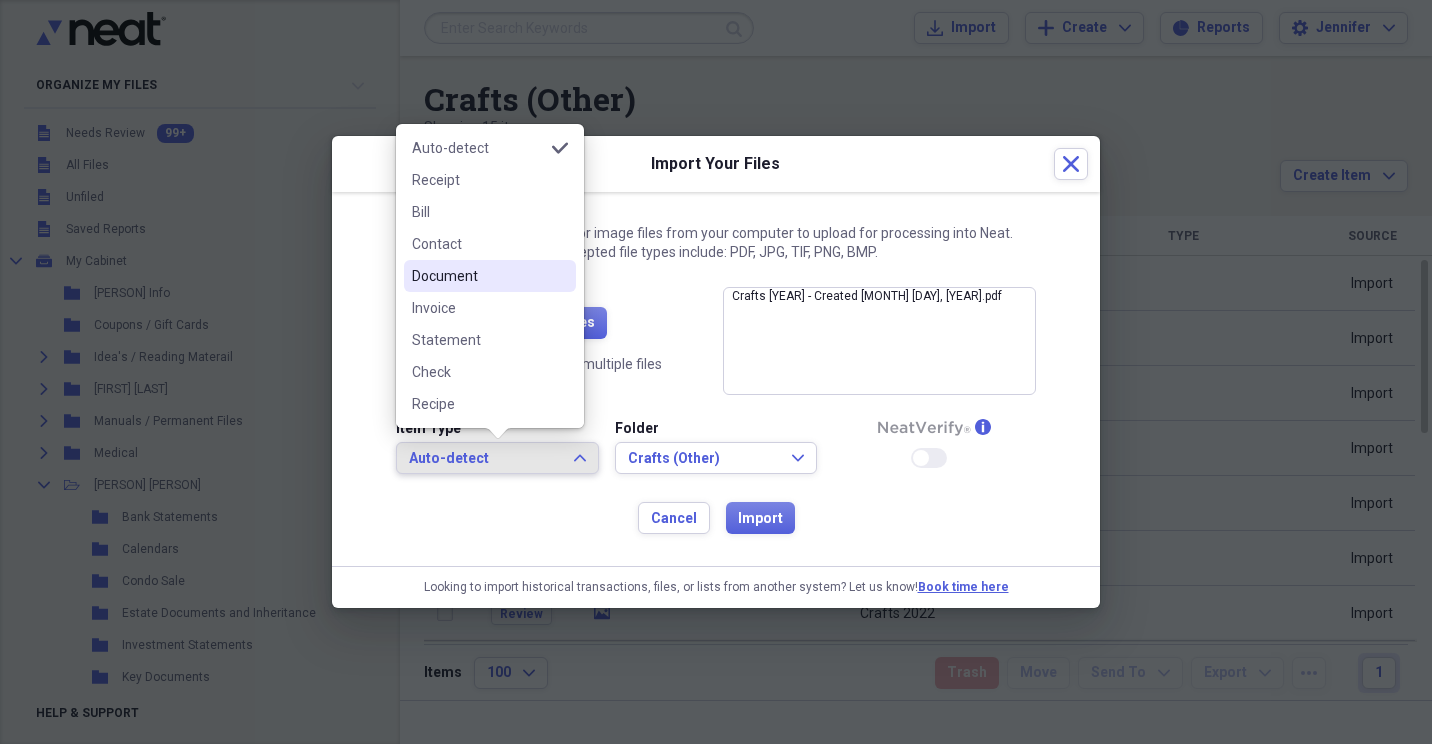 click on "Document" at bounding box center (478, 276) 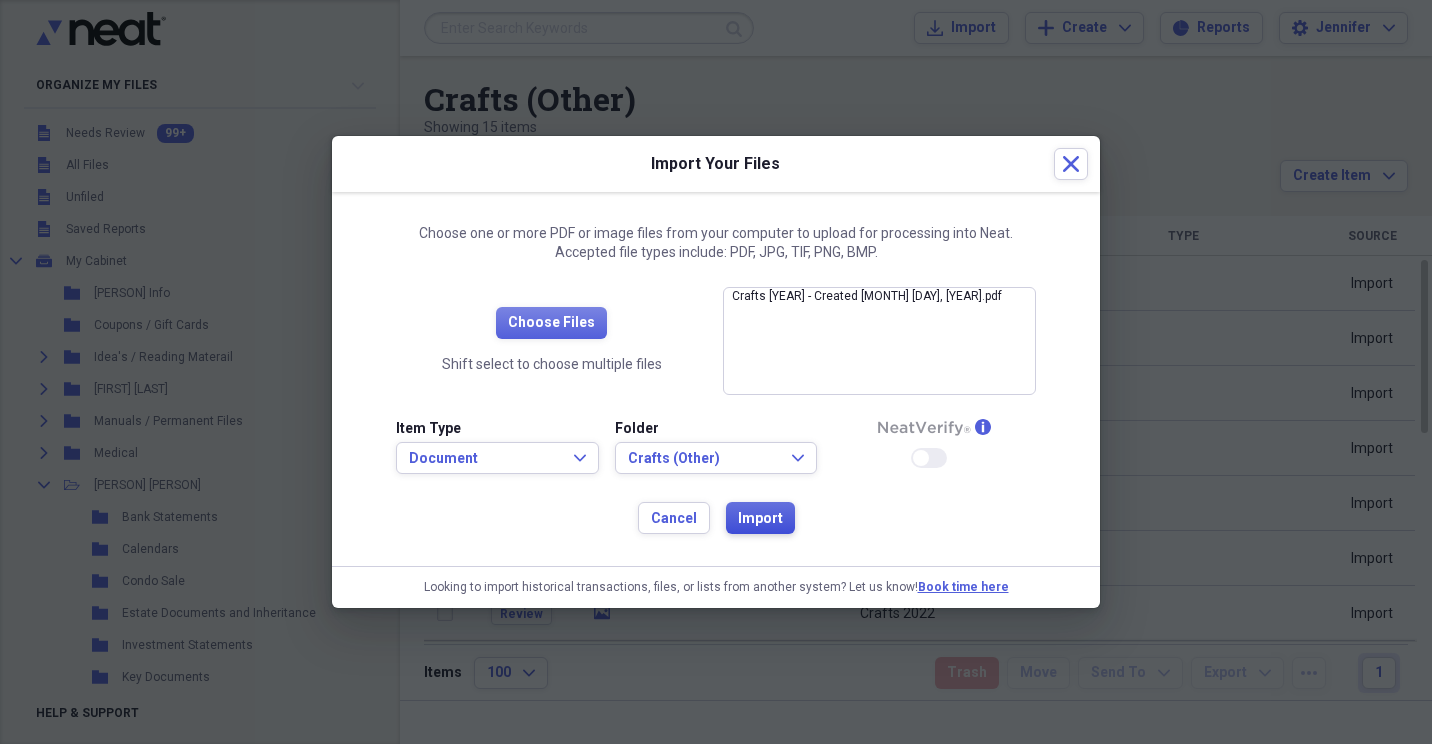 click on "Import" at bounding box center (760, 519) 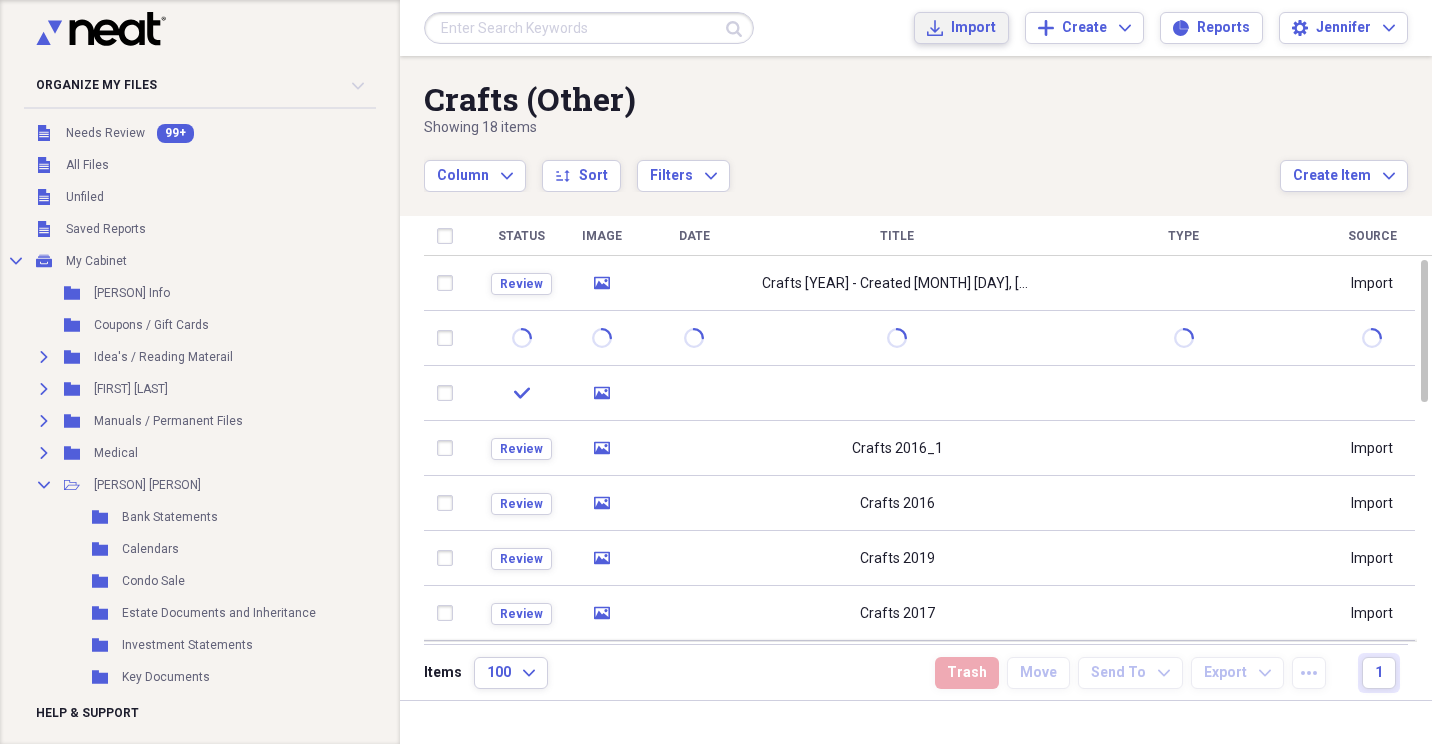 click on "Import" at bounding box center (973, 28) 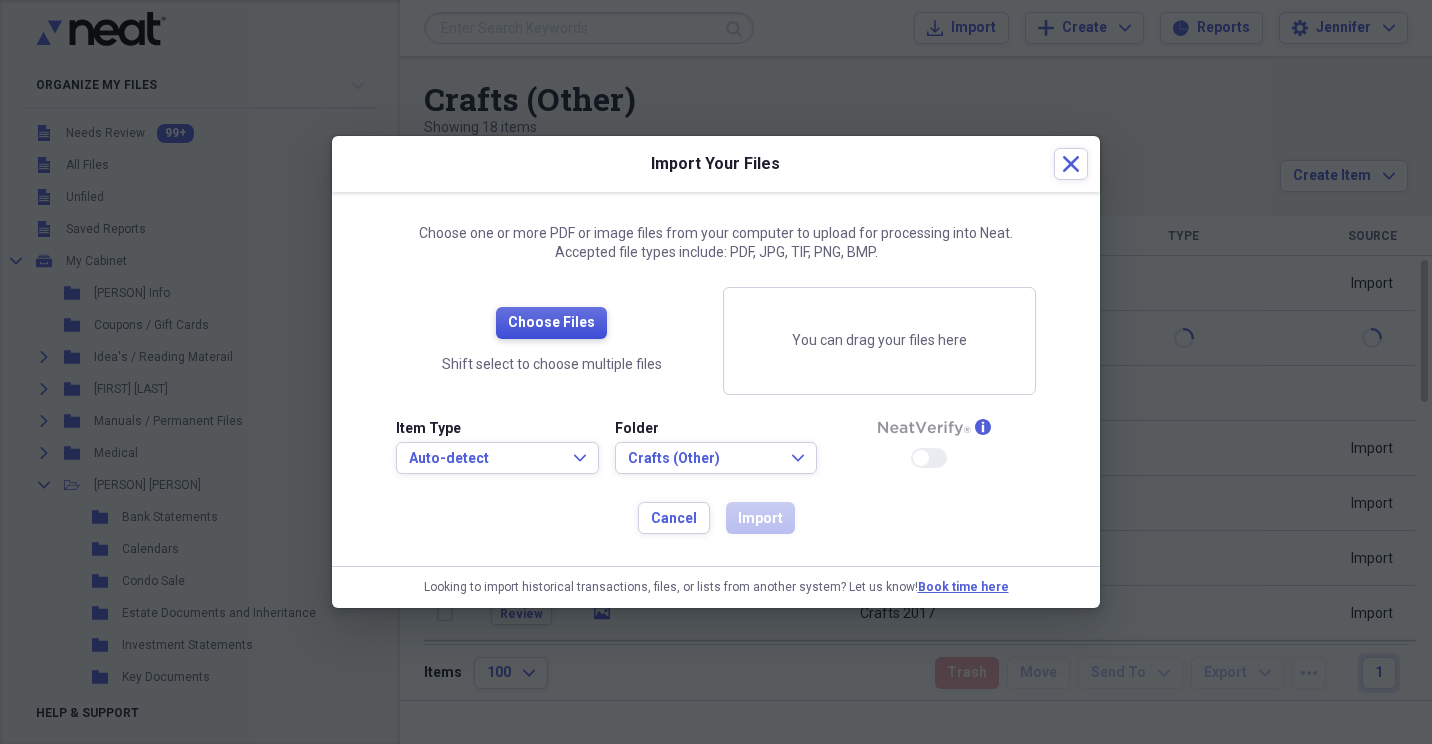 click on "Choose Files" at bounding box center [551, 323] 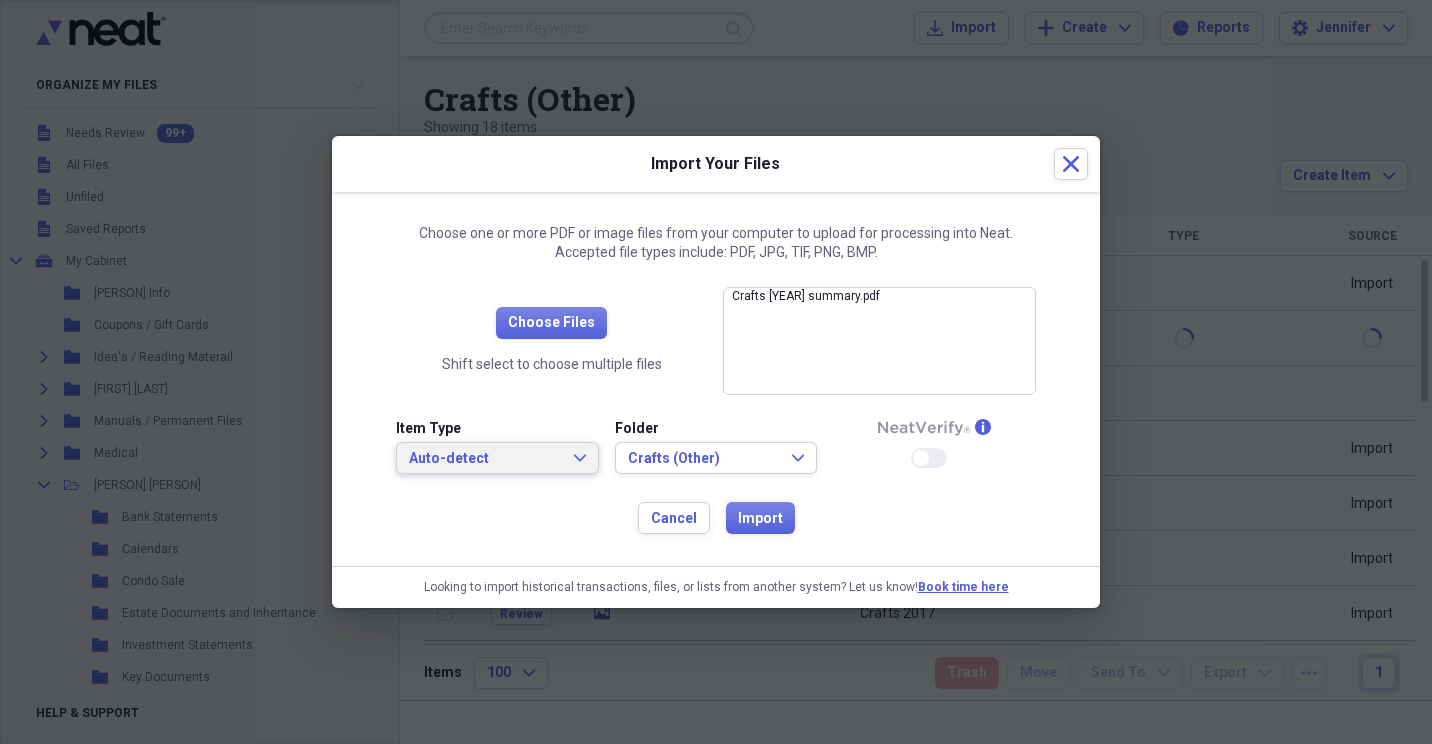 click 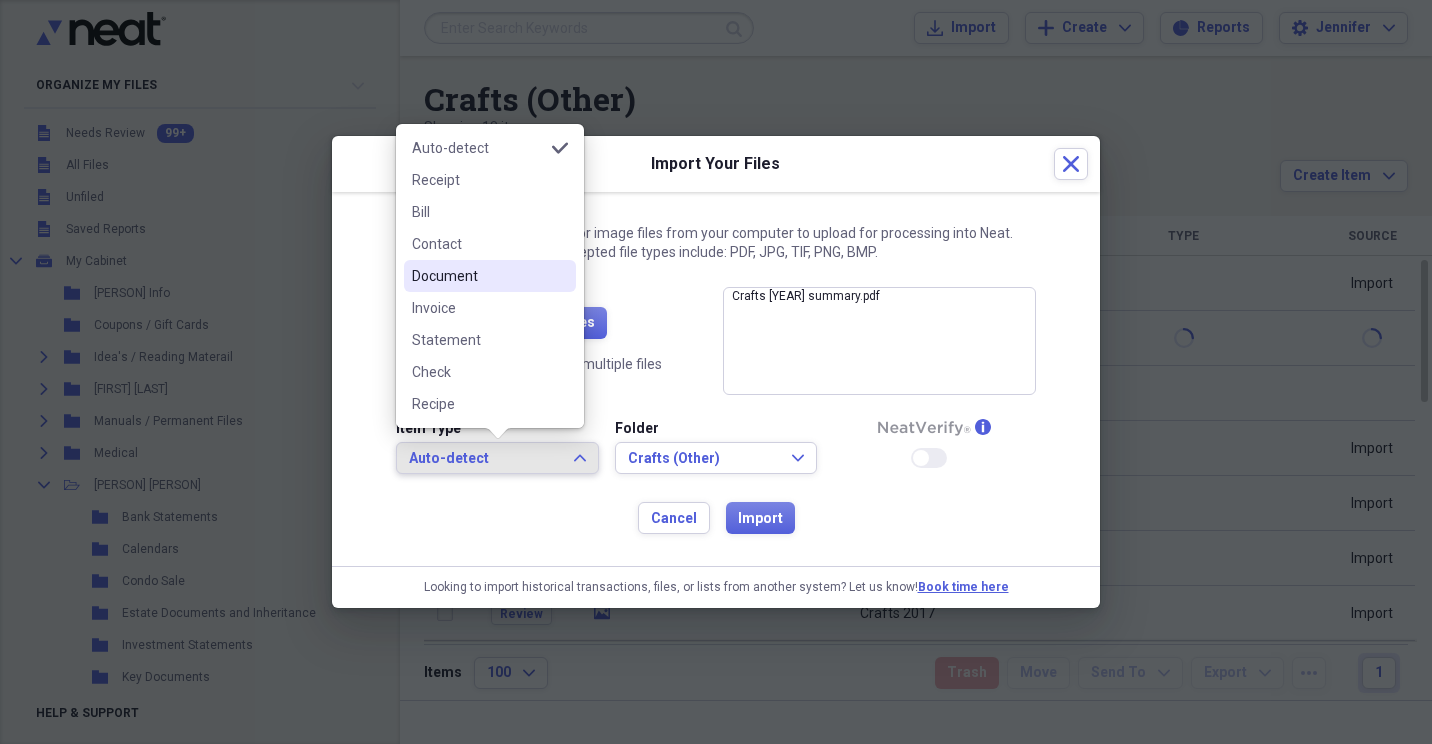 click on "Document" at bounding box center [478, 276] 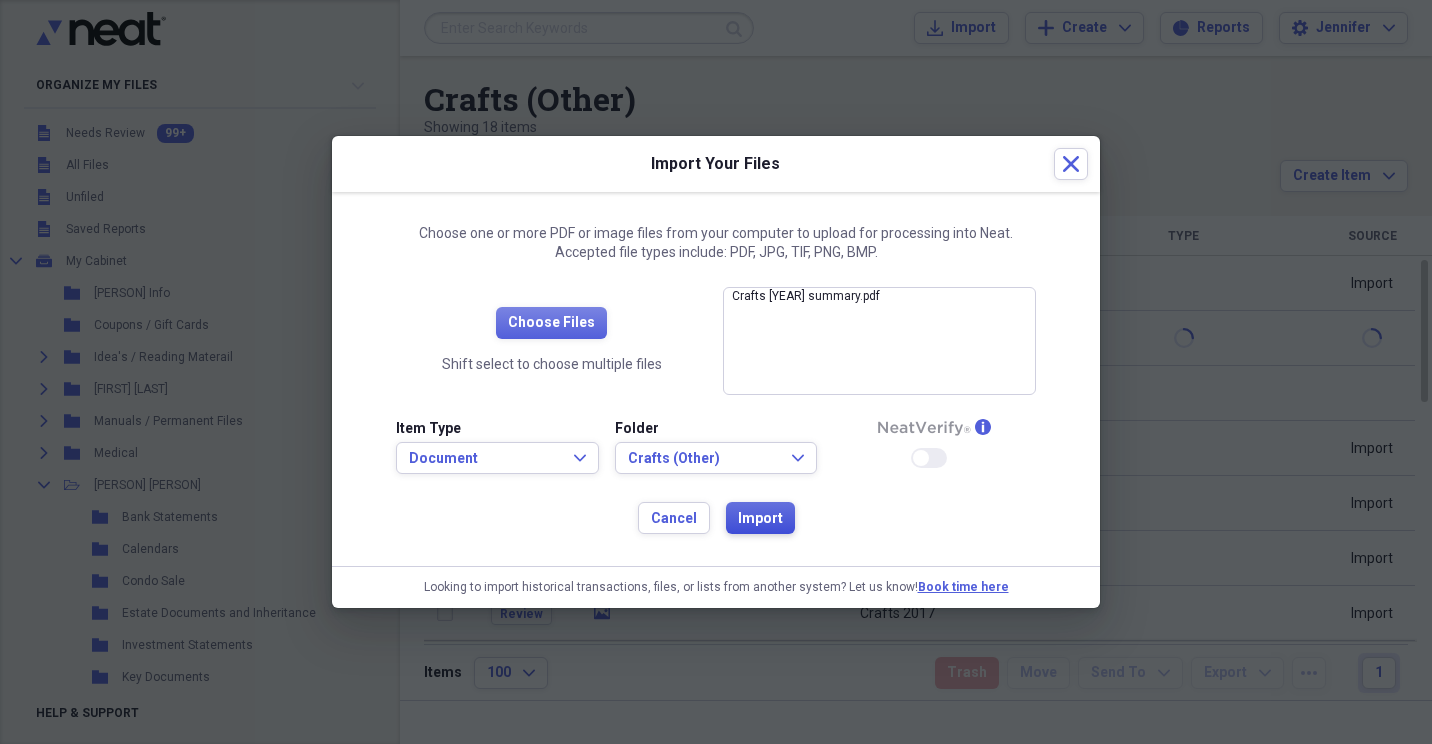 click on "Import" at bounding box center [760, 519] 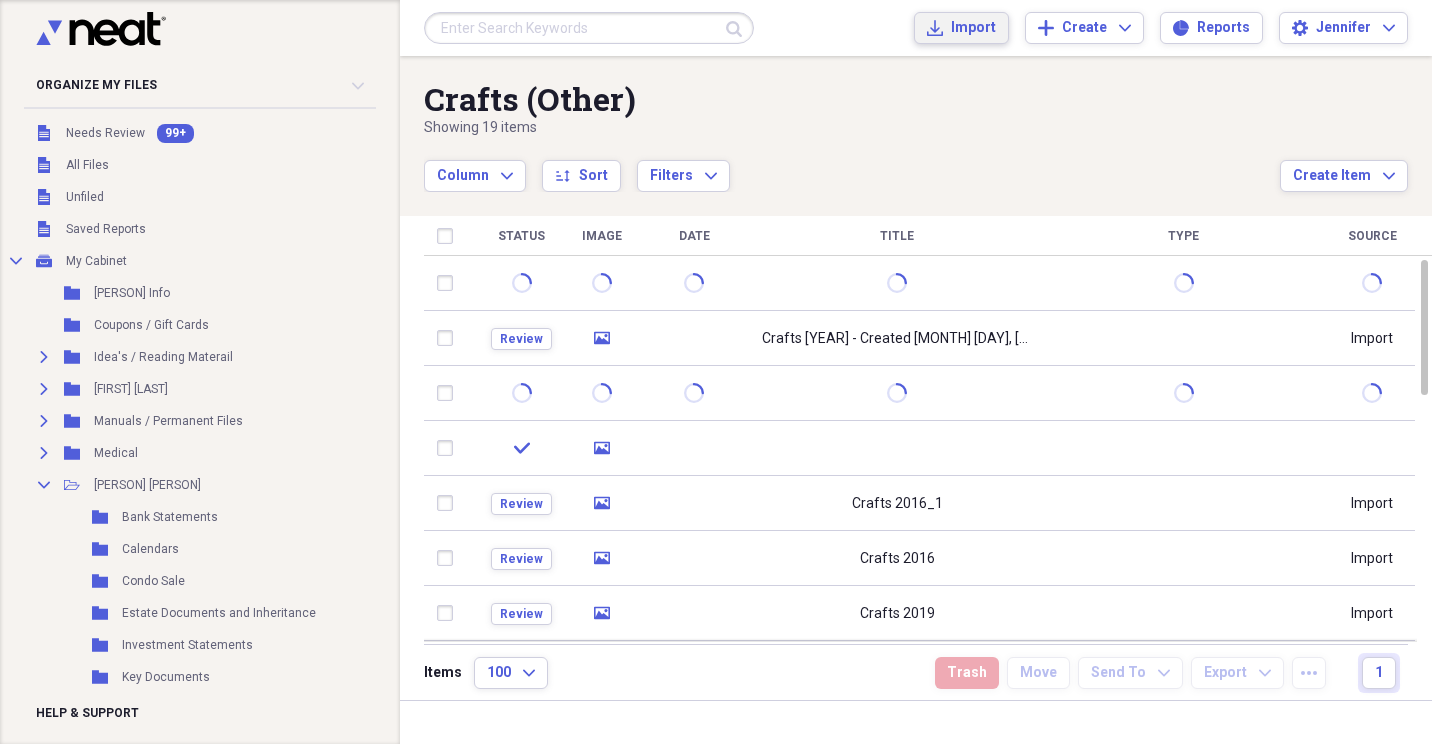click on "Import" at bounding box center [973, 28] 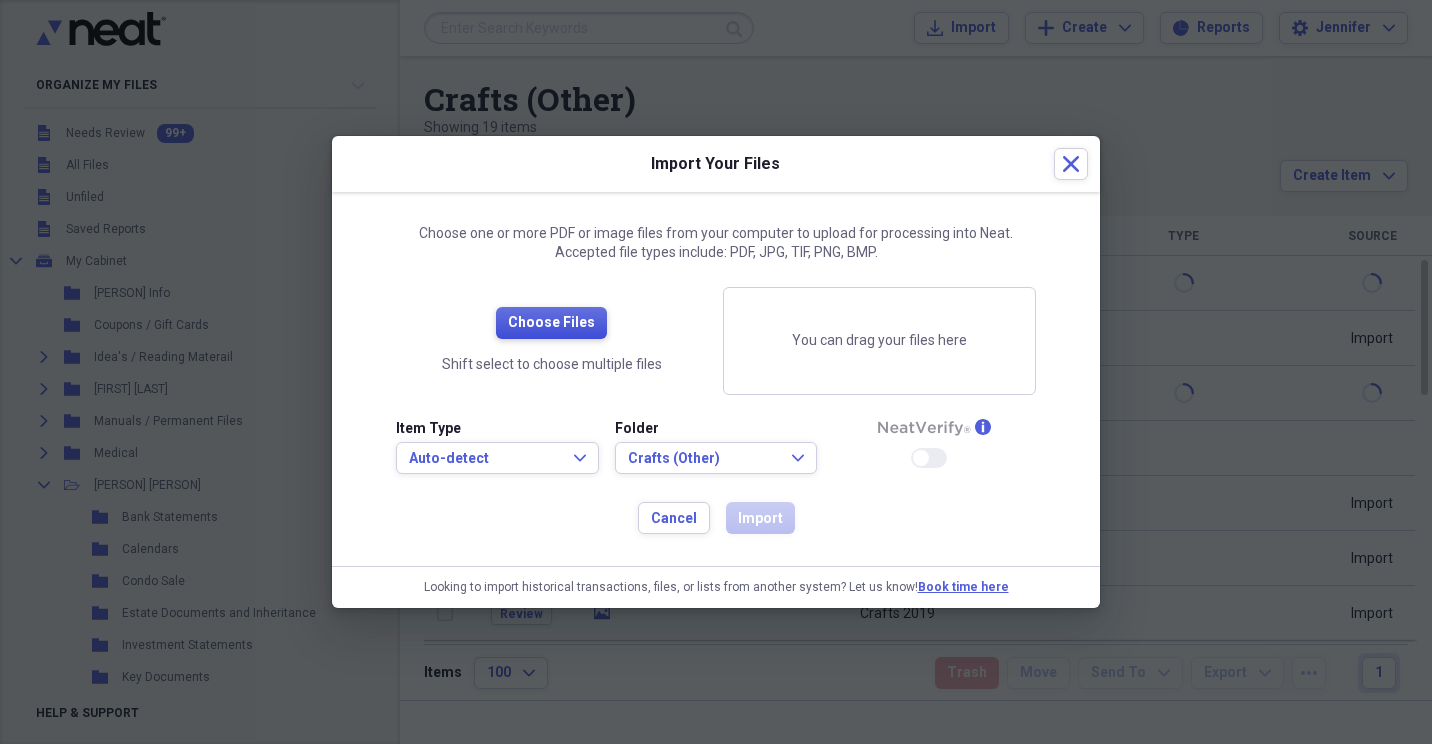 click on "Choose Files" at bounding box center [551, 323] 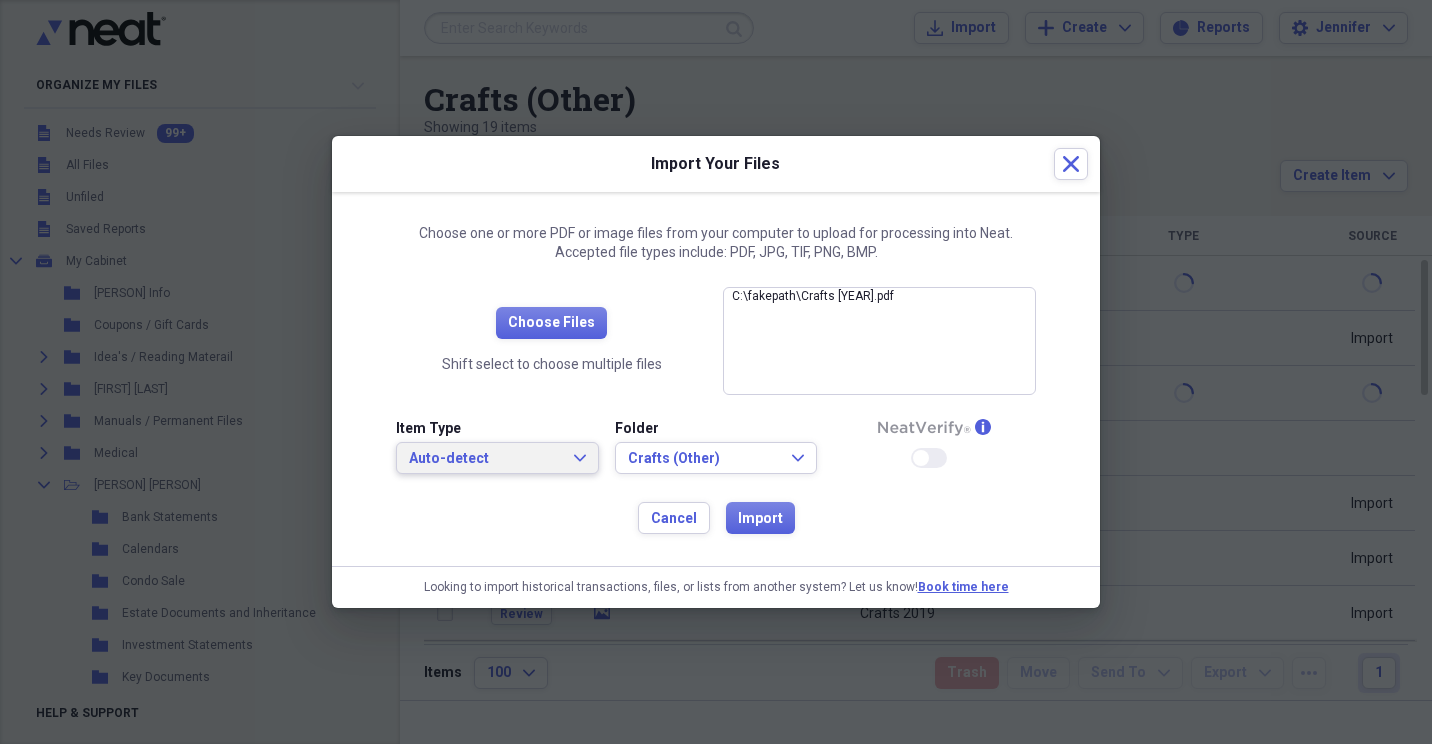 click 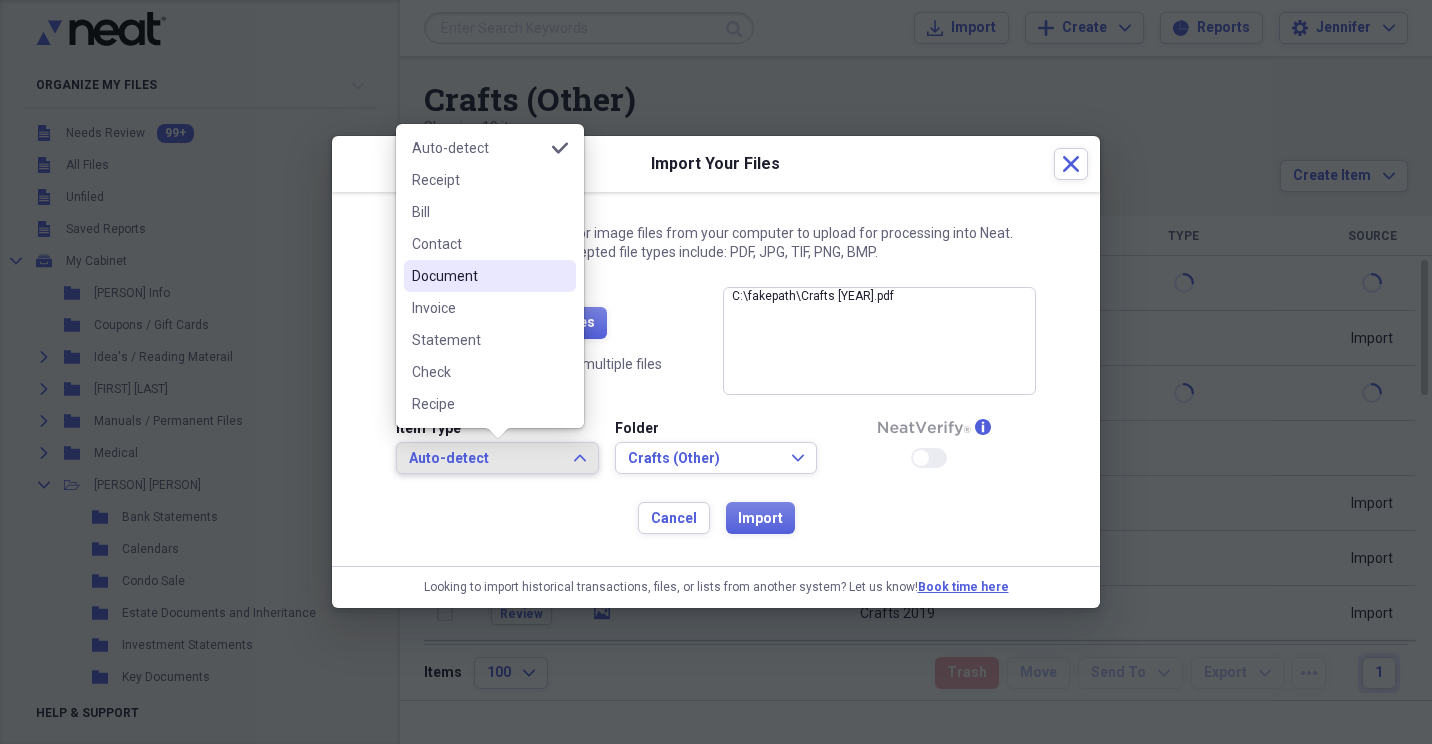 click on "Document" at bounding box center (478, 276) 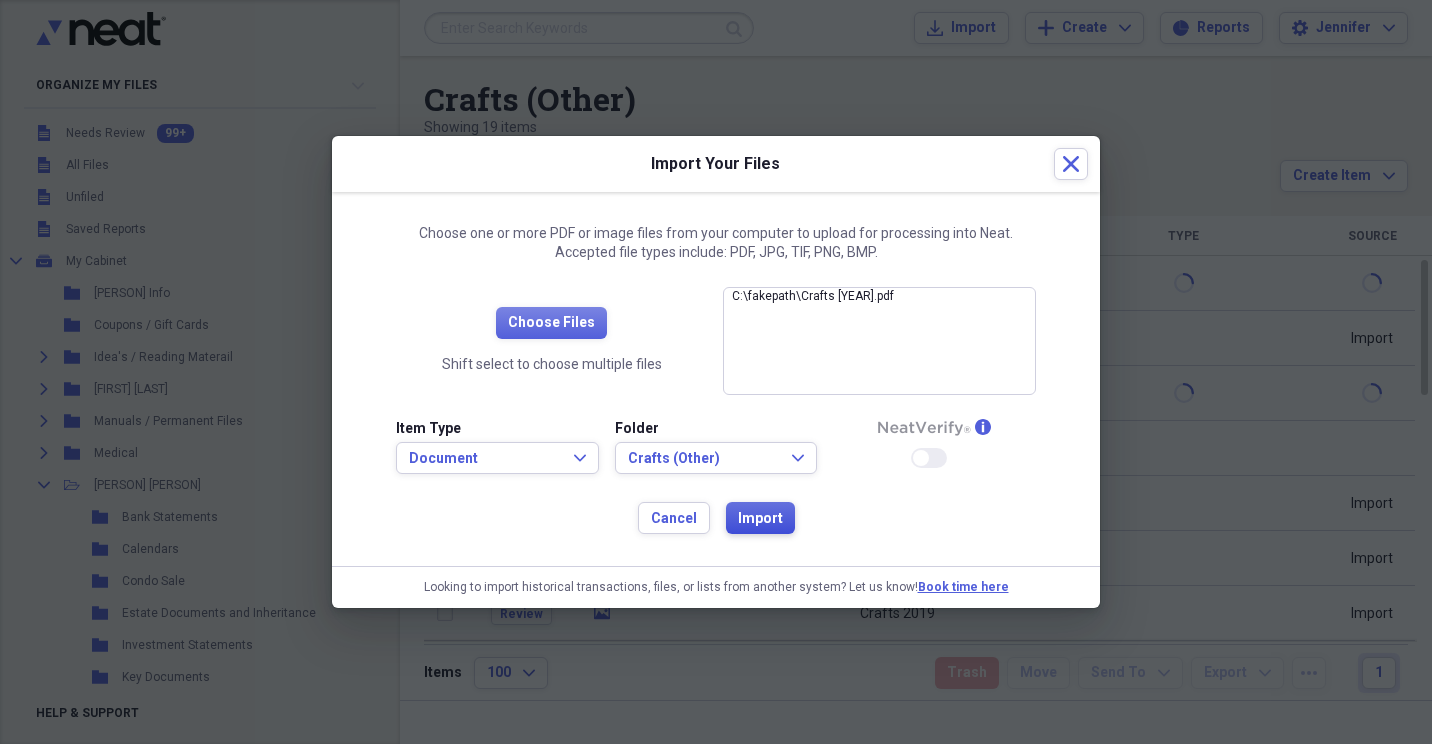 click on "Import" at bounding box center [760, 519] 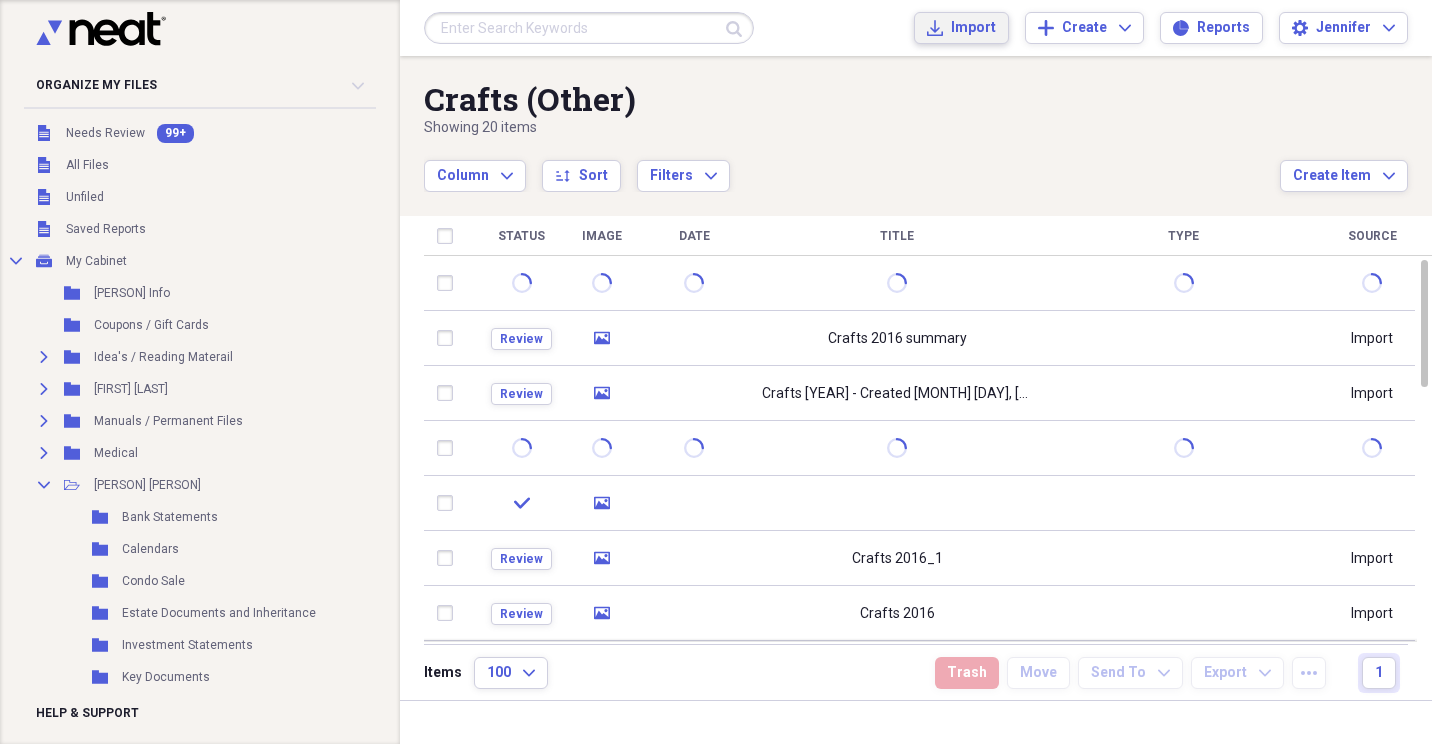 click on "Import" at bounding box center [973, 28] 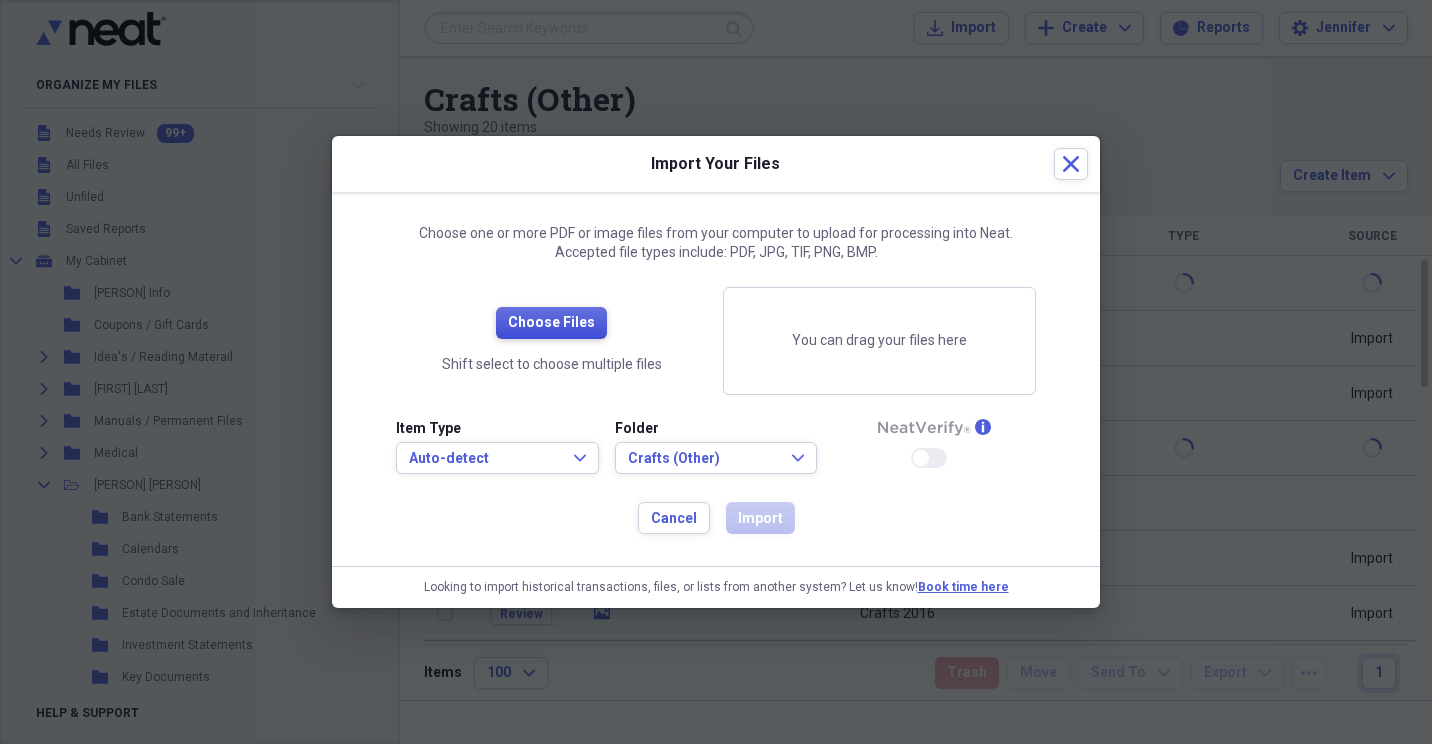 click on "Choose Files" at bounding box center [551, 323] 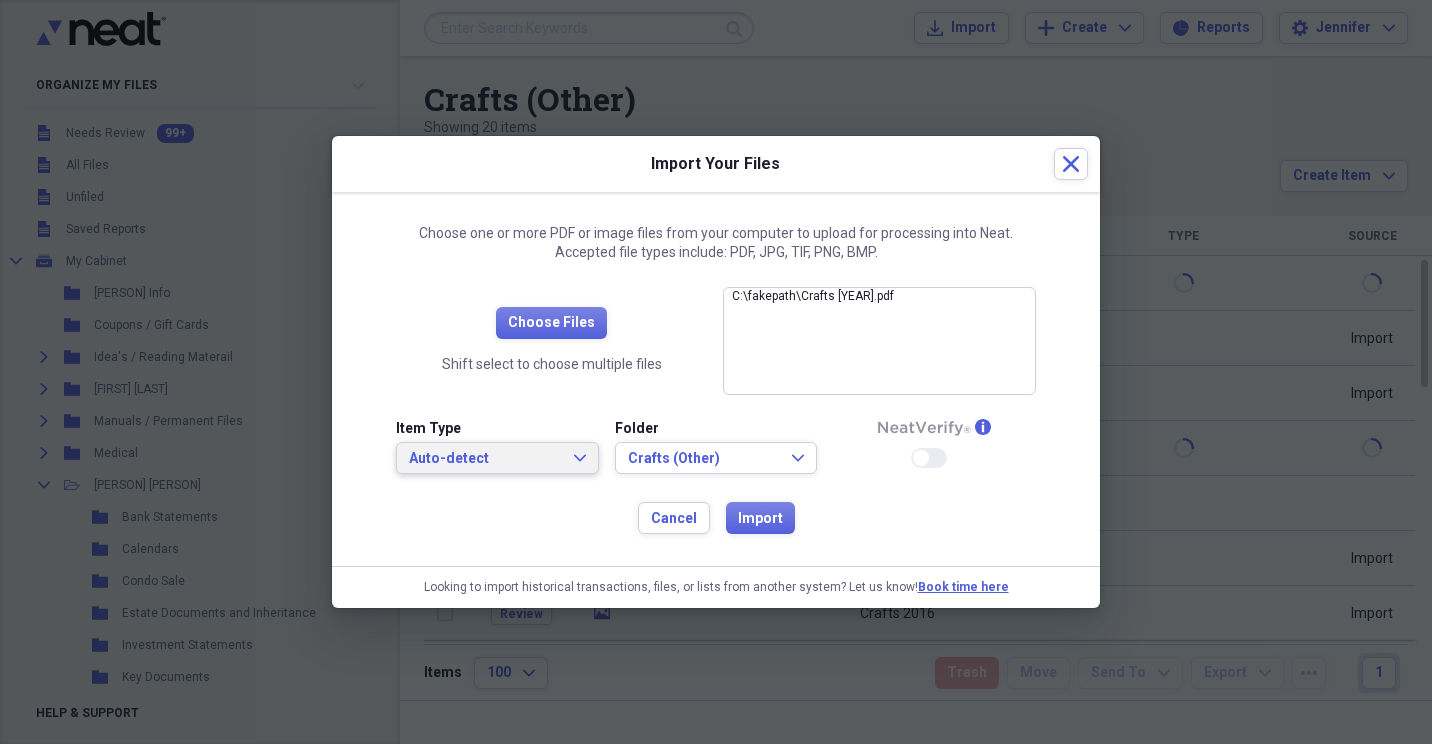 click on "Expand" 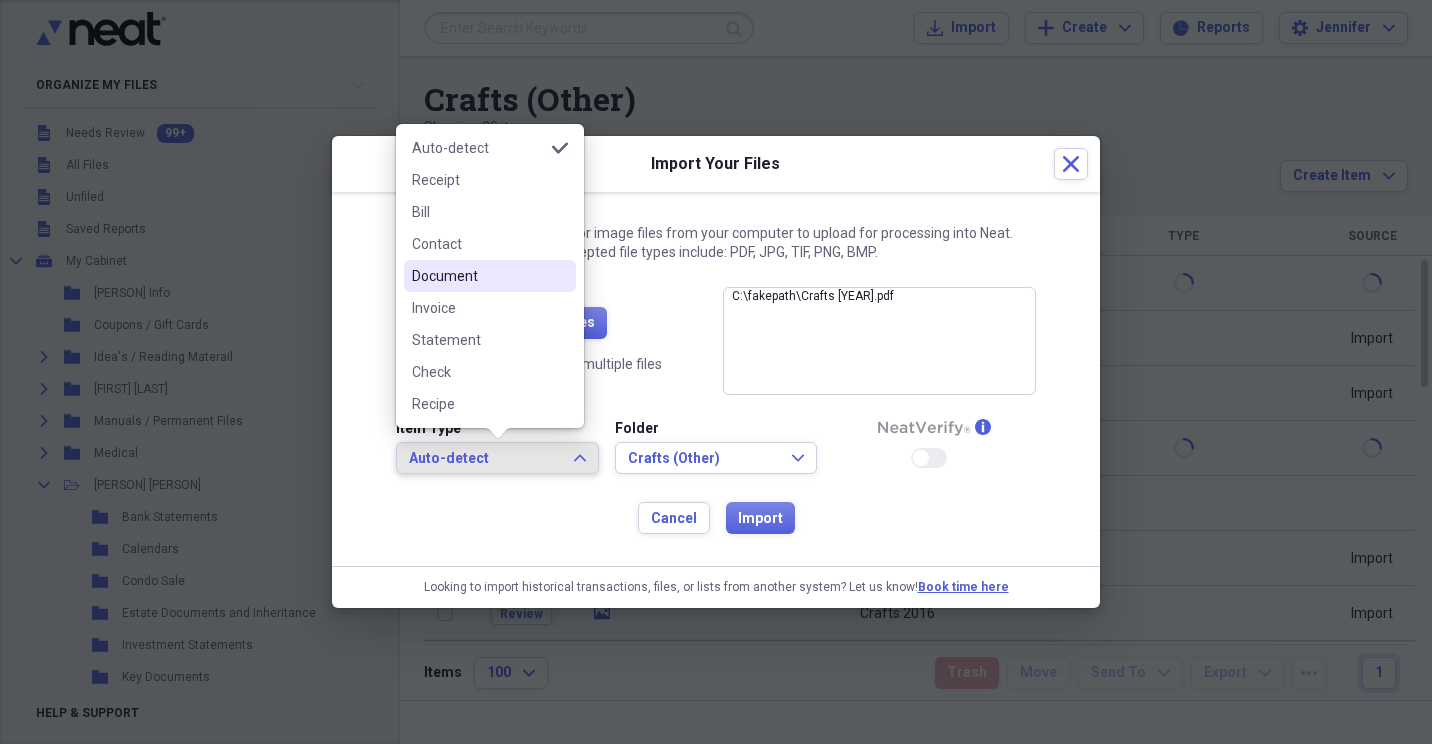 drag, startPoint x: 472, startPoint y: 272, endPoint x: 703, endPoint y: 437, distance: 283.87674 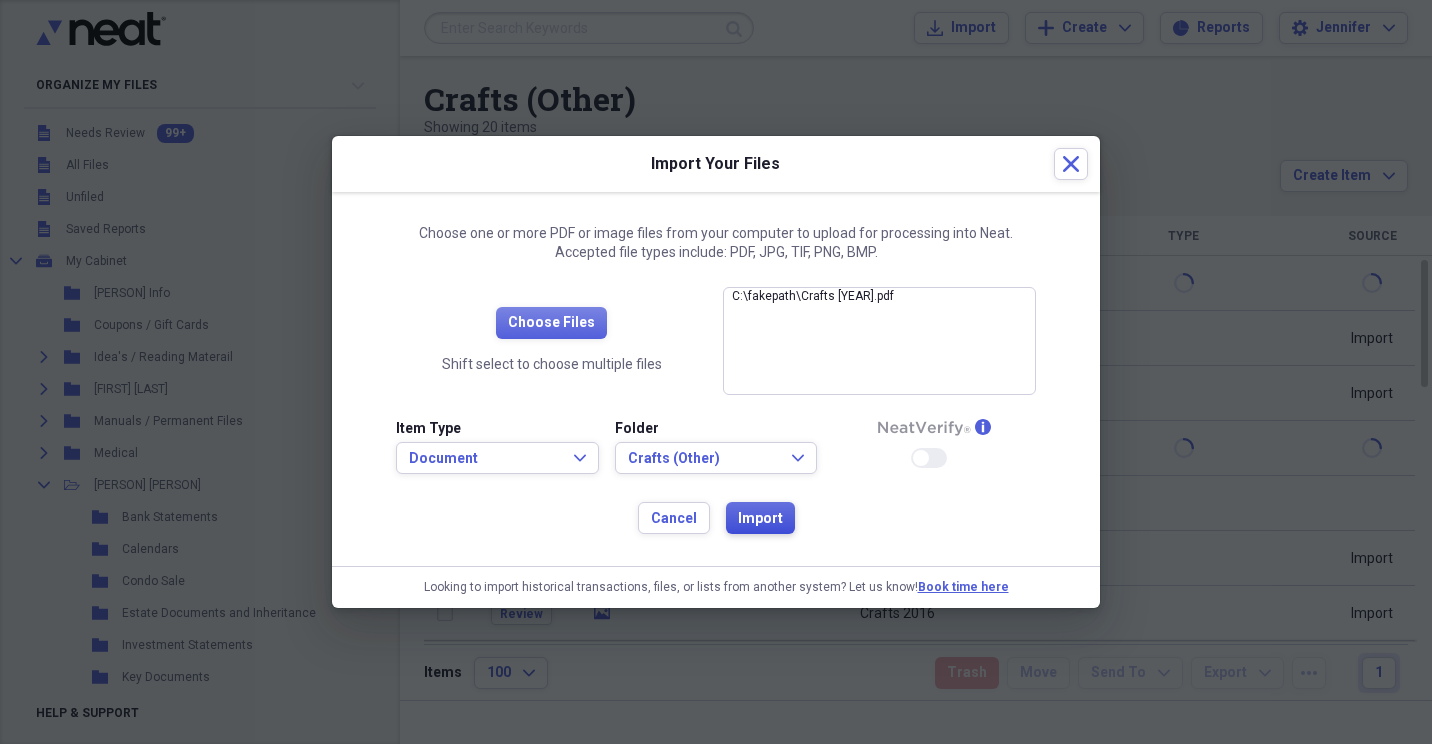 click on "Import" at bounding box center (760, 519) 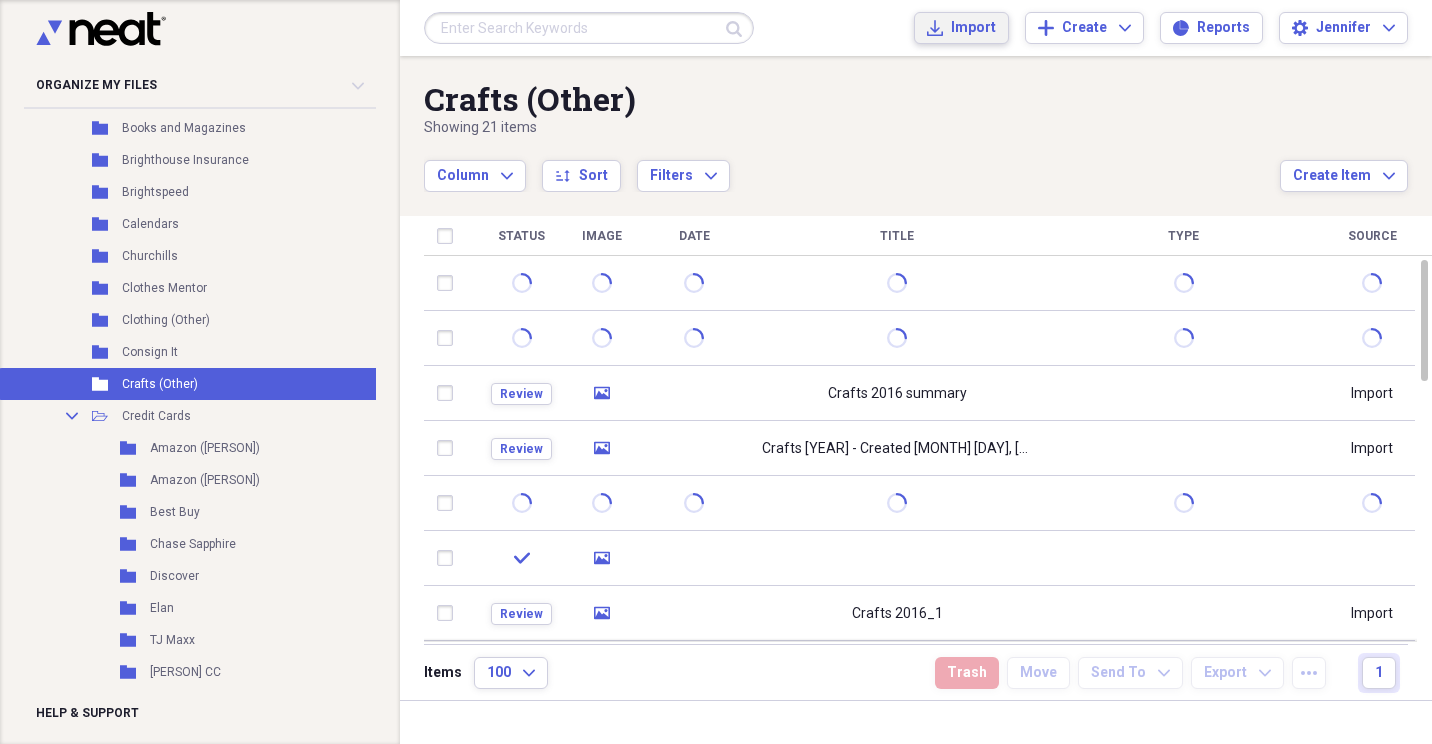 scroll, scrollTop: 1800, scrollLeft: 0, axis: vertical 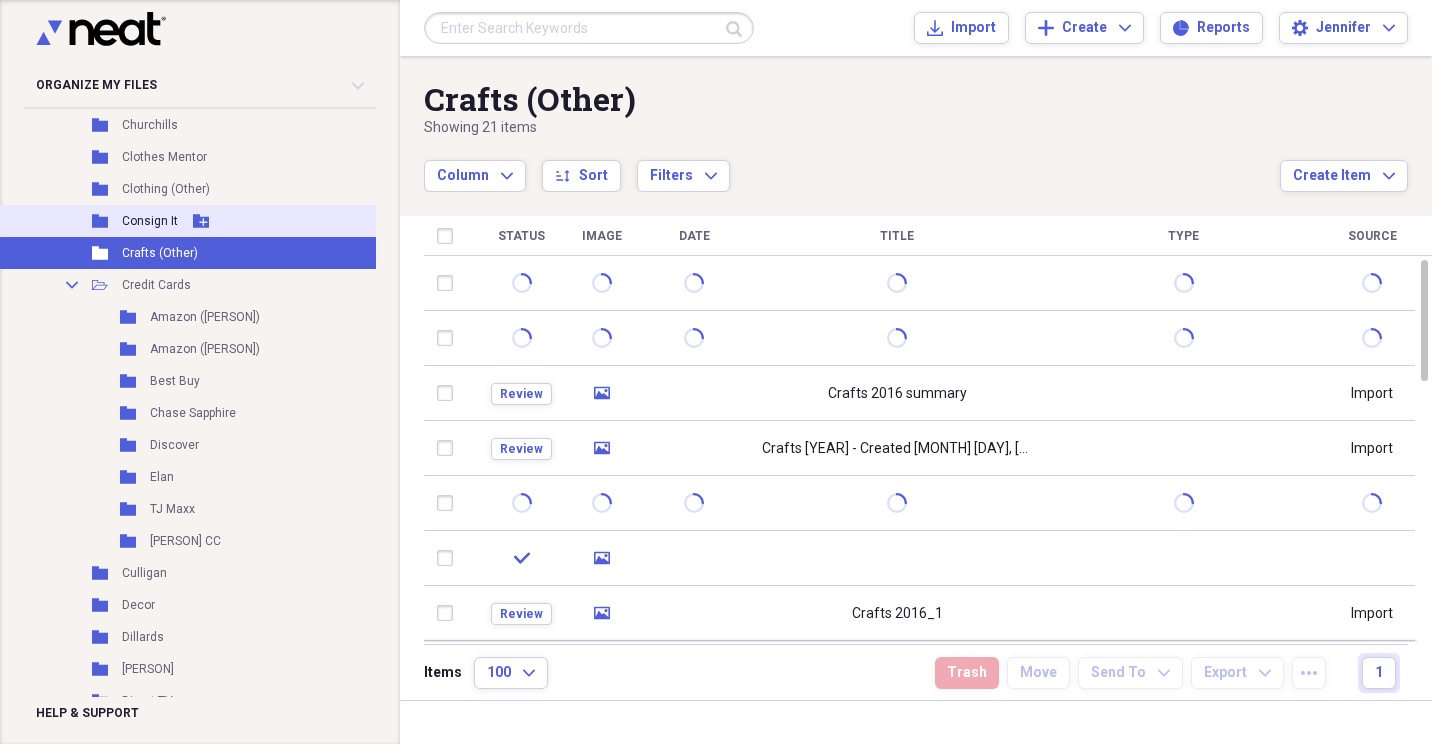 click on "Consign It" at bounding box center [150, 221] 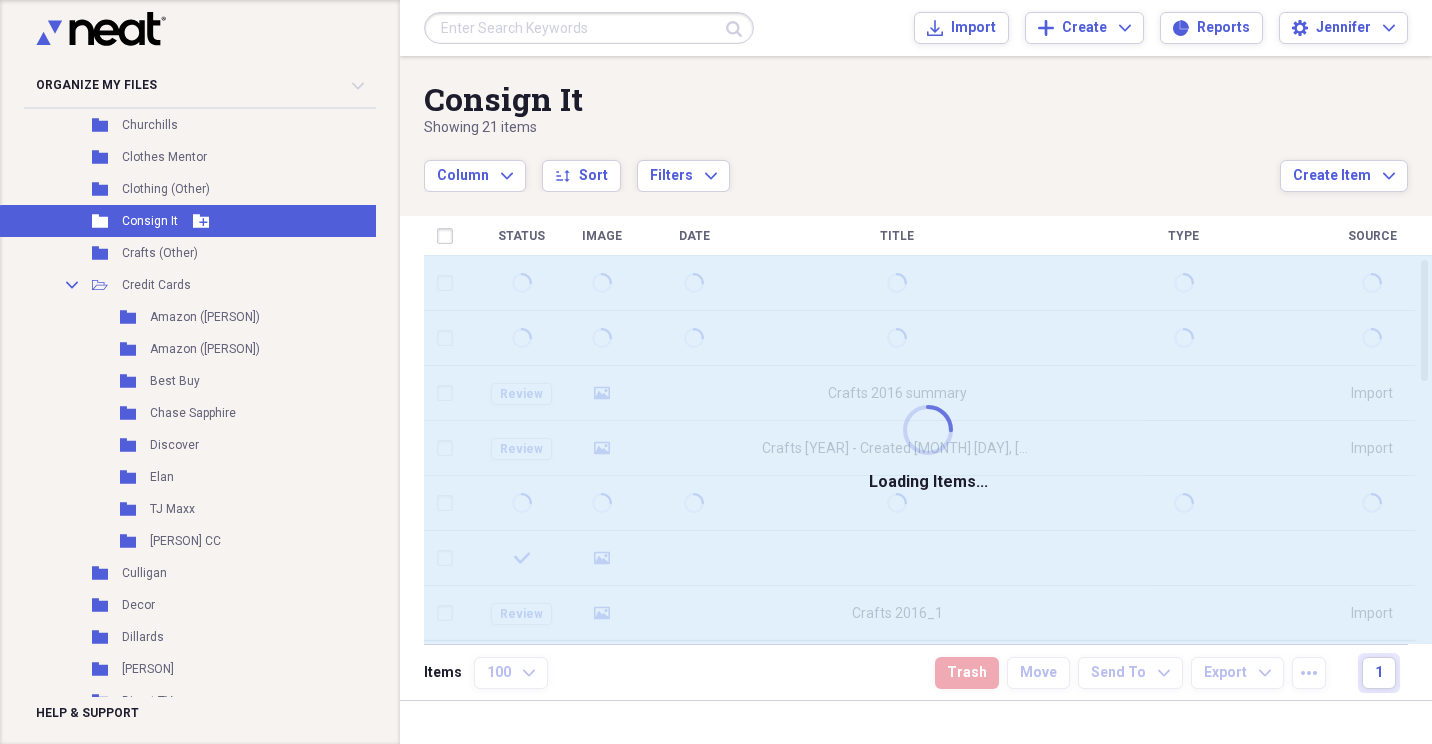 click on "Consign It" at bounding box center [150, 221] 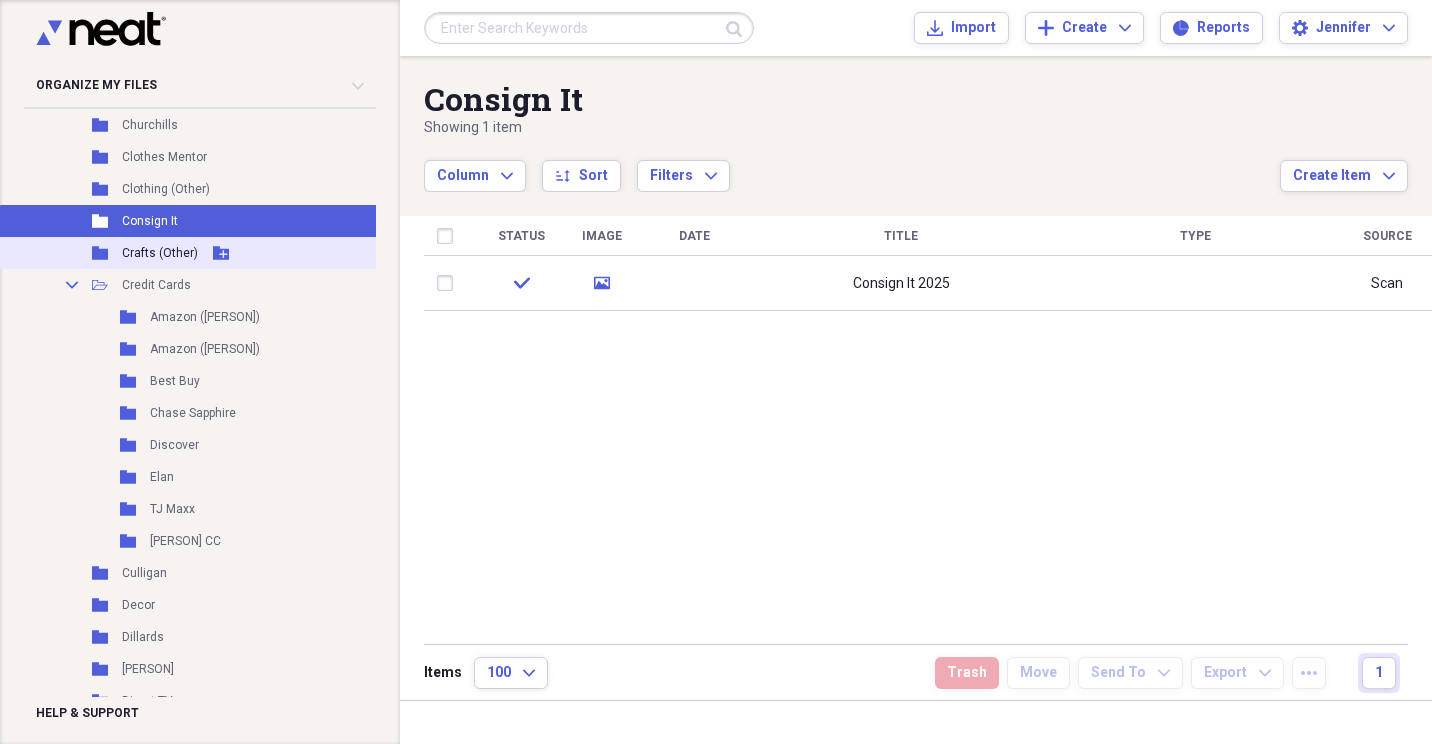 click on "Crafts (Other)" at bounding box center (160, 253) 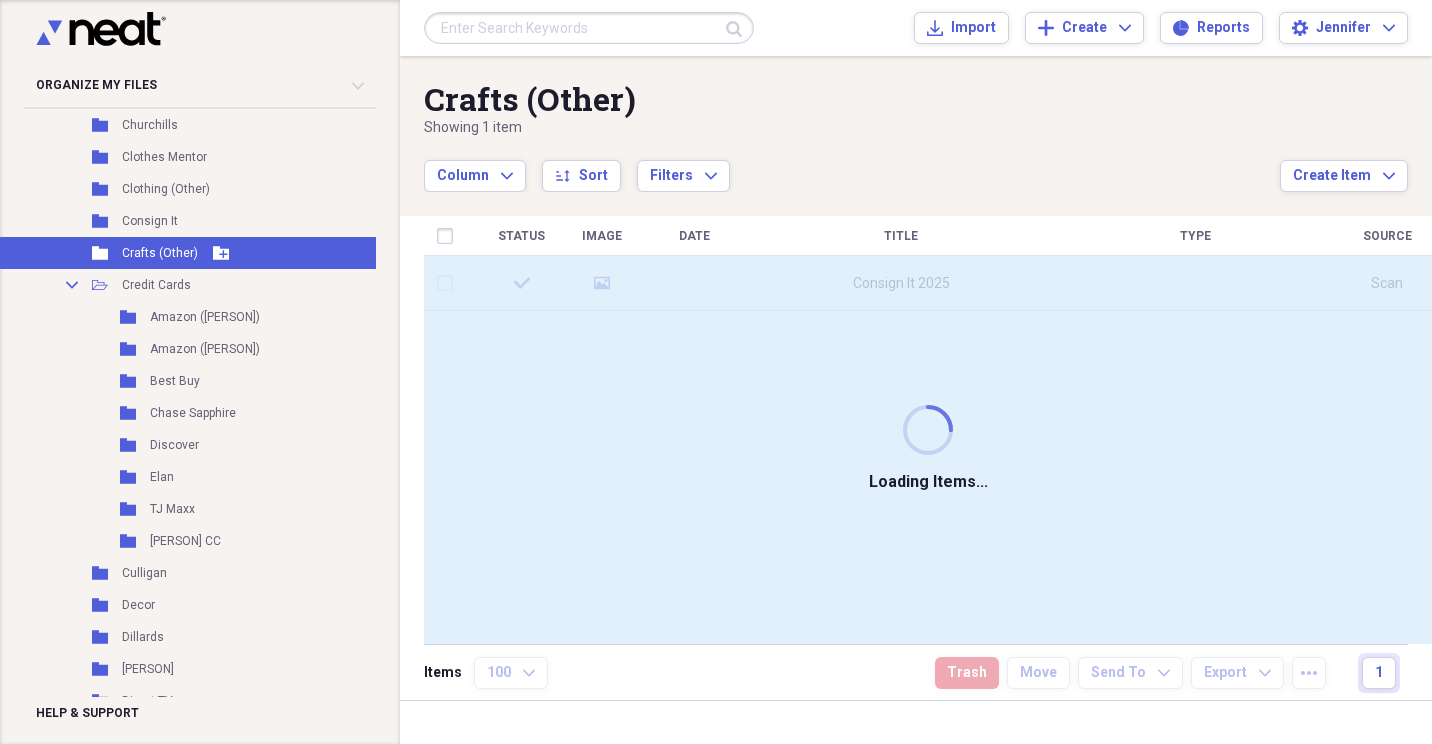 click on "Crafts (Other)" at bounding box center [160, 253] 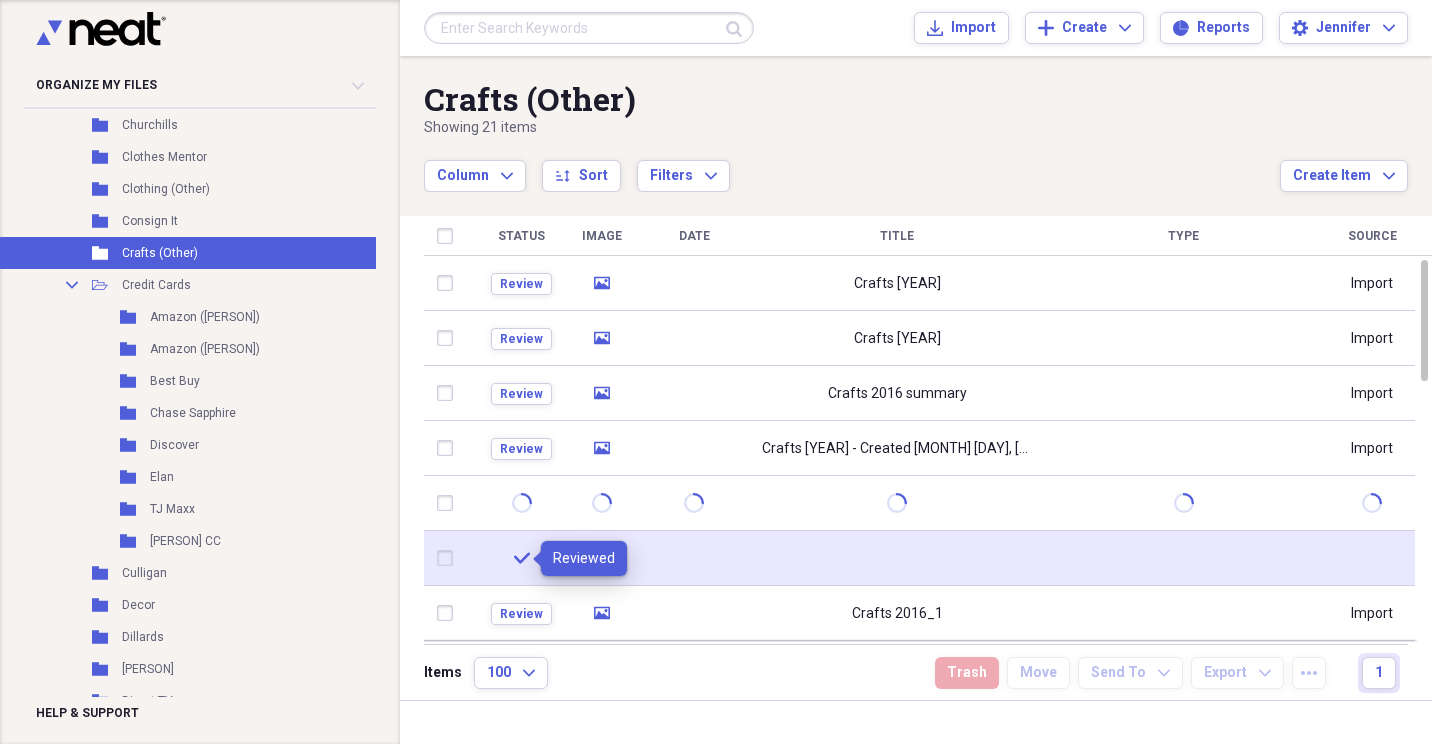 click 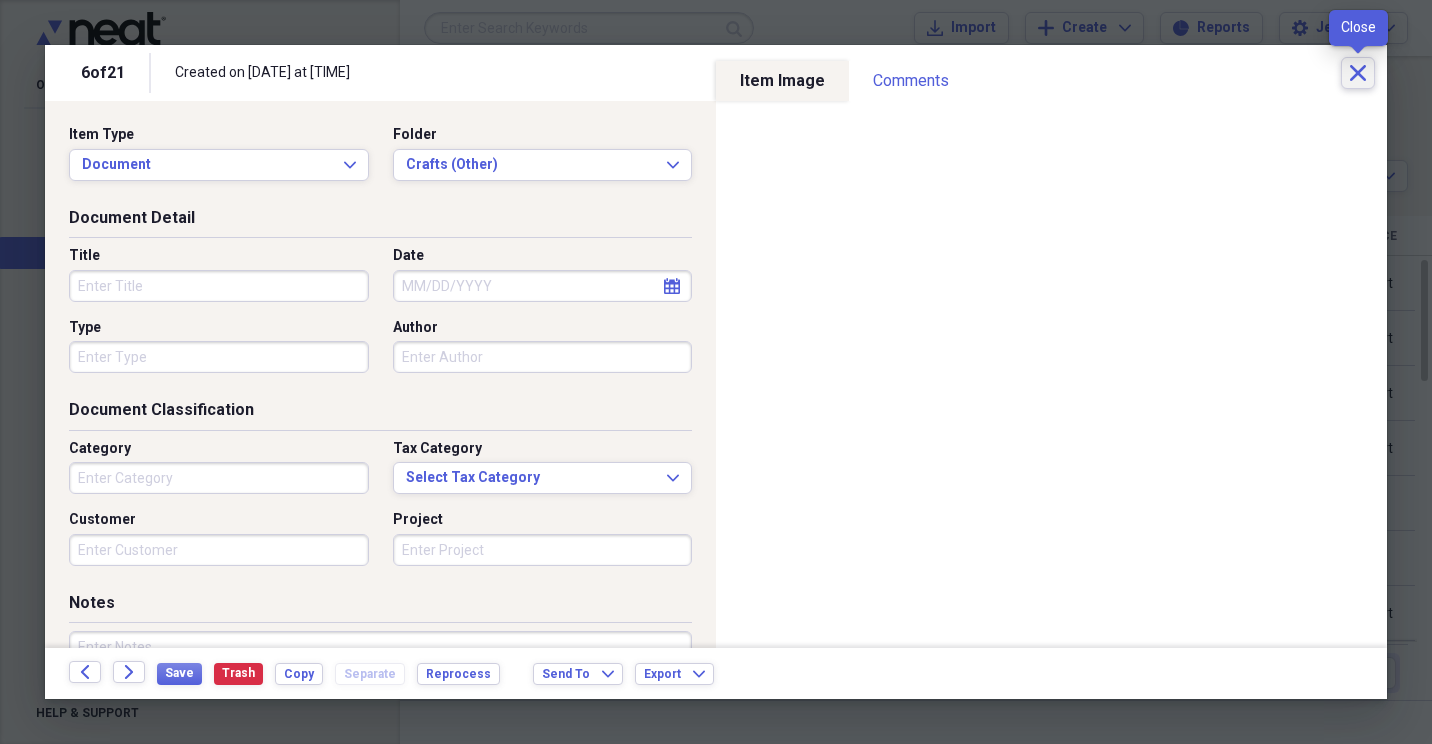 click on "Close" 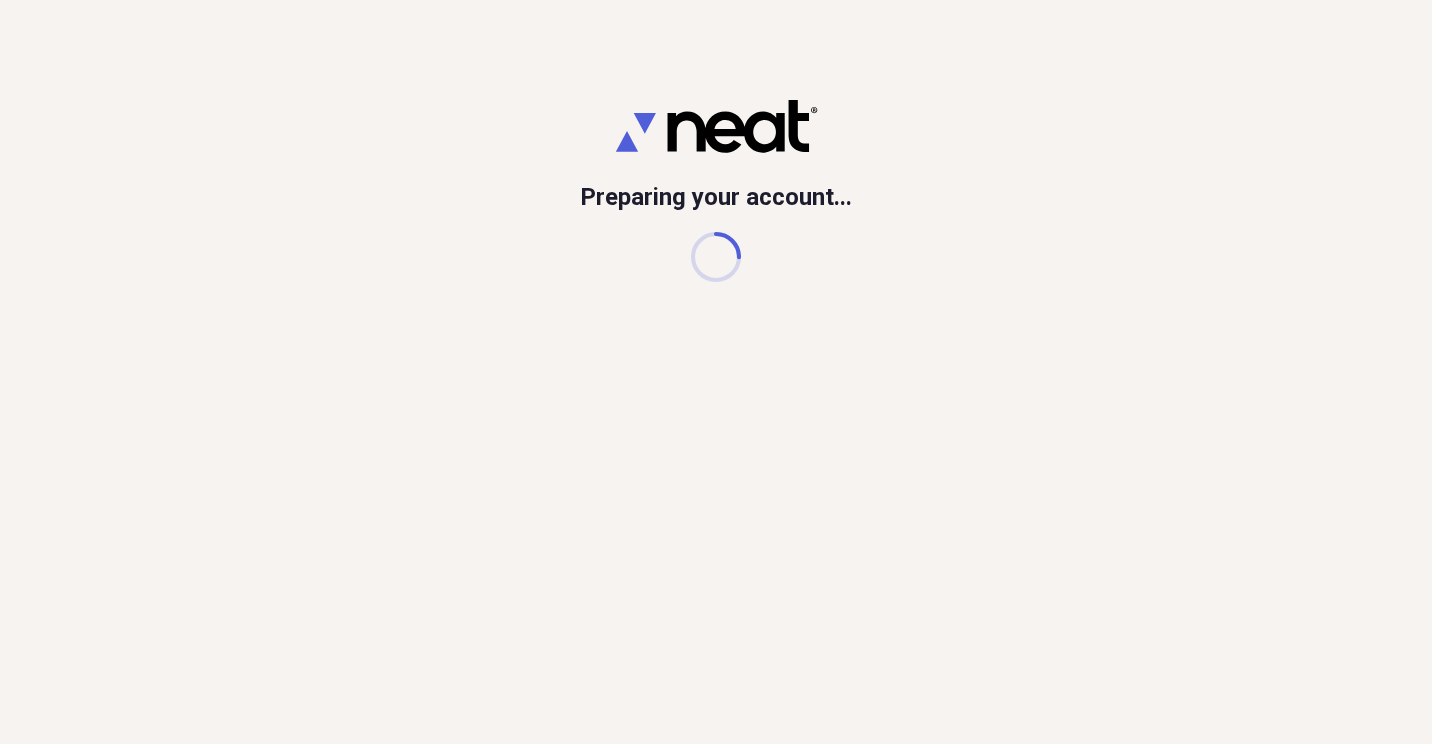 scroll, scrollTop: 0, scrollLeft: 0, axis: both 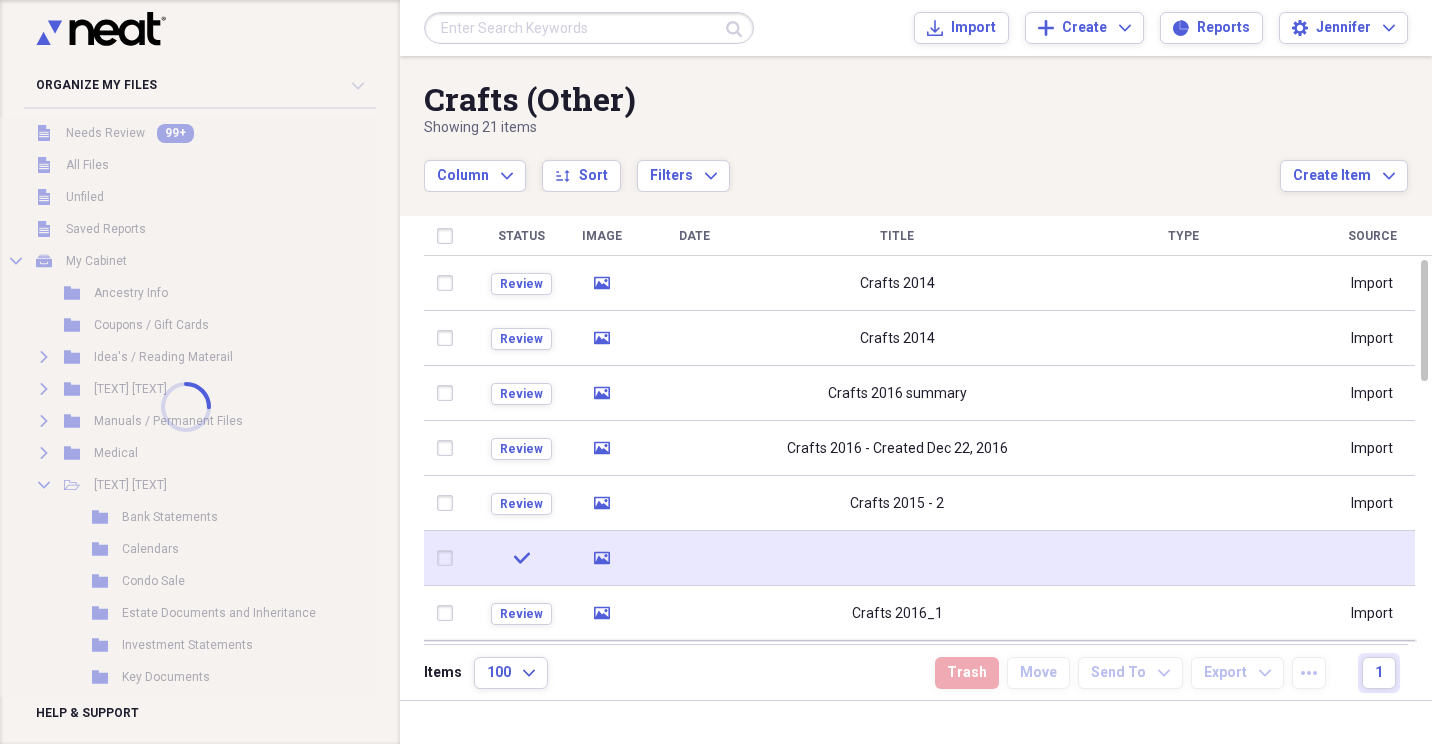 click at bounding box center (449, 558) 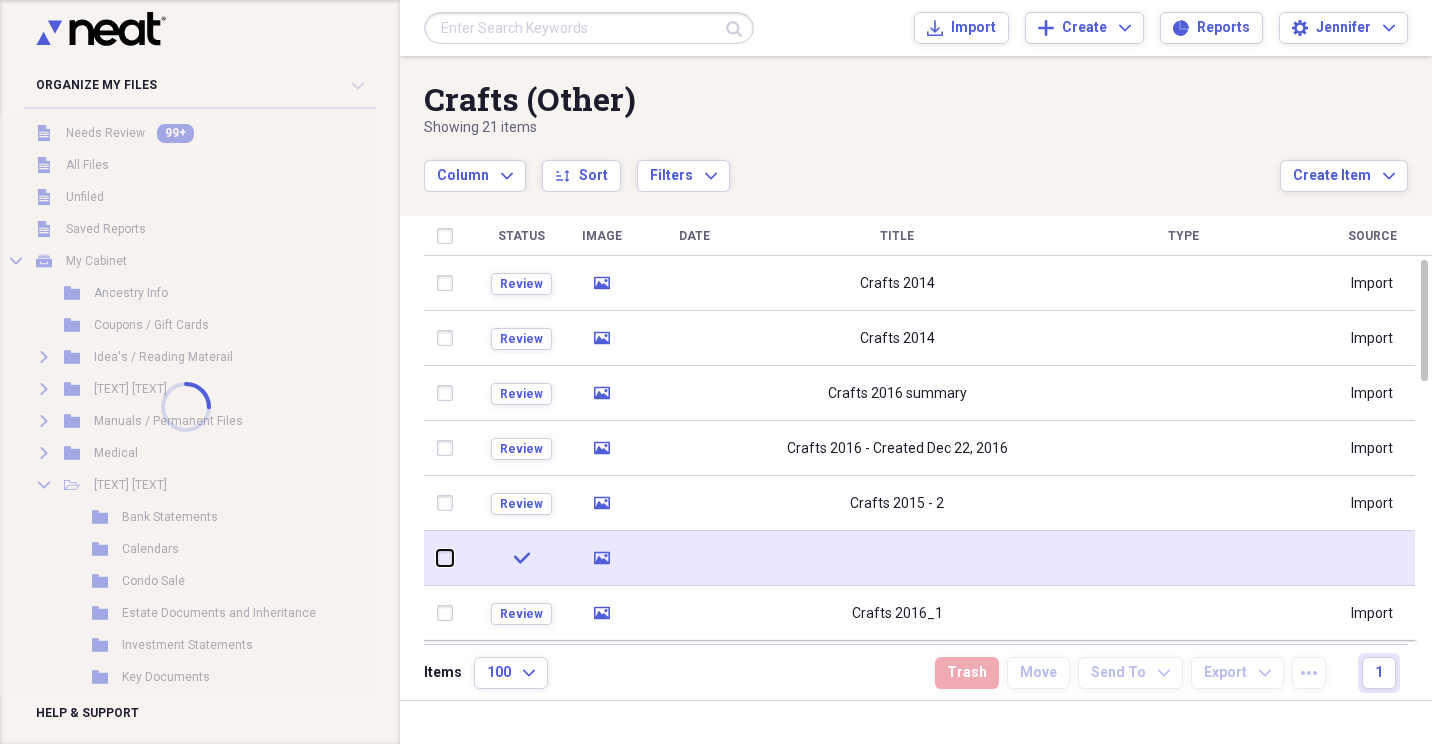 click at bounding box center (437, 558) 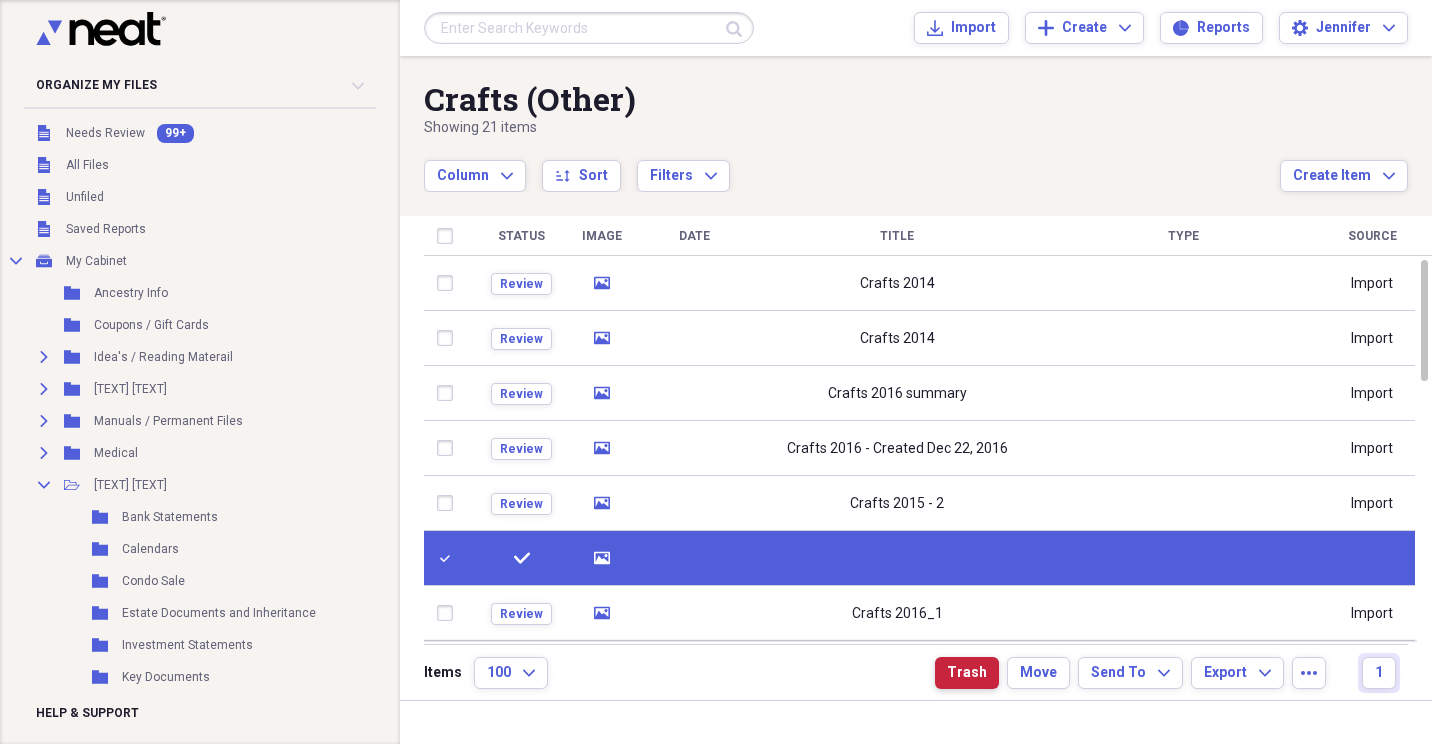 click on "Trash" at bounding box center (967, 673) 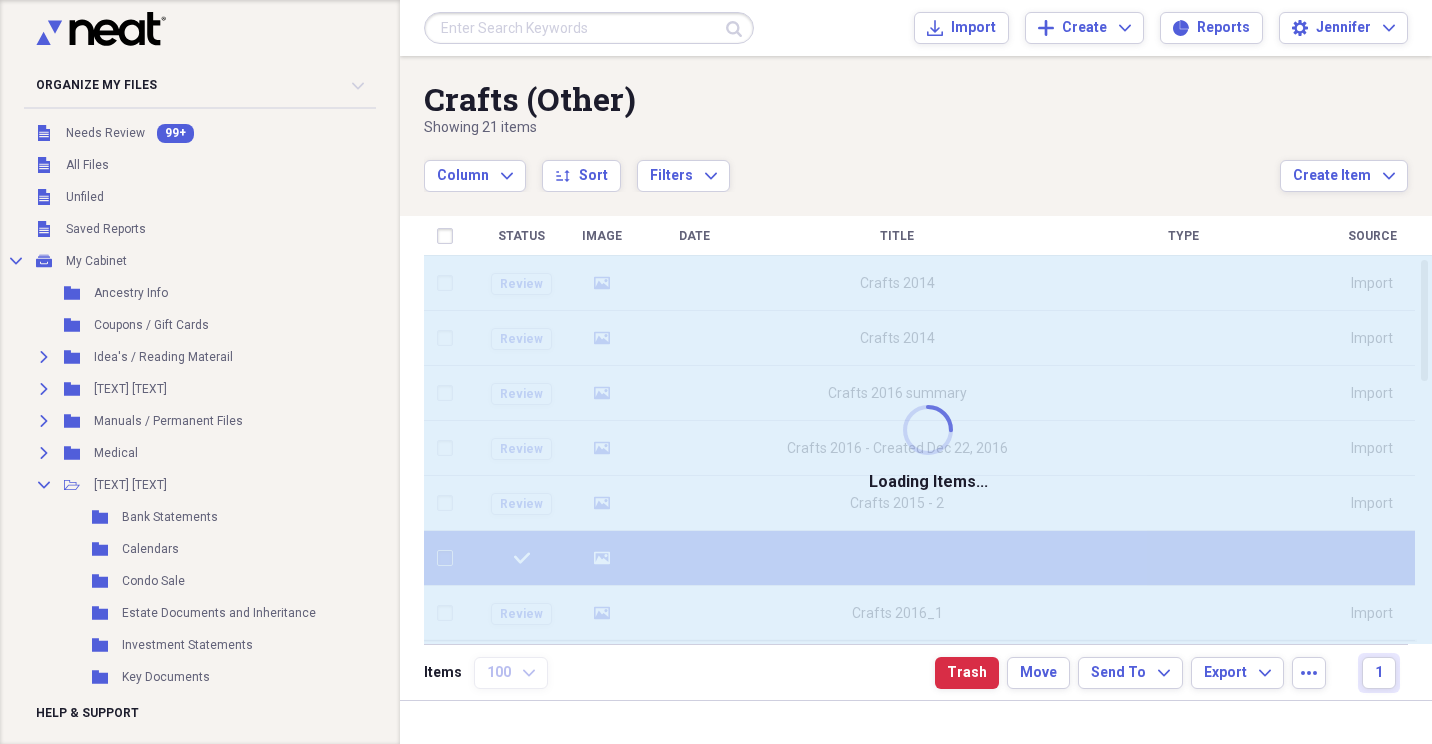 checkbox on "false" 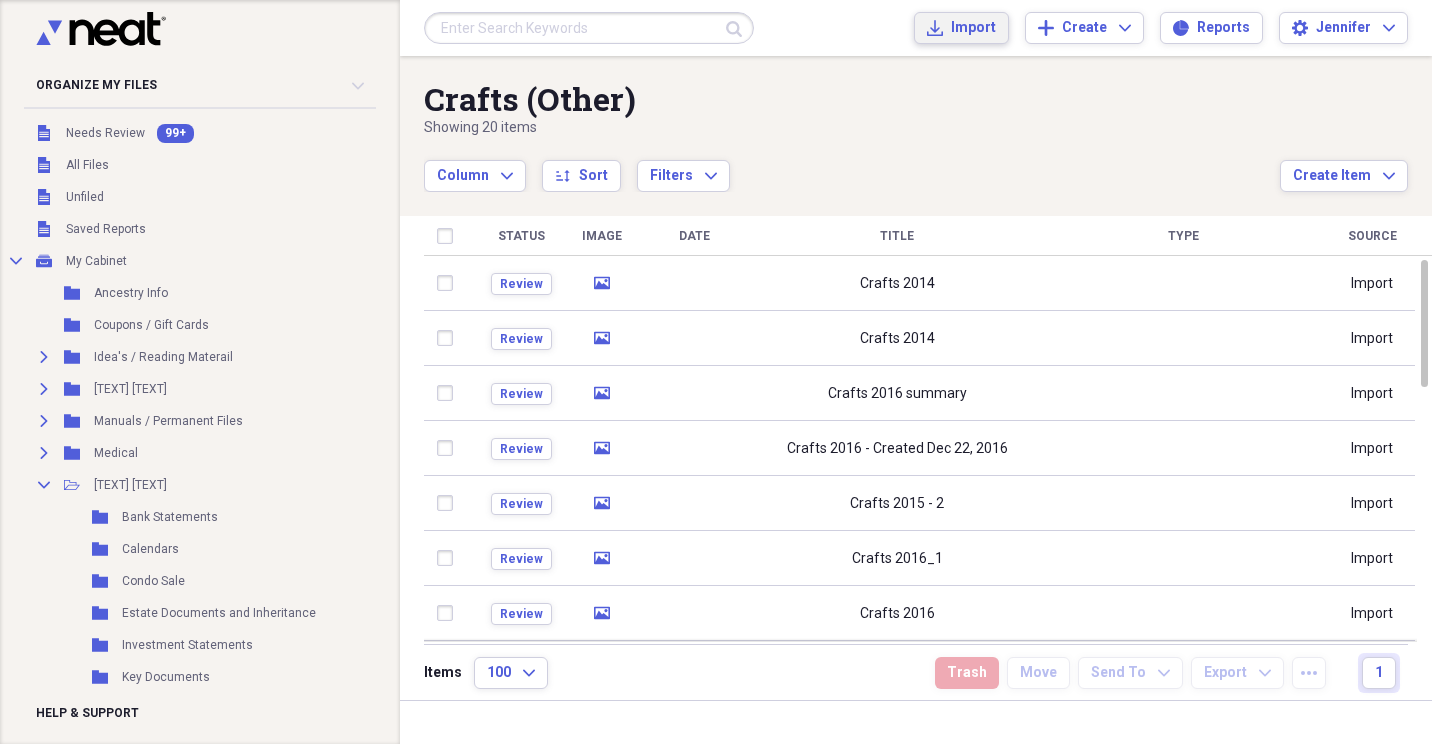 click on "Import" at bounding box center [973, 28] 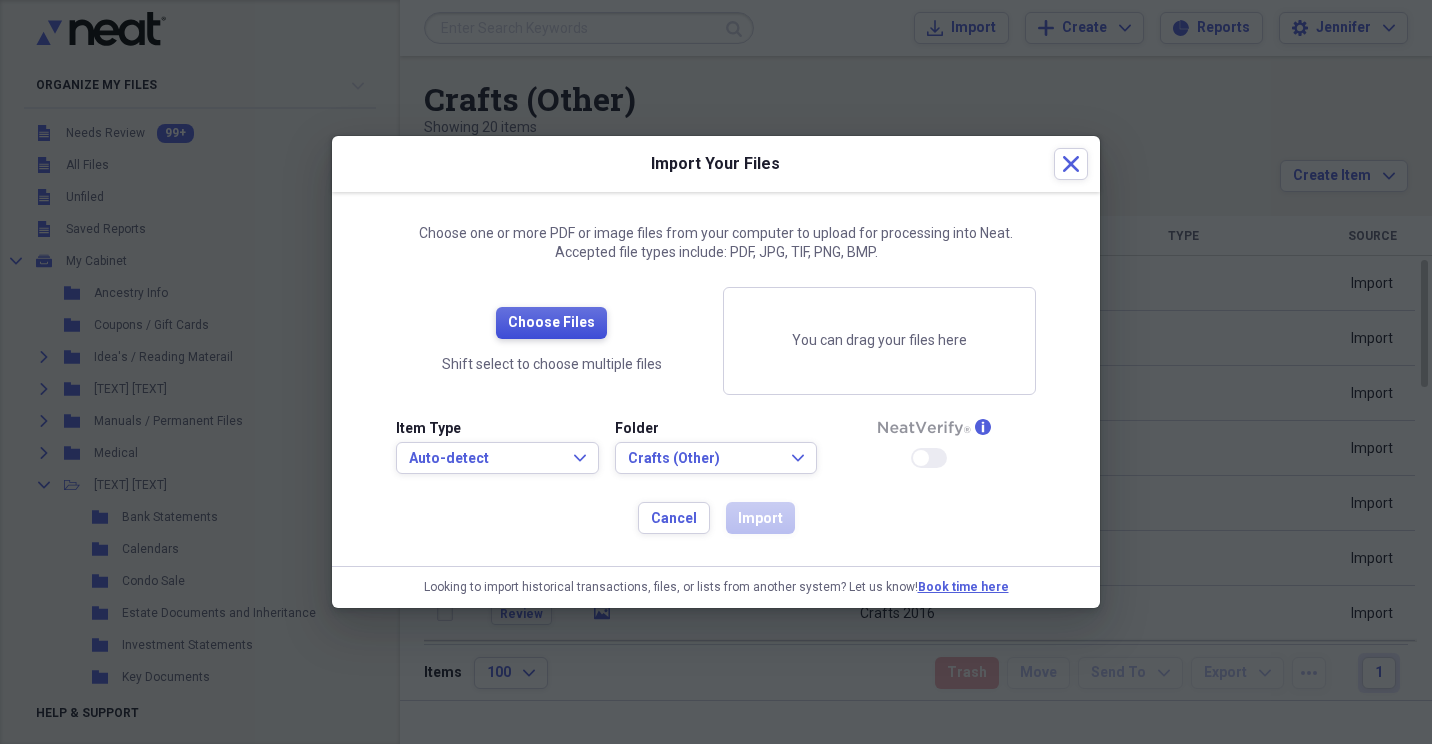 click on "Choose Files" at bounding box center [551, 323] 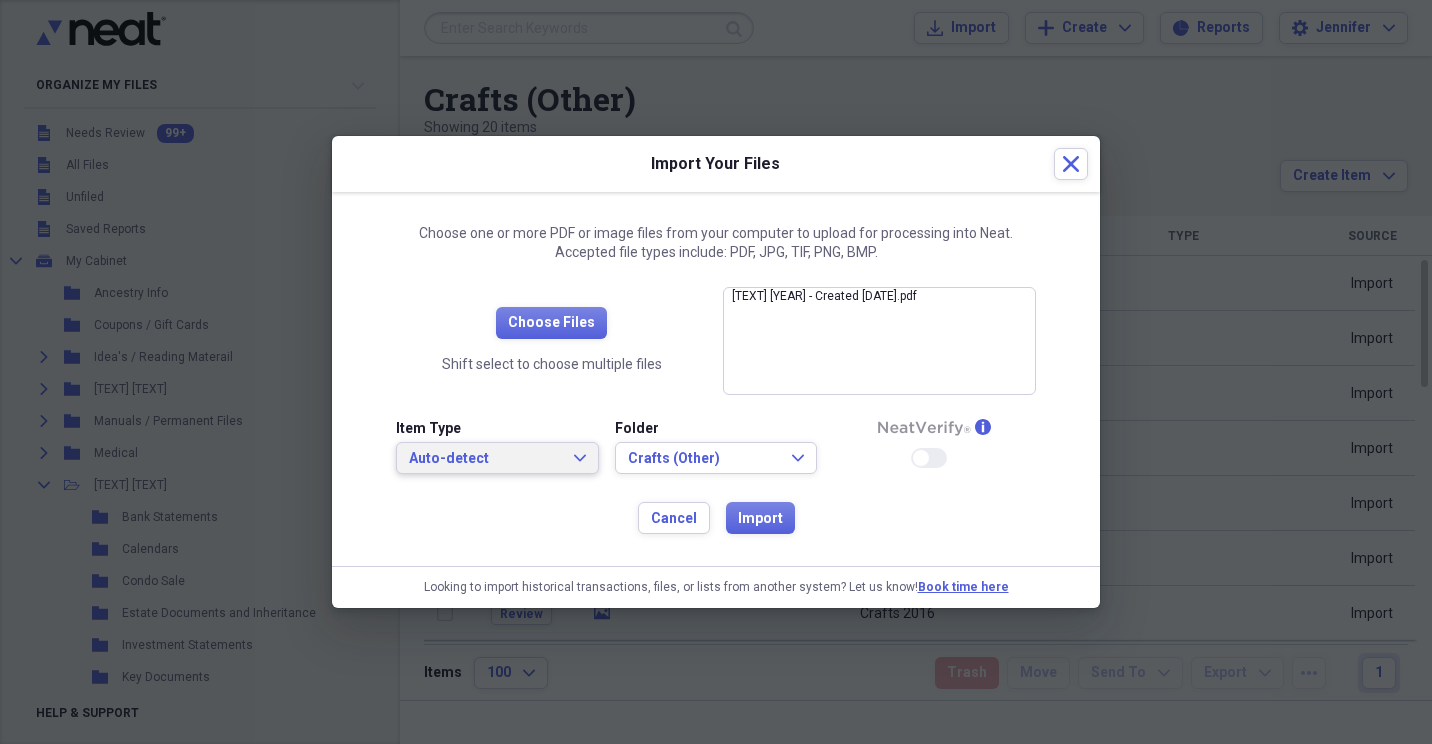 click on "Expand" 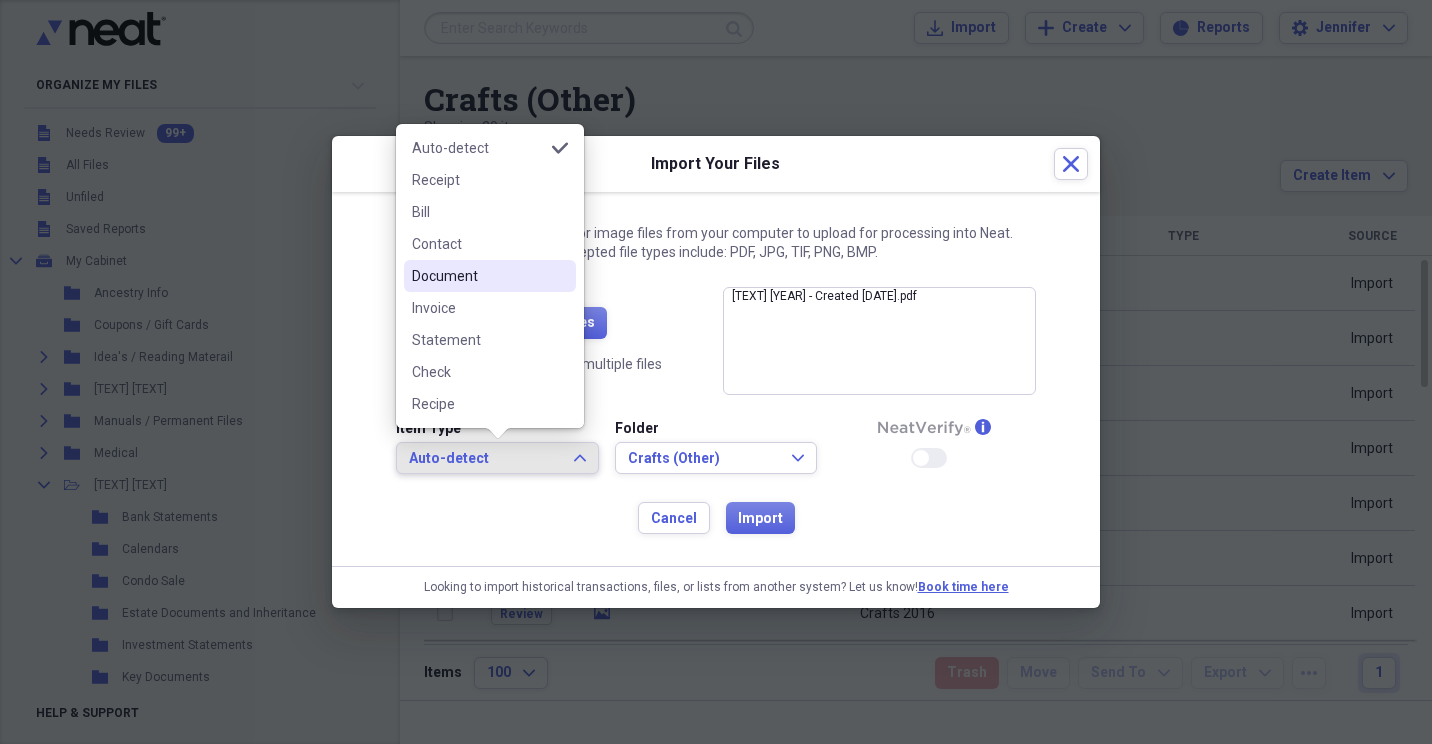 click on "Document" at bounding box center (490, 276) 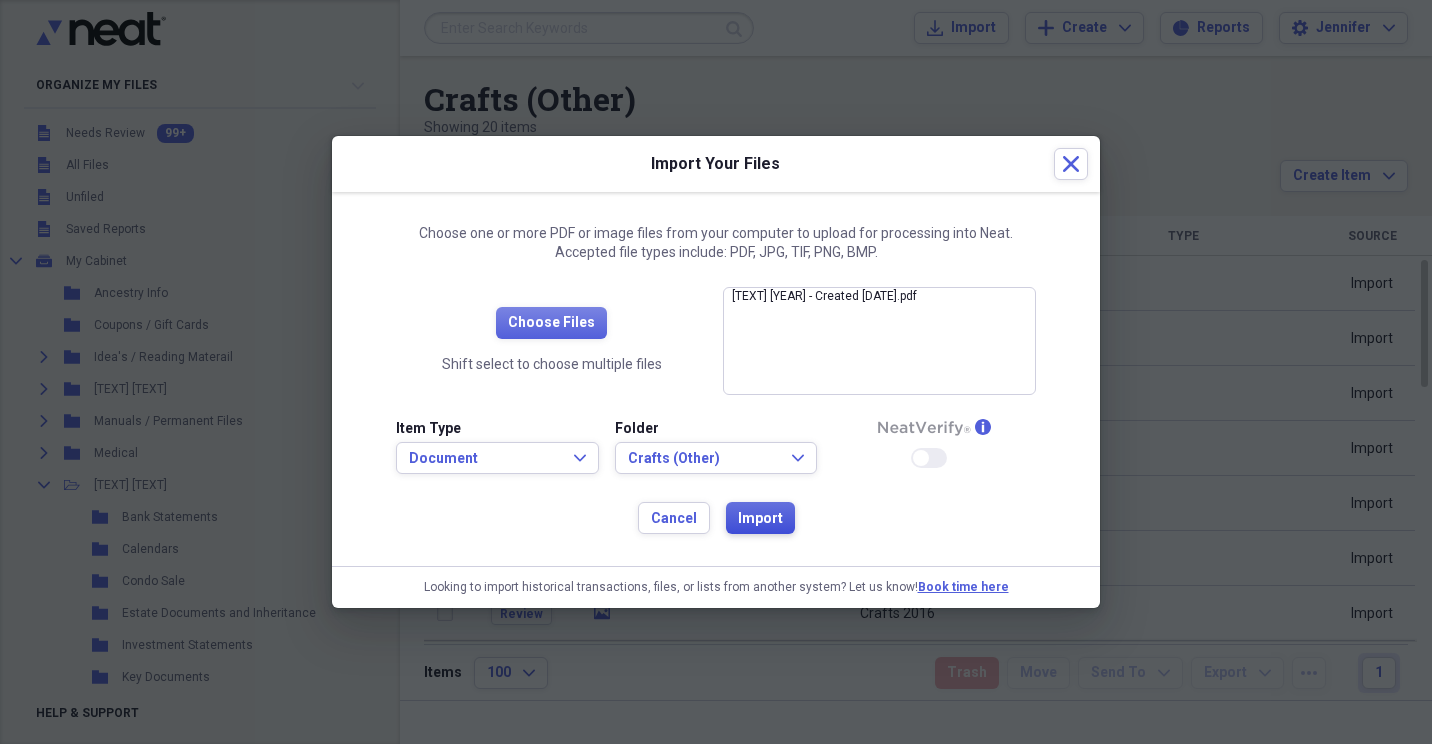 click on "Import" at bounding box center [760, 519] 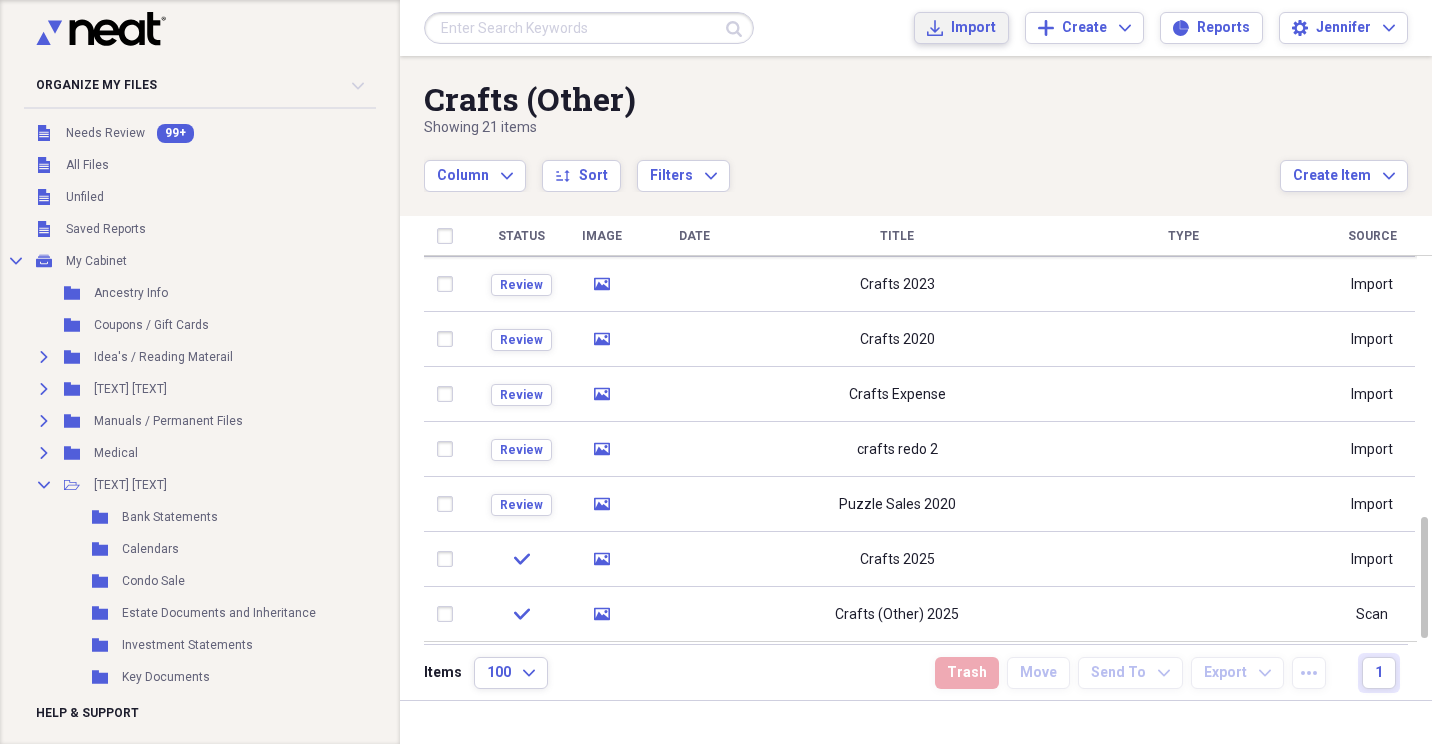 click on "Import" at bounding box center [973, 28] 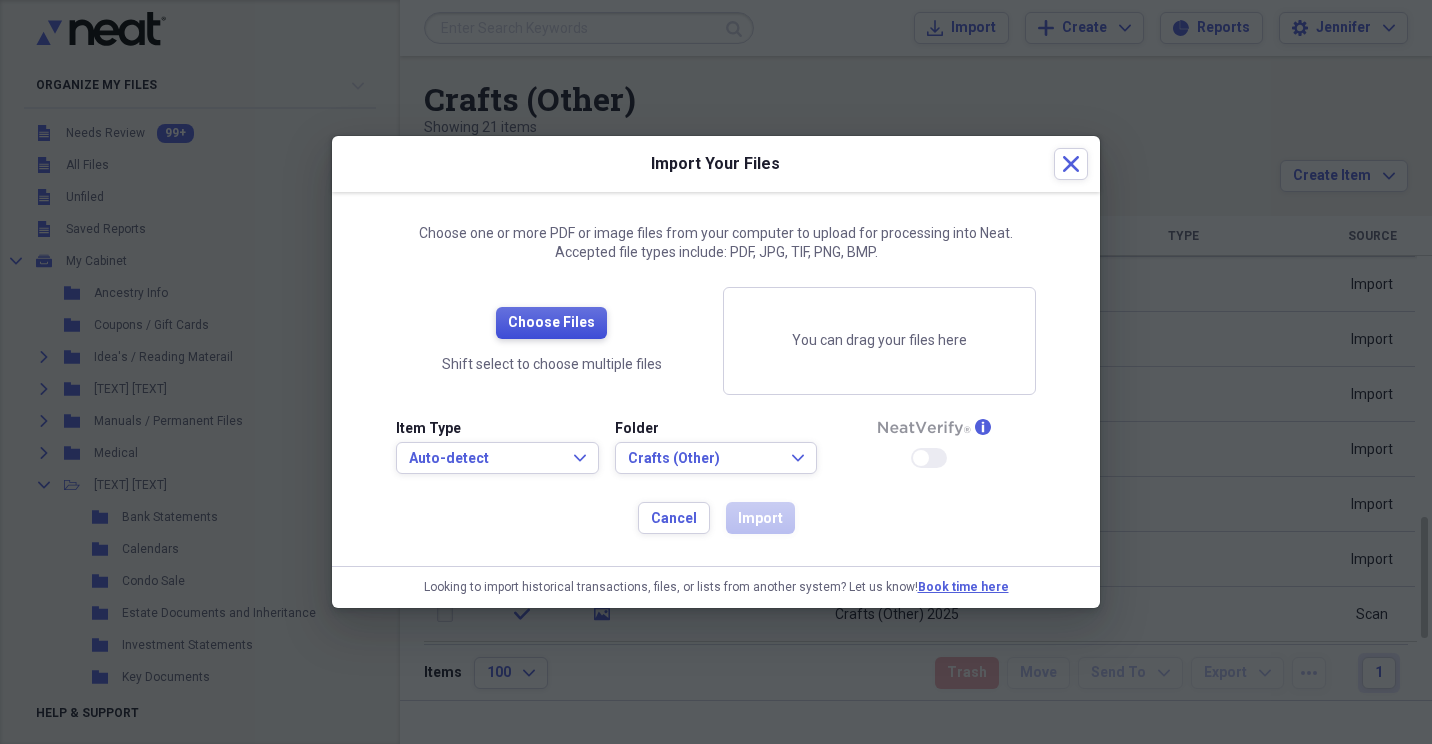 click on "Choose Files" at bounding box center [551, 323] 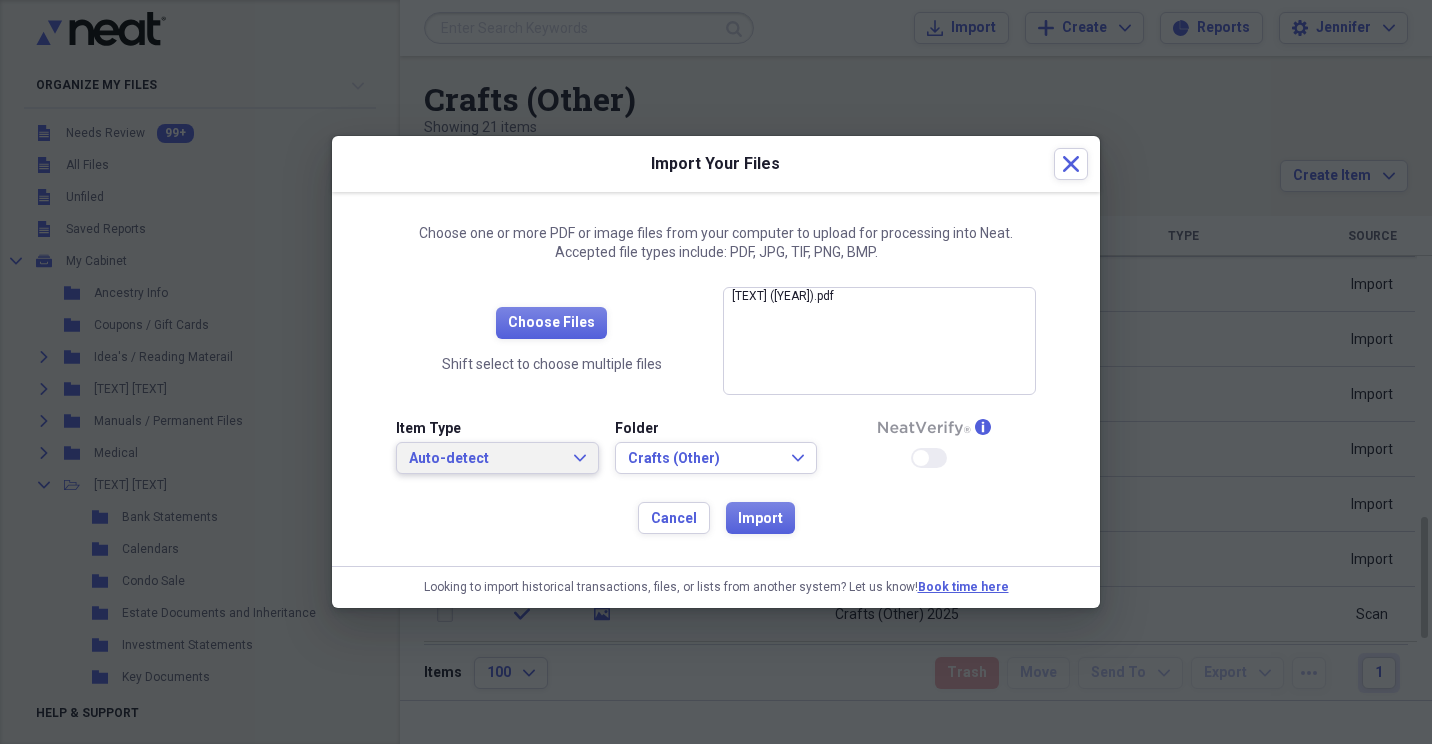 click on "Expand" 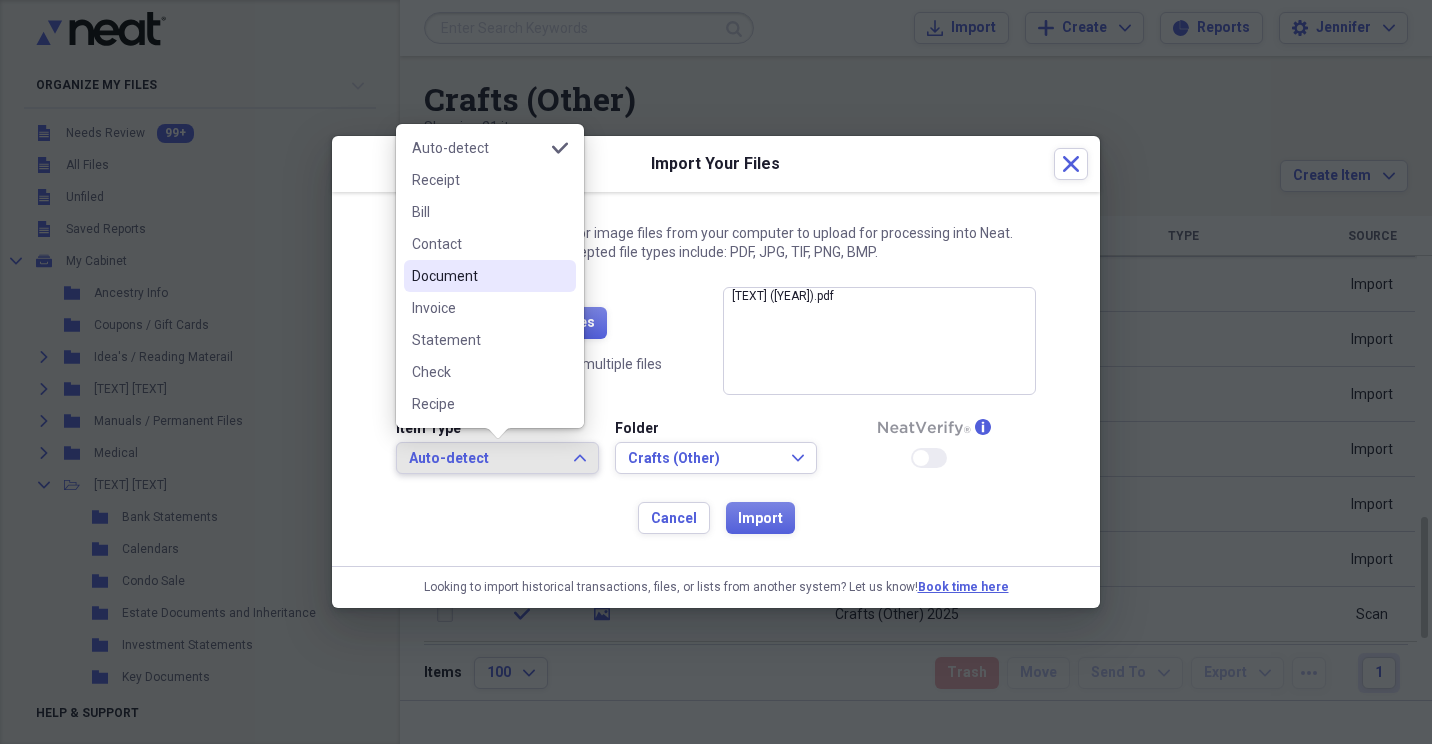 click on "Document" at bounding box center (478, 276) 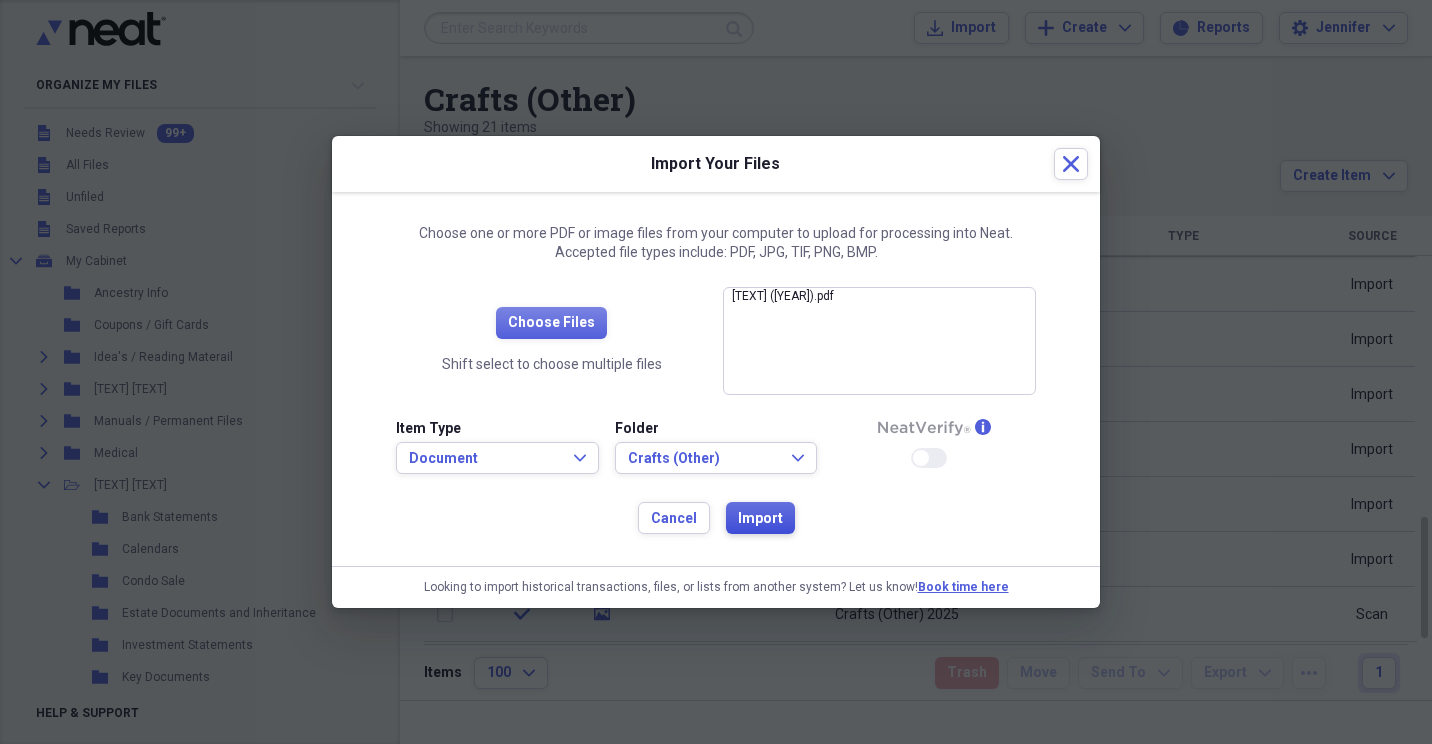 click on "Import" at bounding box center (760, 519) 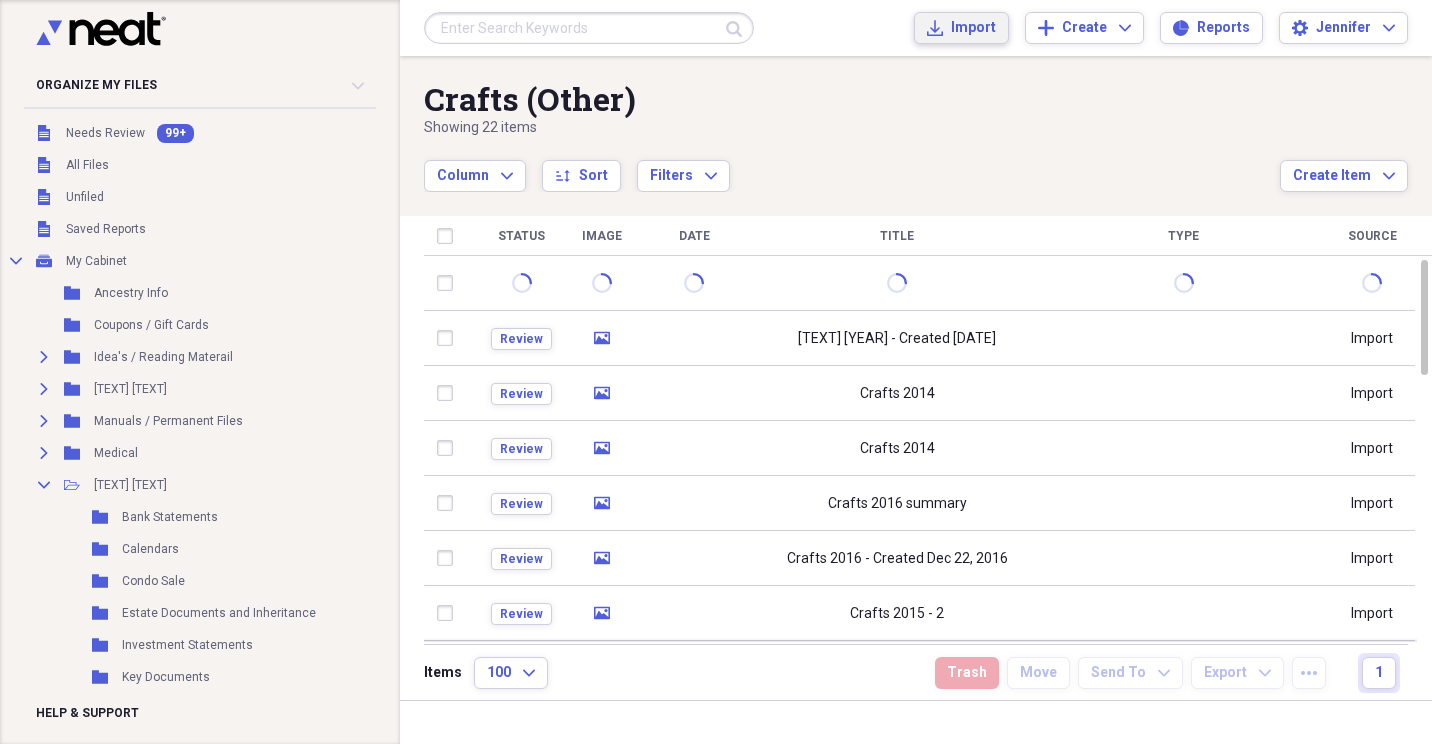 click on "Import" at bounding box center (973, 28) 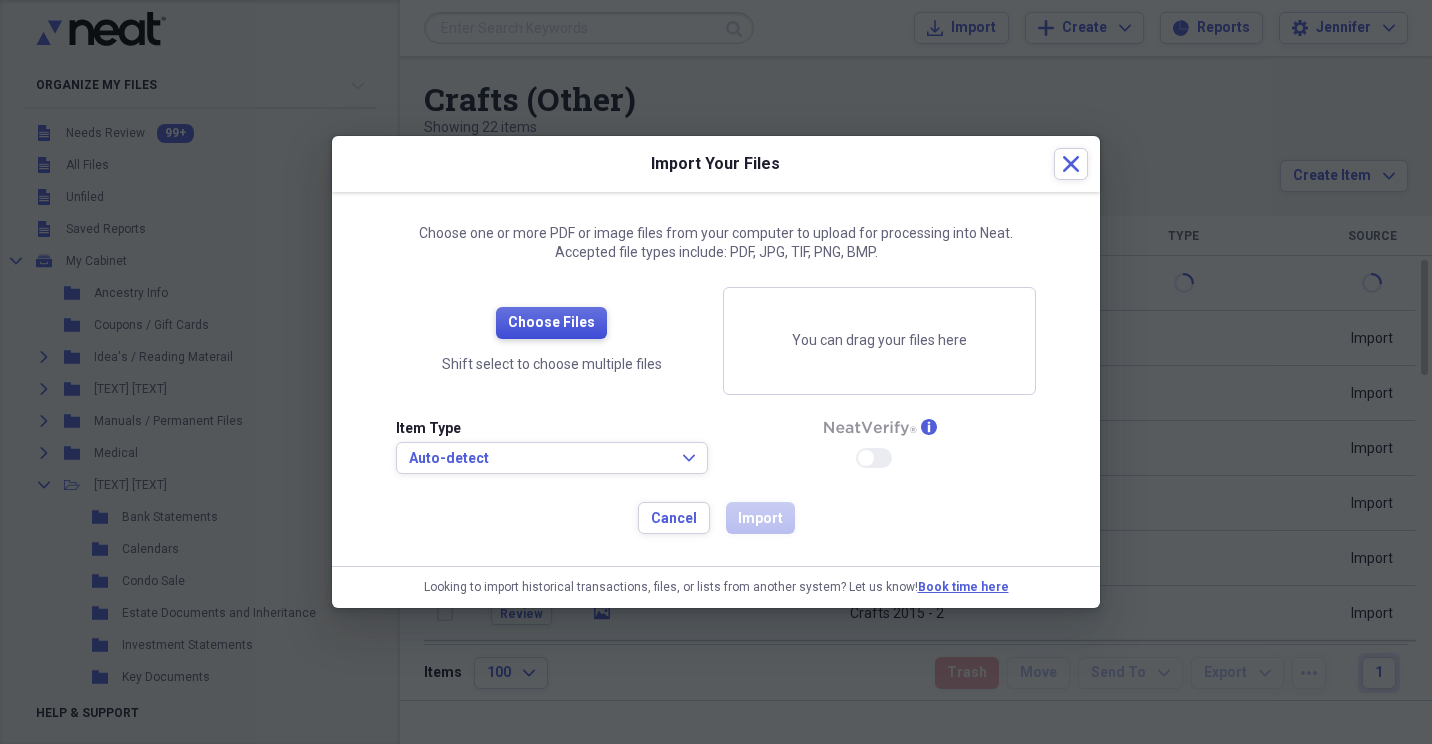 click on "Choose Files" at bounding box center (551, 323) 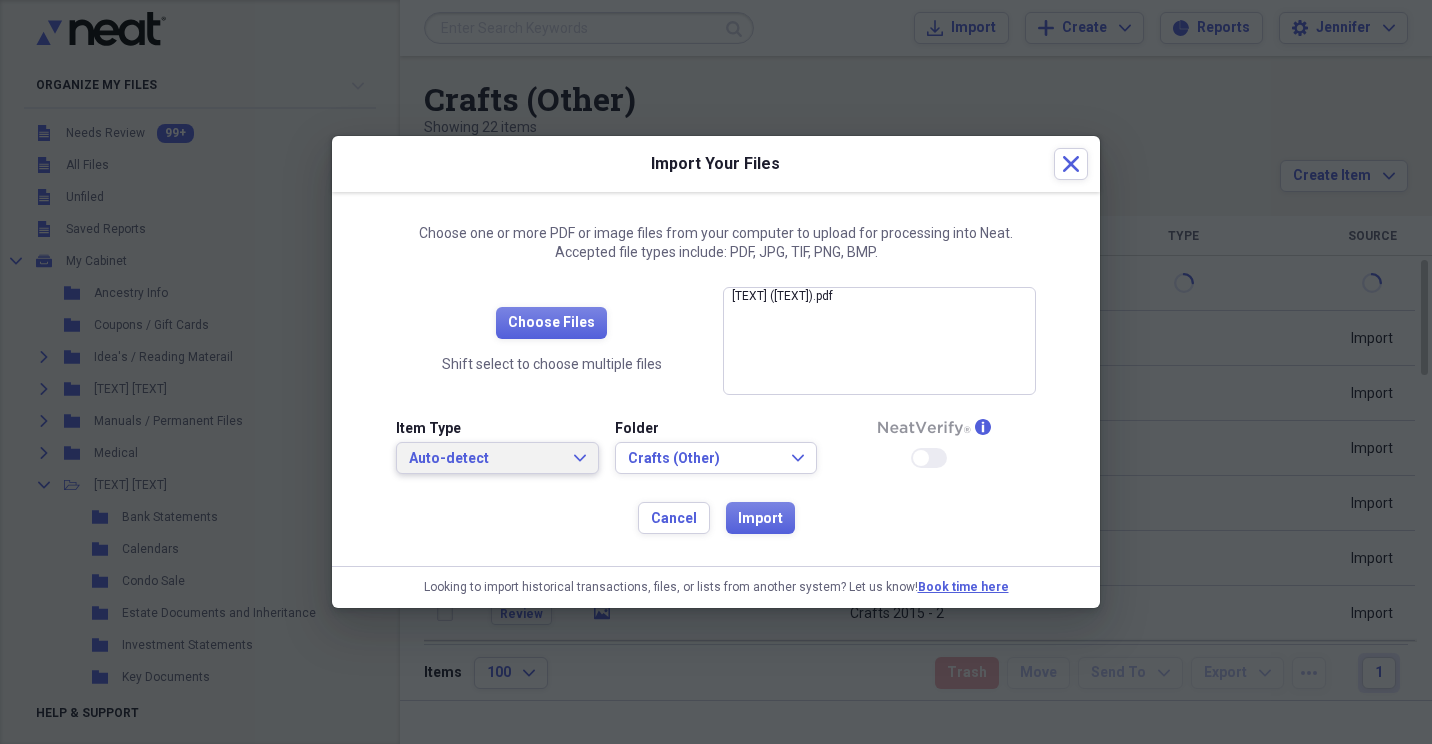 click on "Expand" 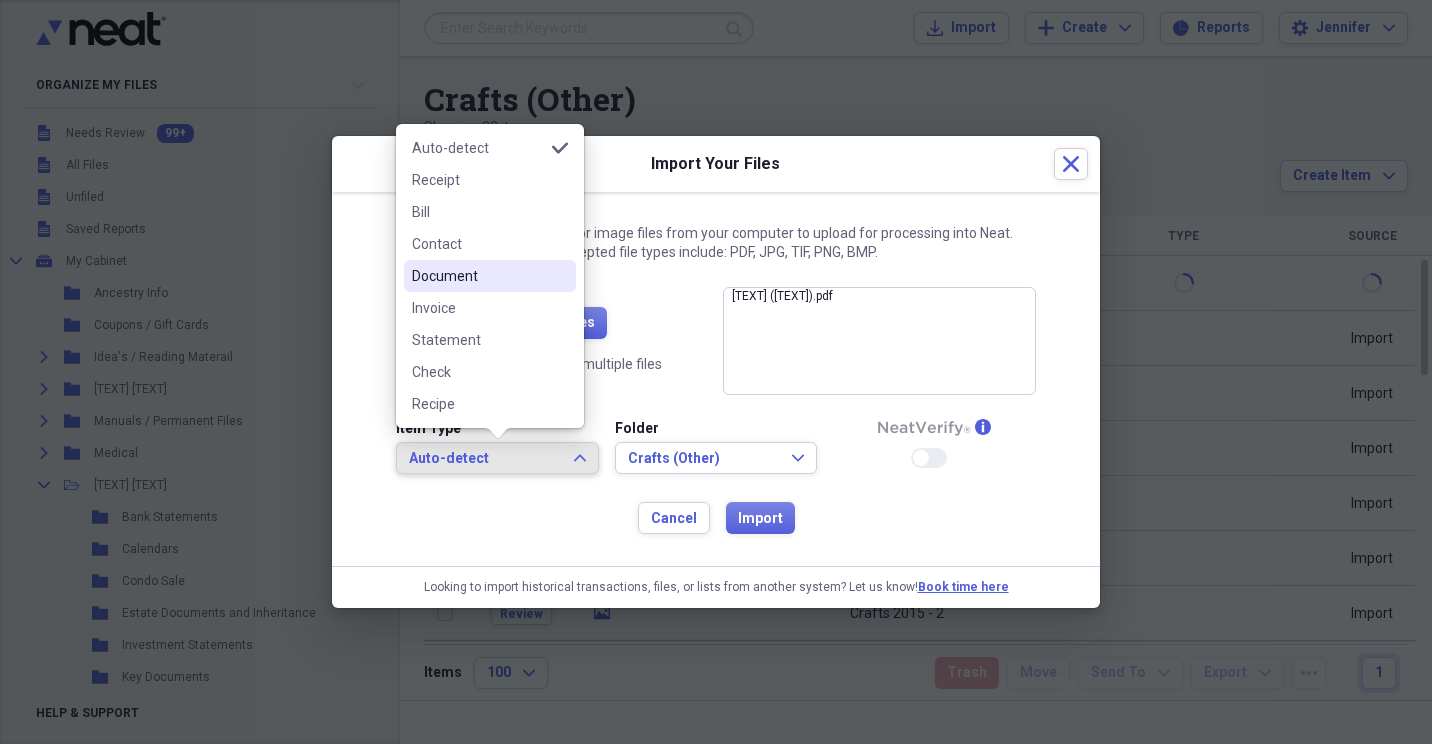 click on "Document" at bounding box center [478, 276] 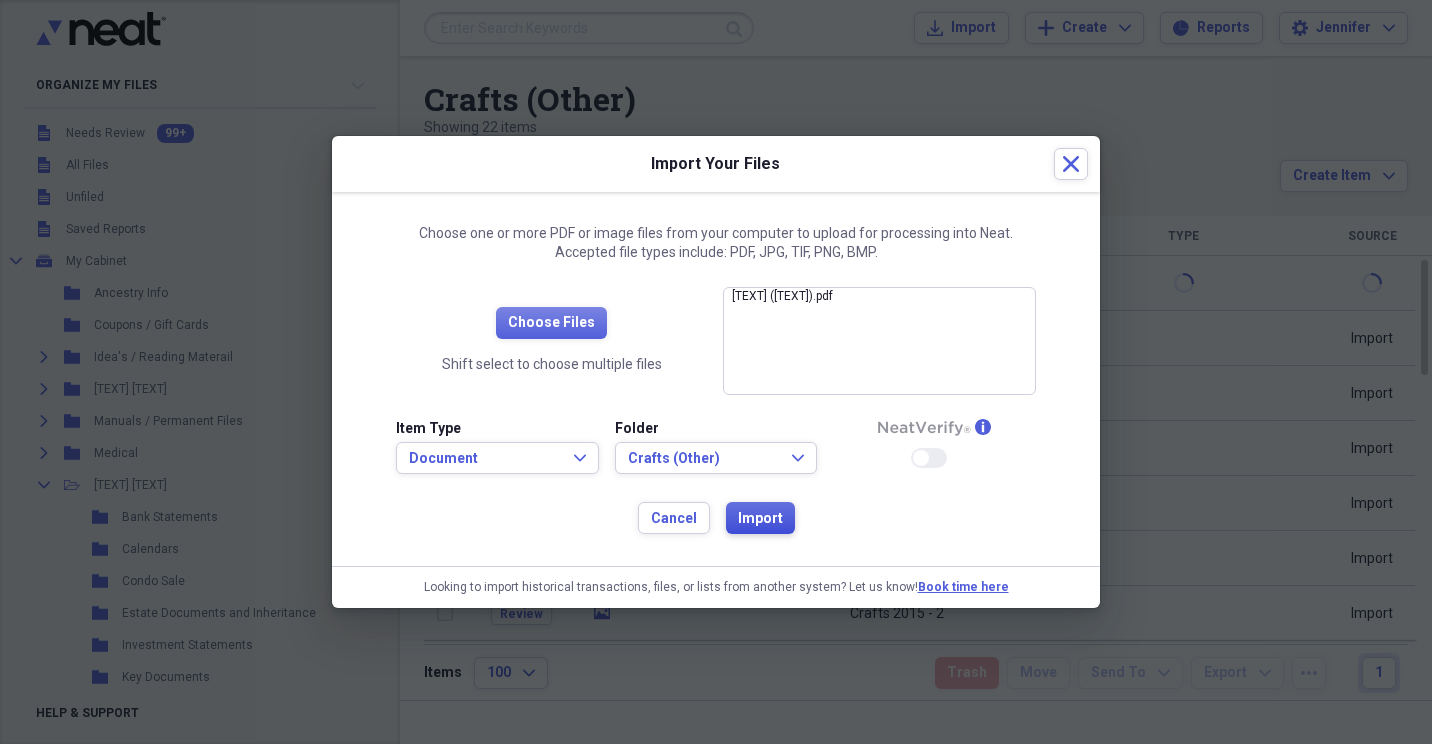 click on "Import" at bounding box center (760, 519) 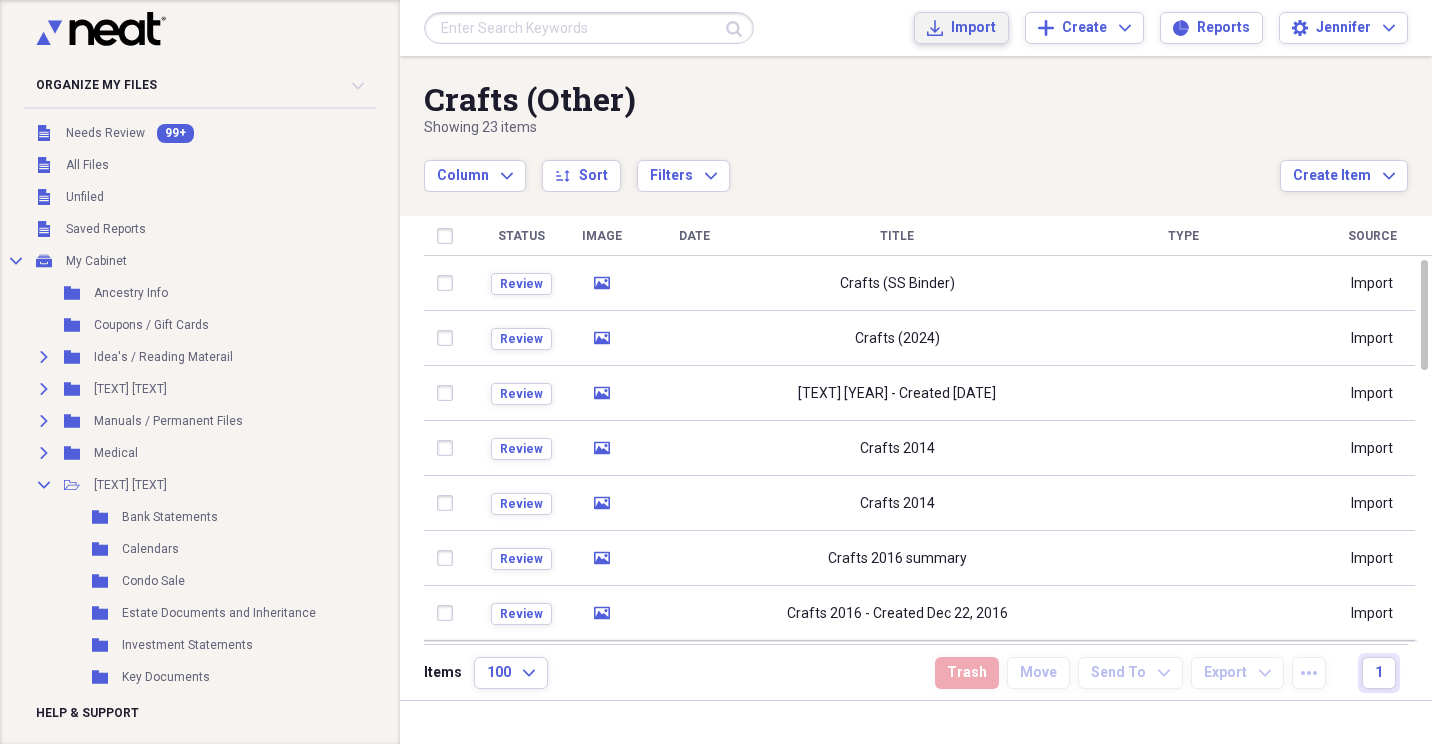 click on "Import" at bounding box center [973, 28] 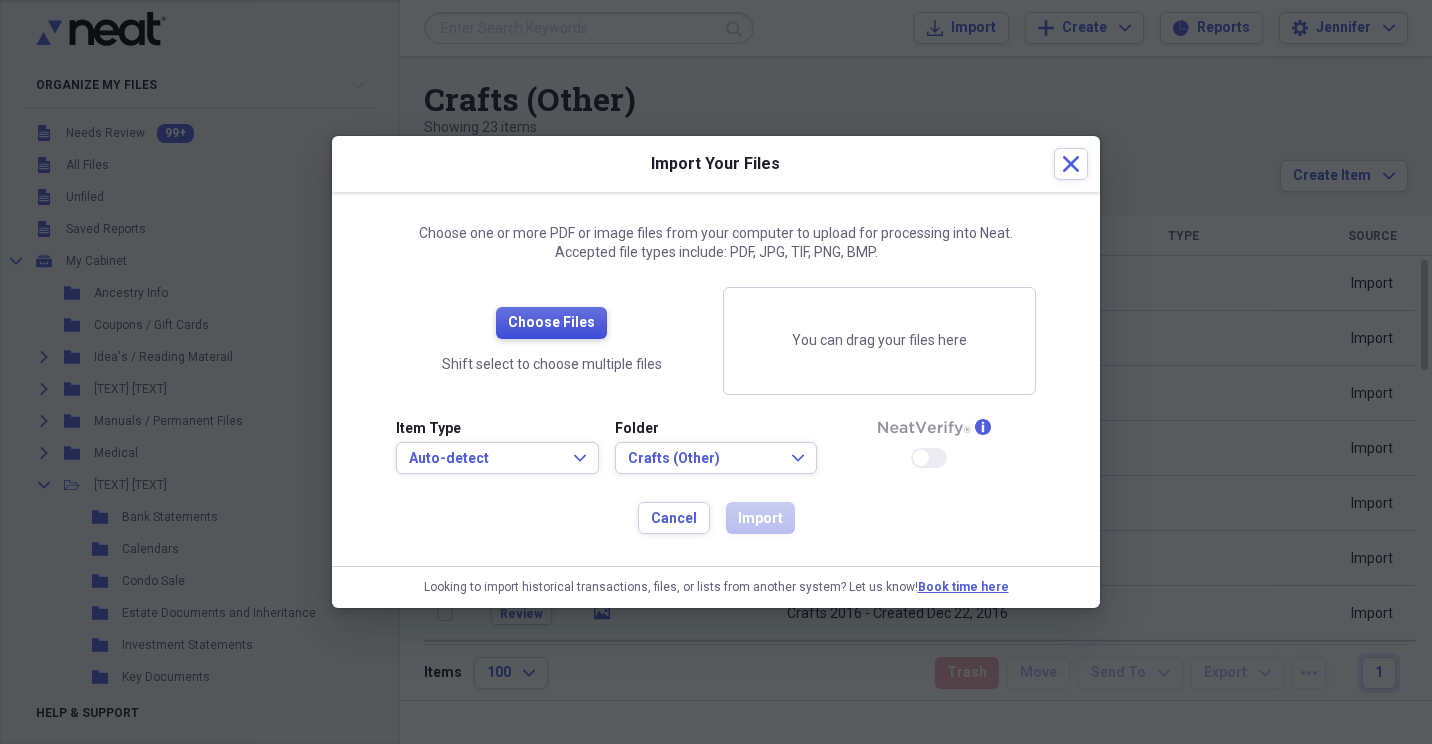click on "Choose Files" at bounding box center [551, 323] 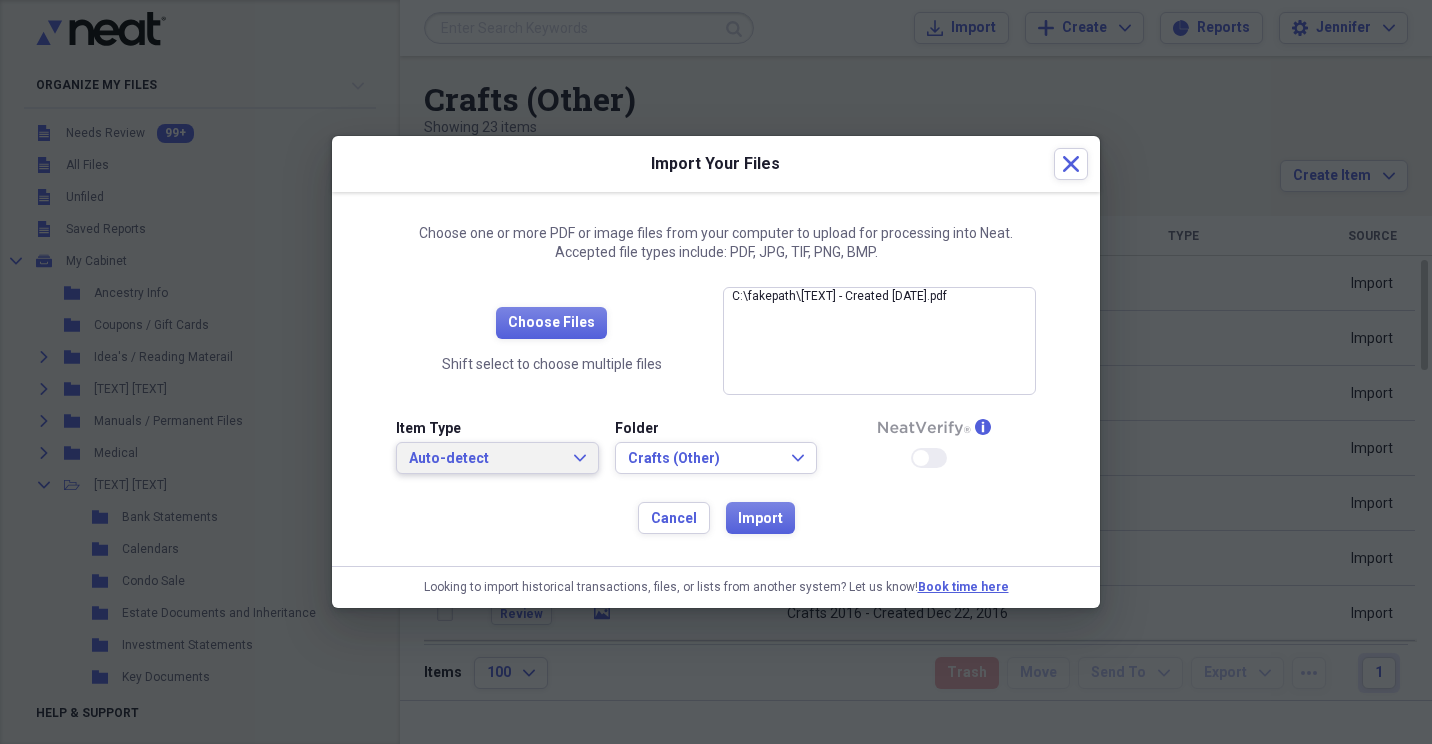 click on "Auto-detect Expand" at bounding box center (497, 458) 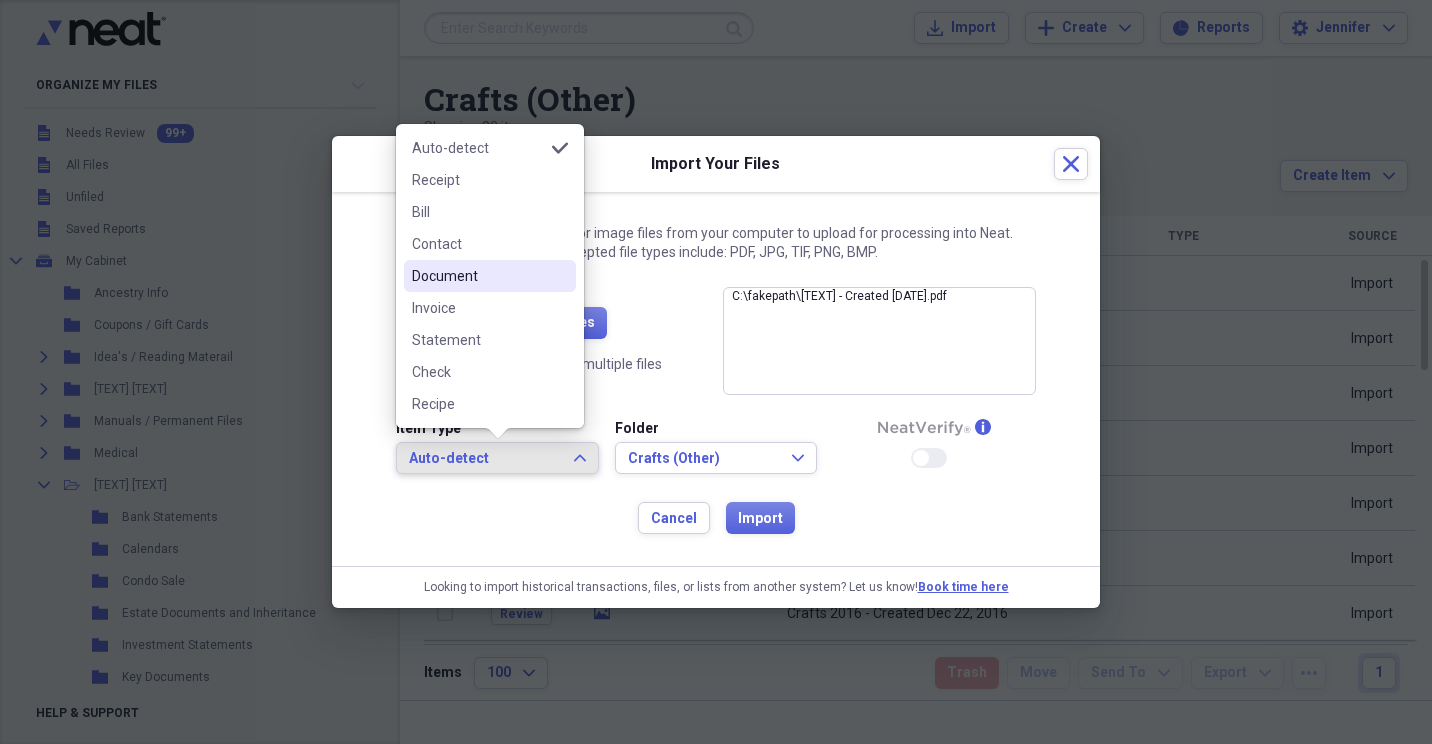 click on "Document" at bounding box center [490, 276] 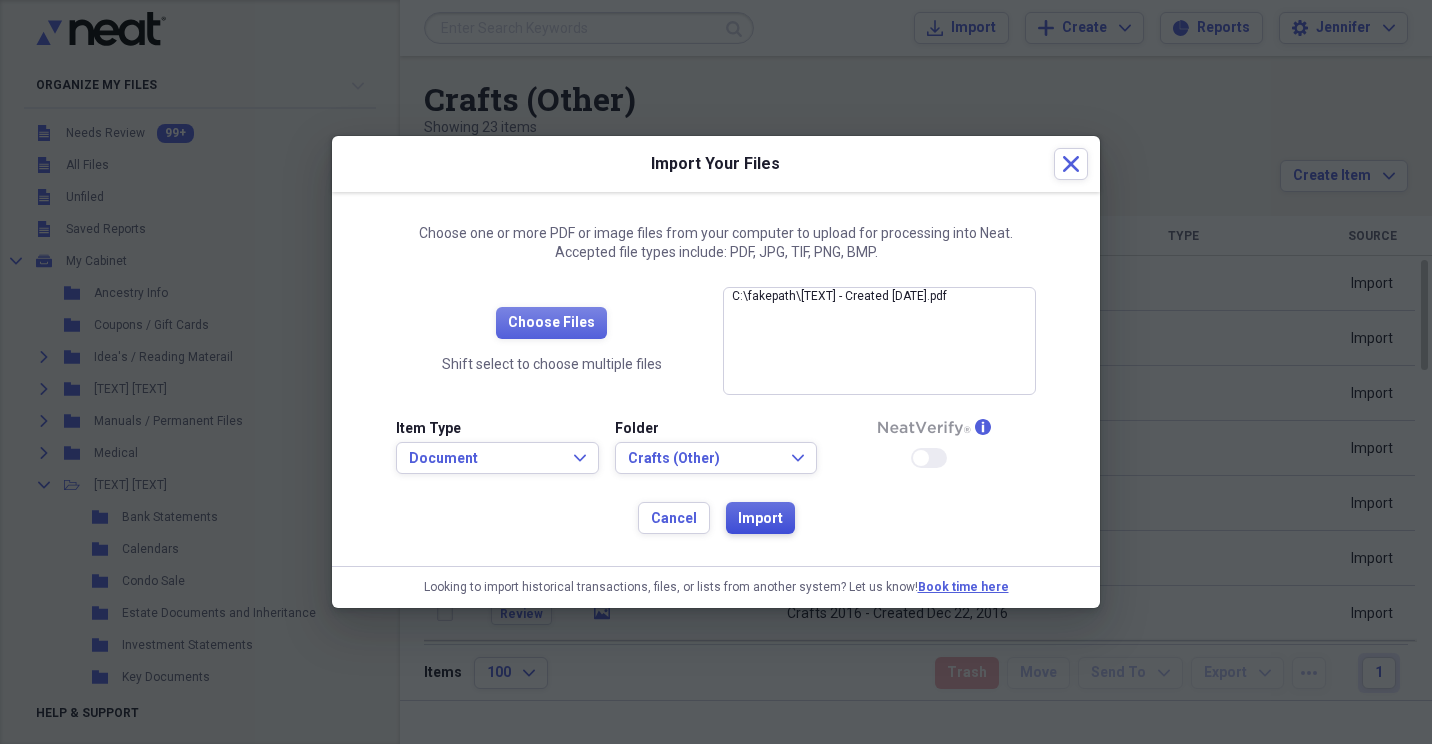 click on "Import" at bounding box center (760, 519) 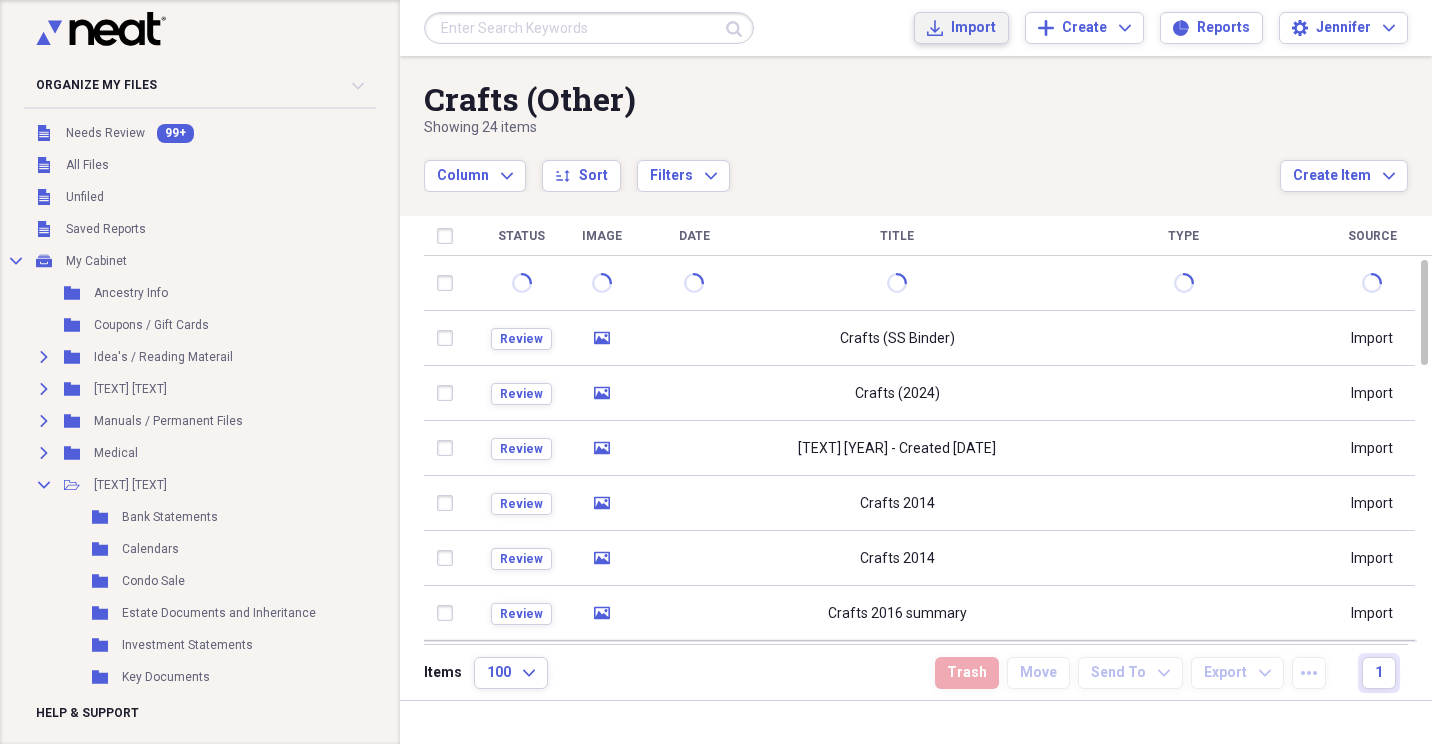 click on "Import" at bounding box center [973, 28] 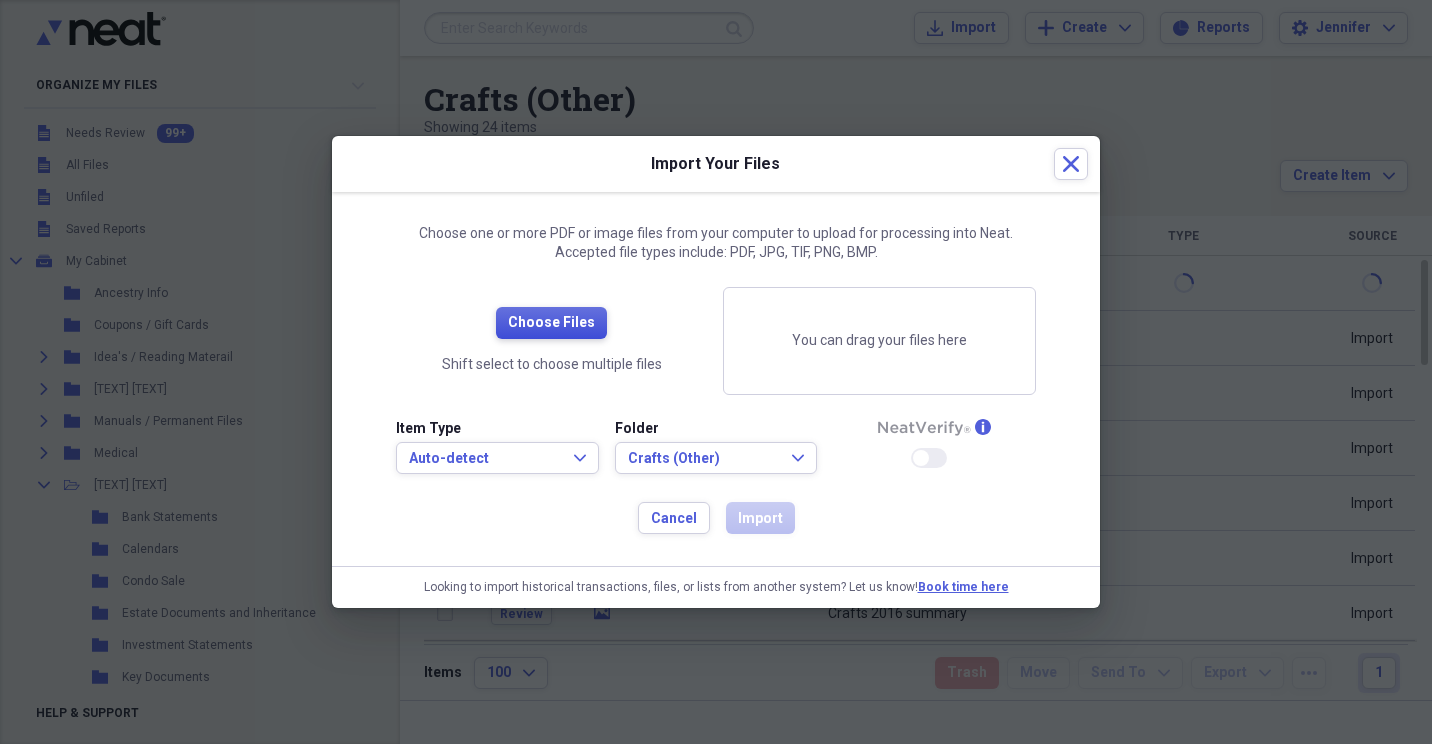 click on "Choose Files" at bounding box center (551, 323) 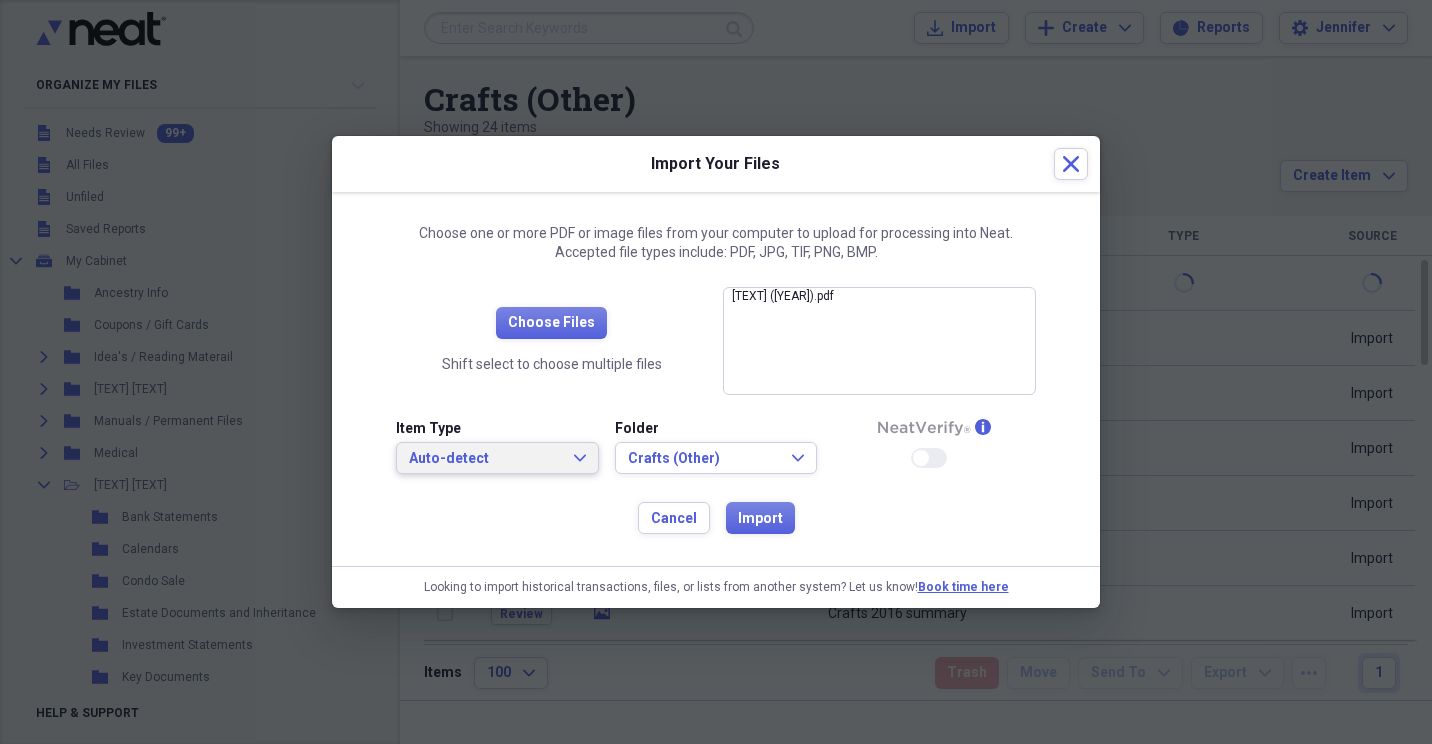 click on "Auto-detect Expand" at bounding box center [497, 458] 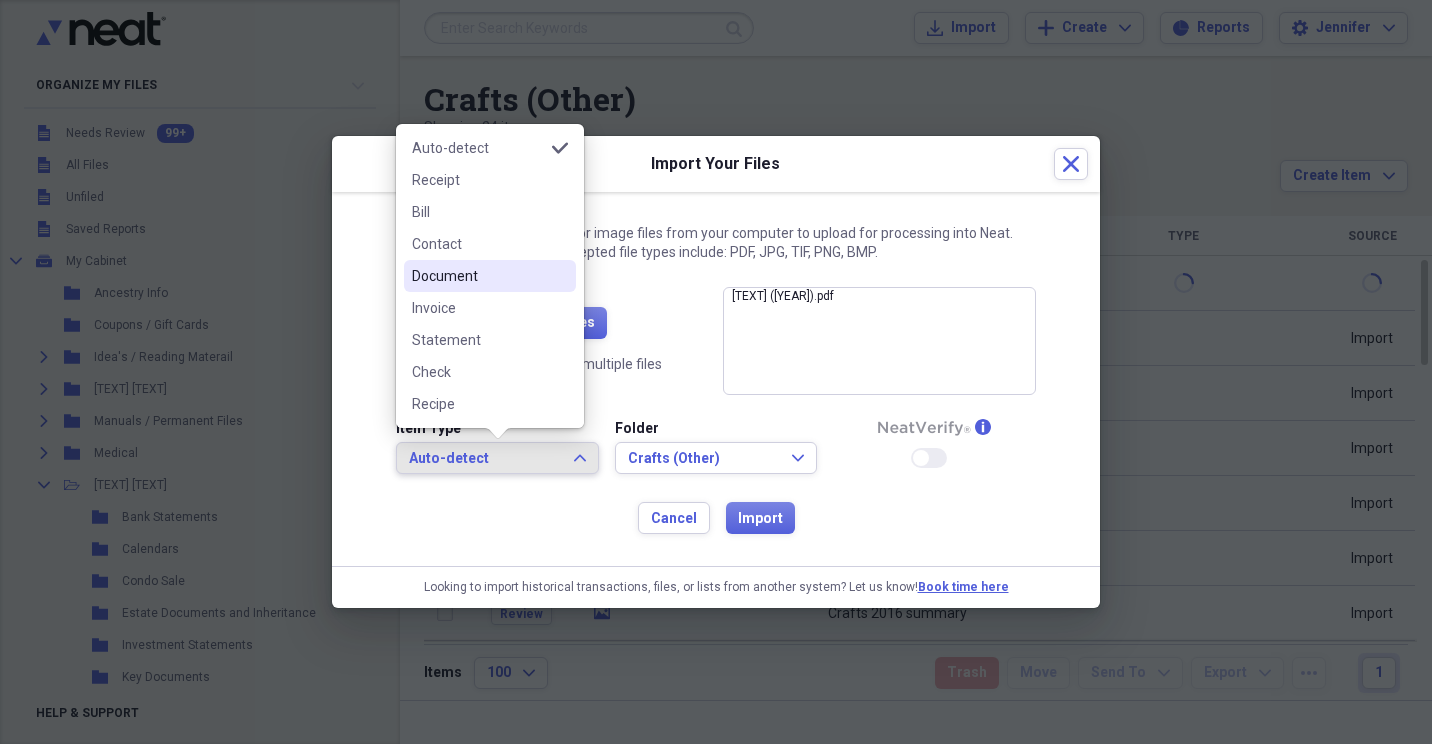 click on "Document" at bounding box center [478, 276] 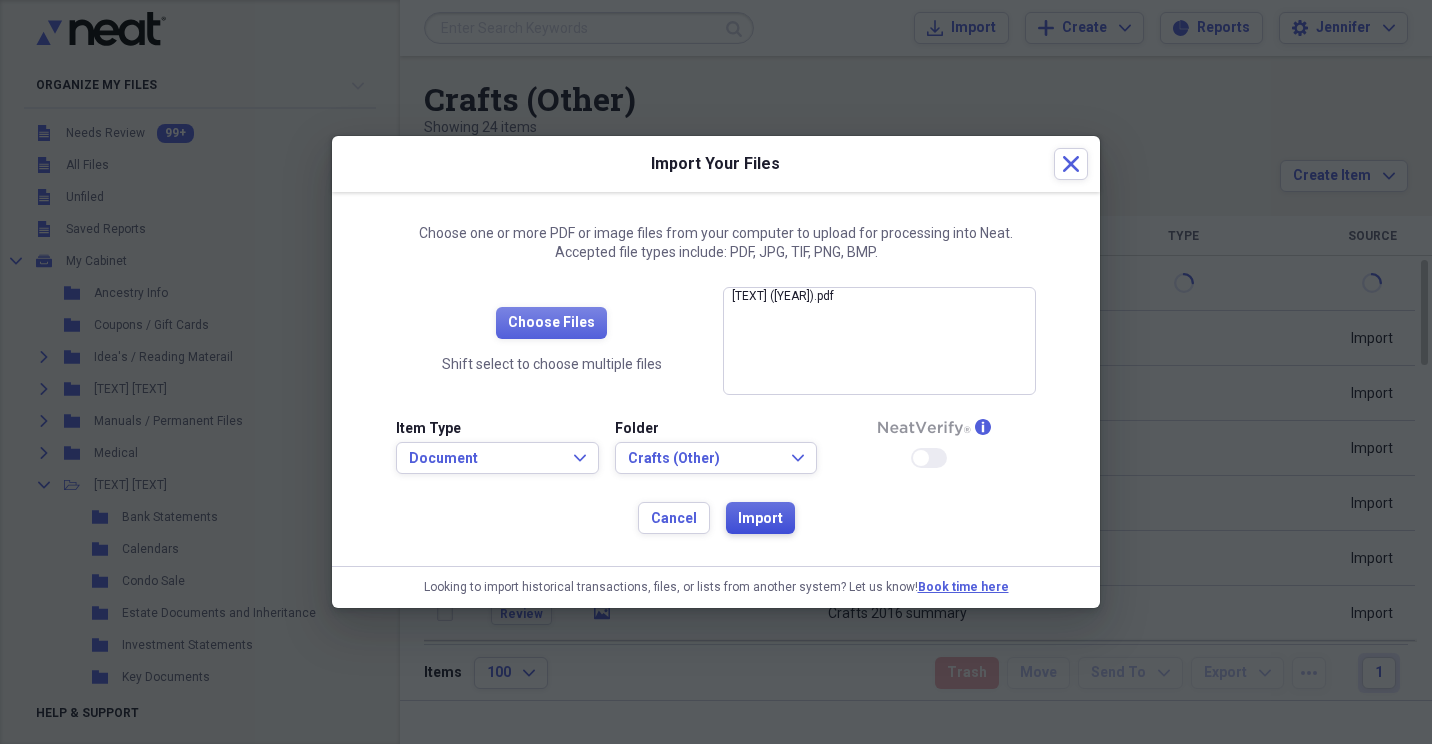 click on "Import" at bounding box center (760, 519) 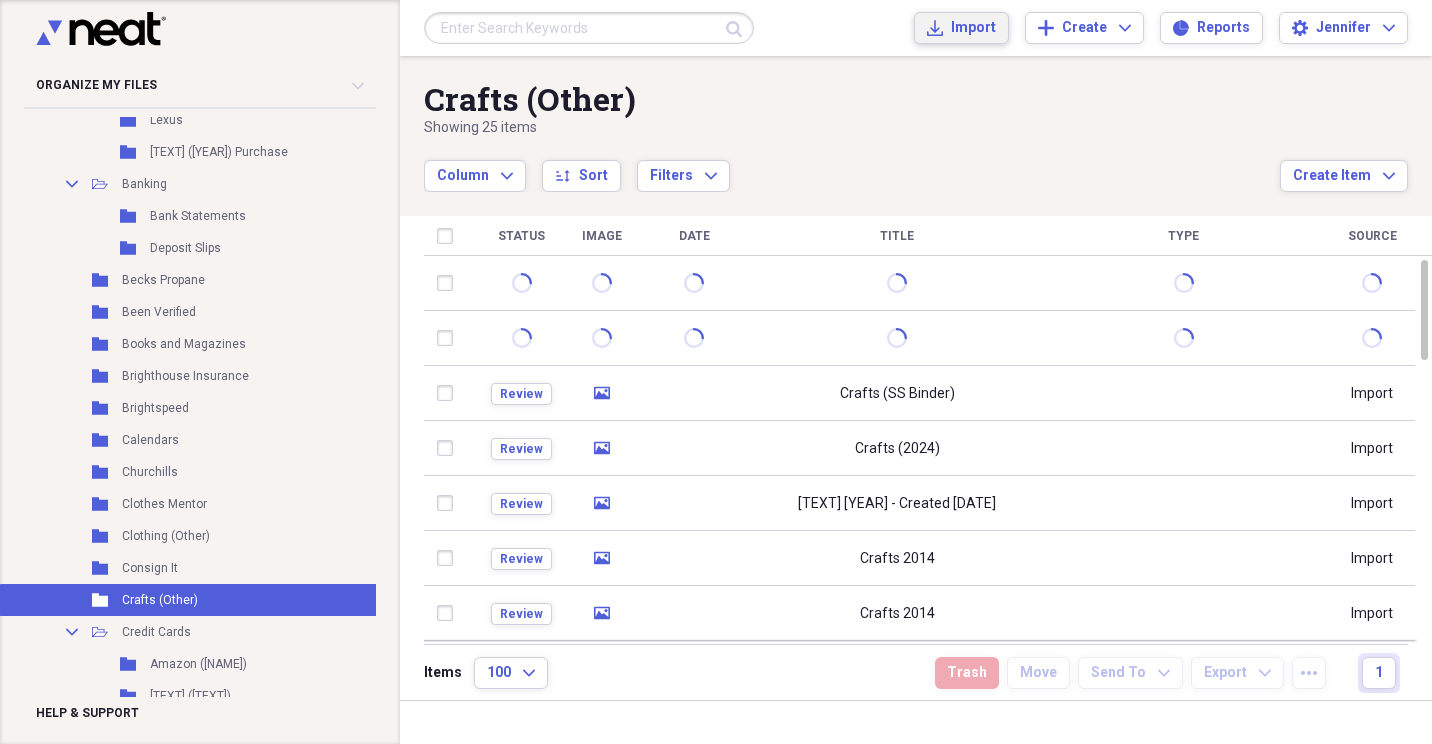 scroll, scrollTop: 1500, scrollLeft: 0, axis: vertical 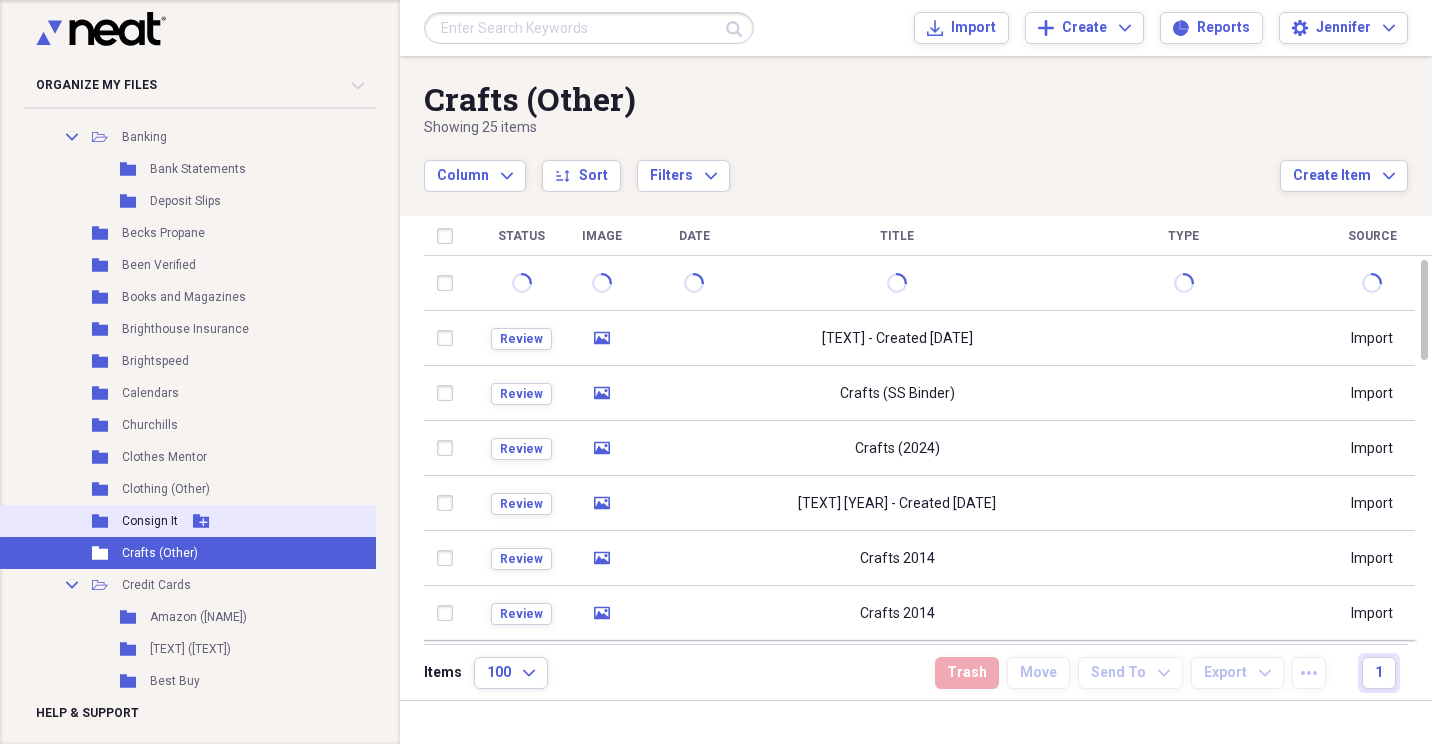 click on "Consign It" at bounding box center (150, 521) 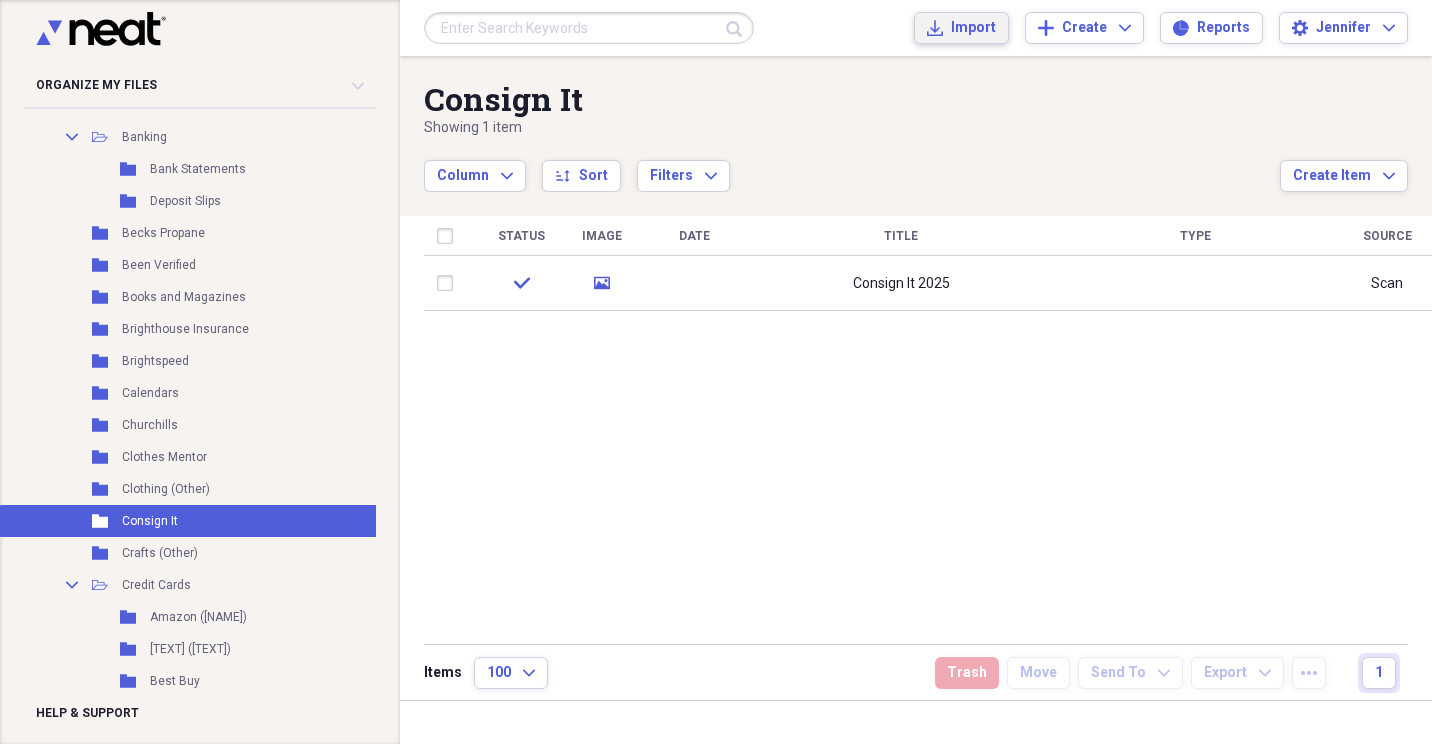 click on "Import" at bounding box center (973, 28) 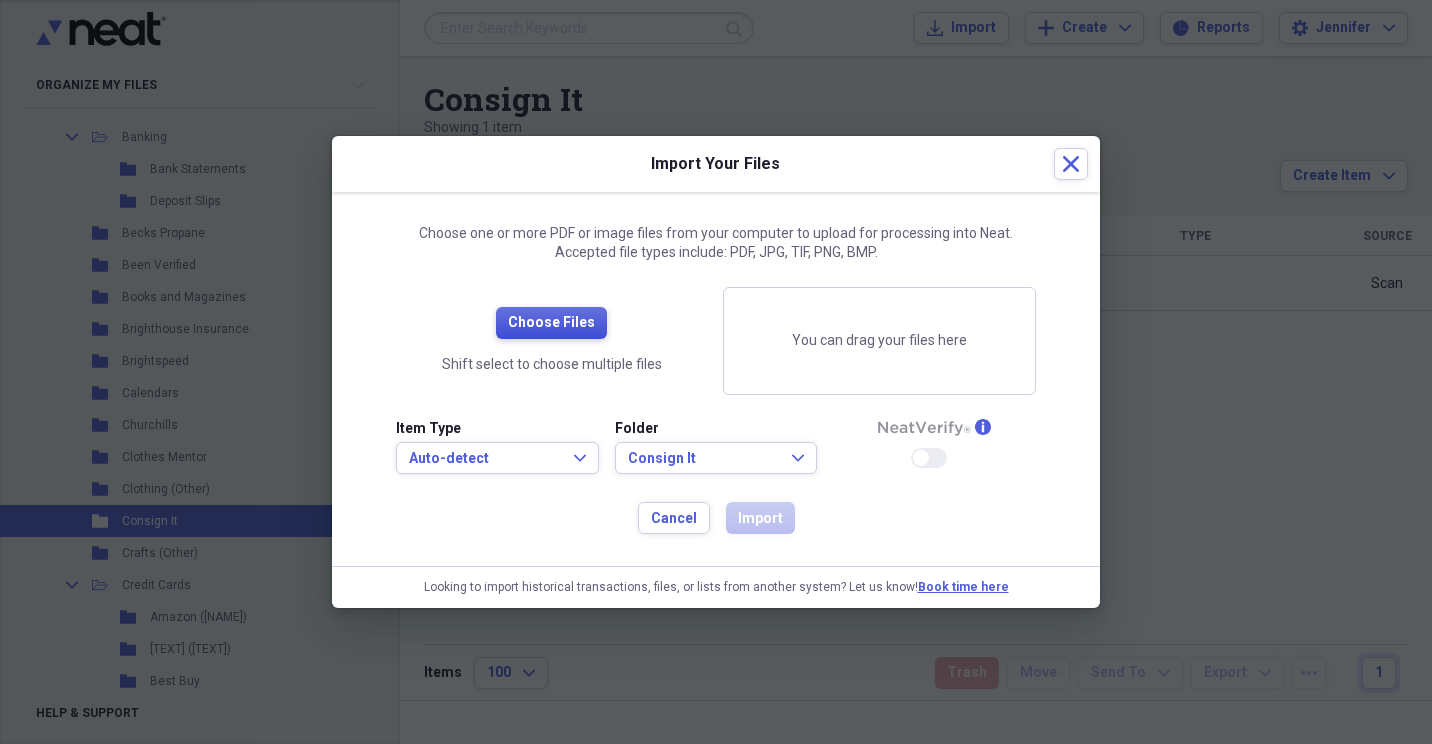 click on "Choose Files" at bounding box center (551, 323) 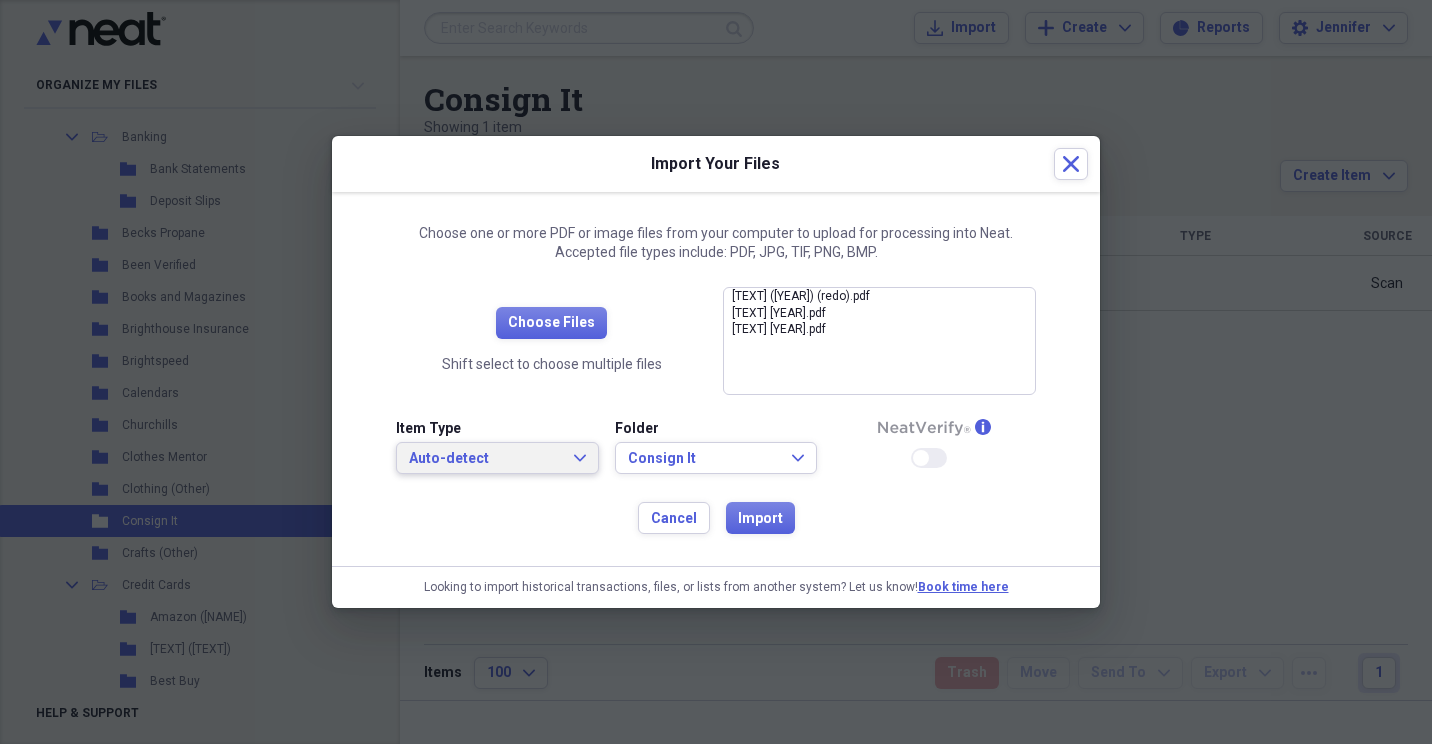 click on "Auto-detect Expand" at bounding box center (497, 458) 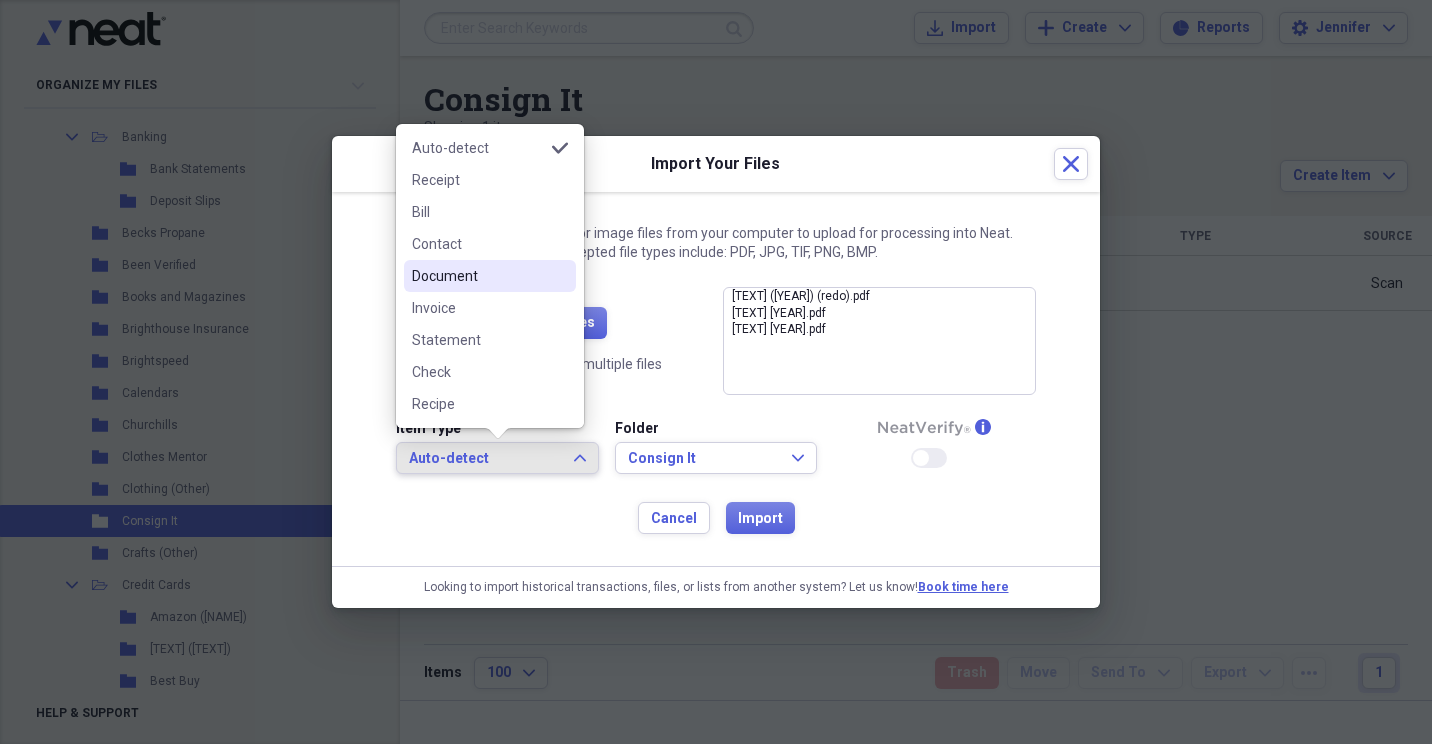 click on "Document" at bounding box center [478, 276] 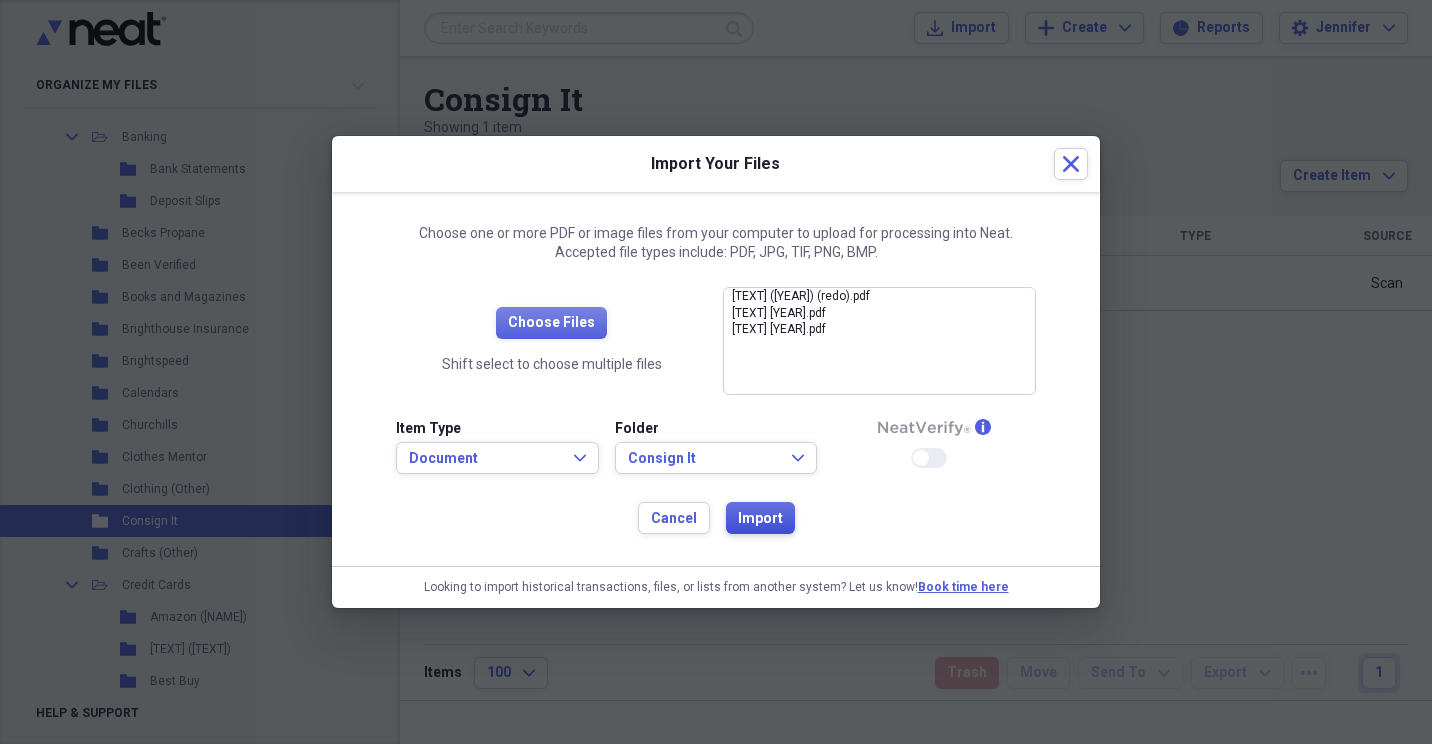 click on "Import" at bounding box center [760, 519] 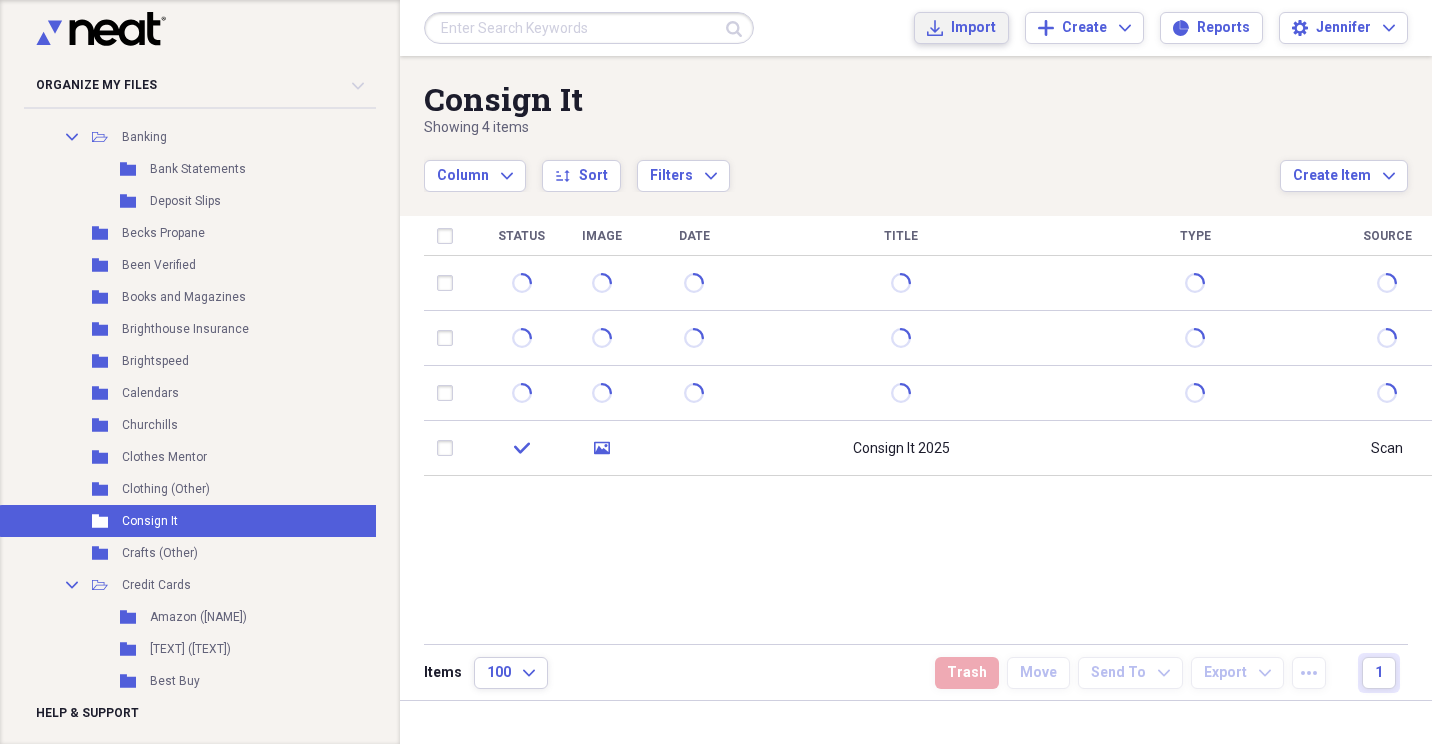 click on "Import" at bounding box center [973, 28] 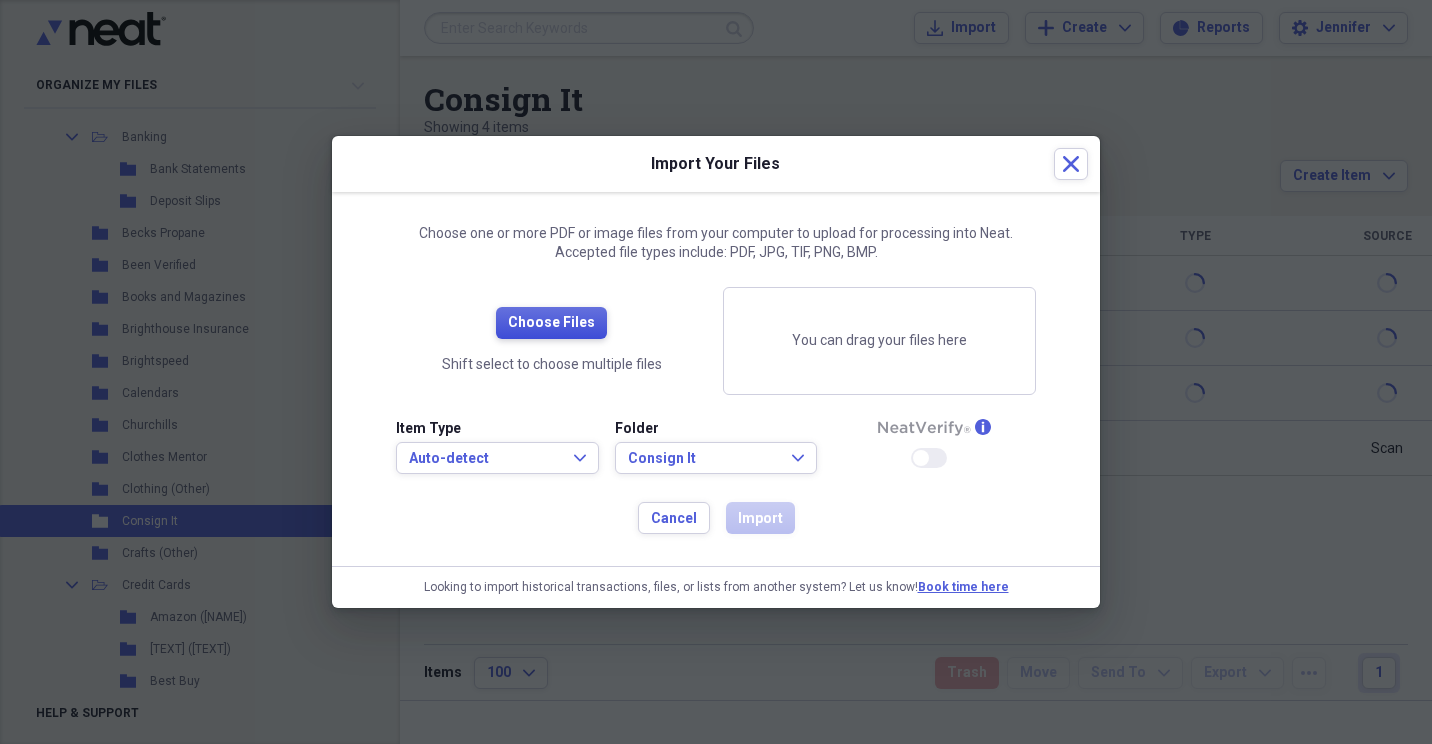 click on "Choose Files" at bounding box center (551, 323) 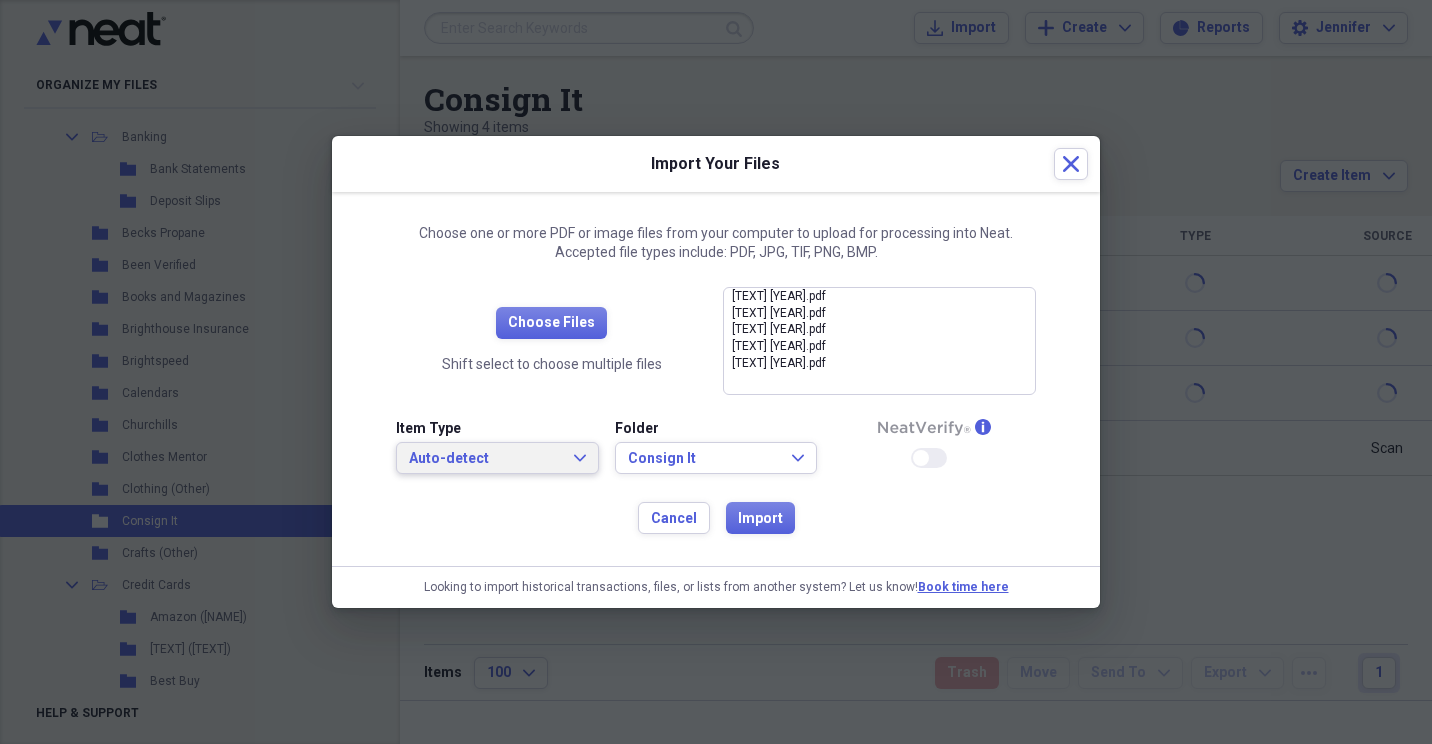 click on "Expand" 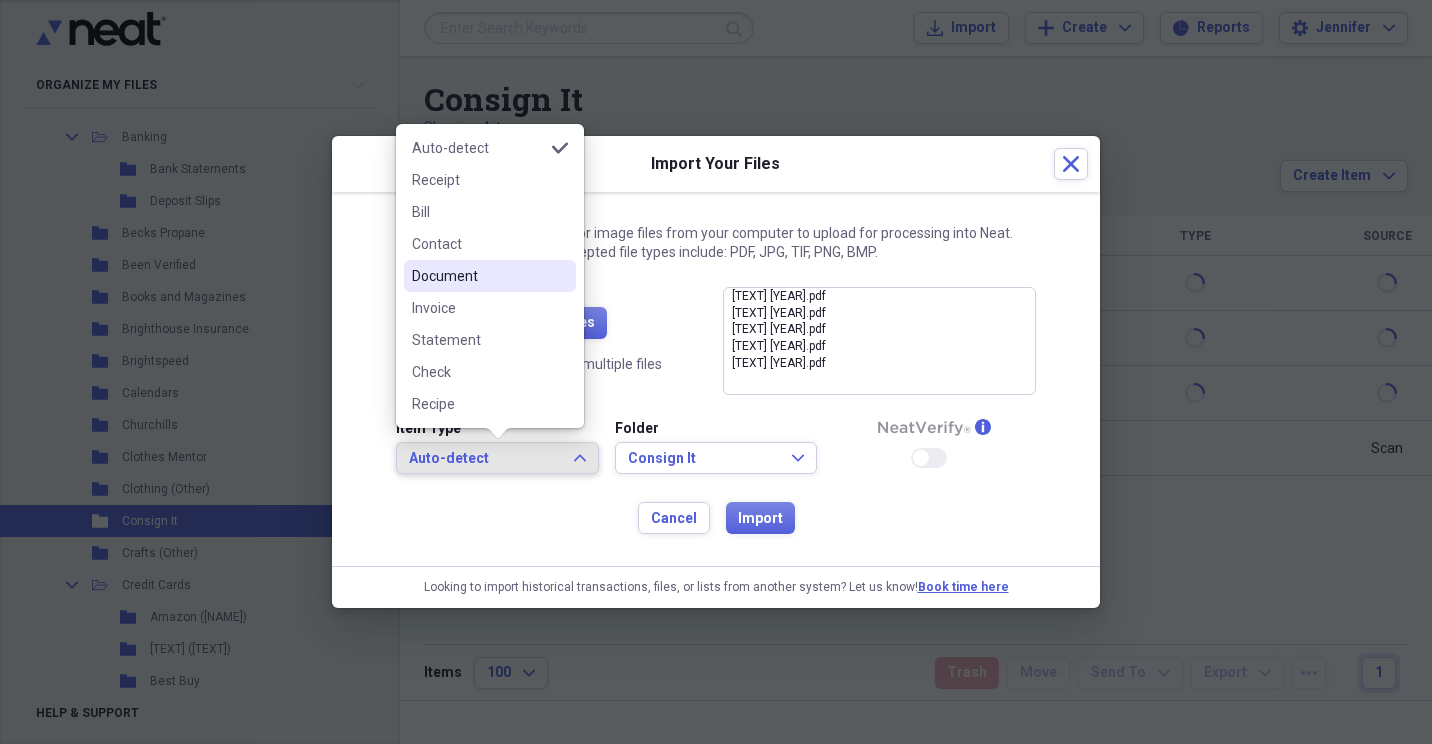 click on "Document" at bounding box center (478, 276) 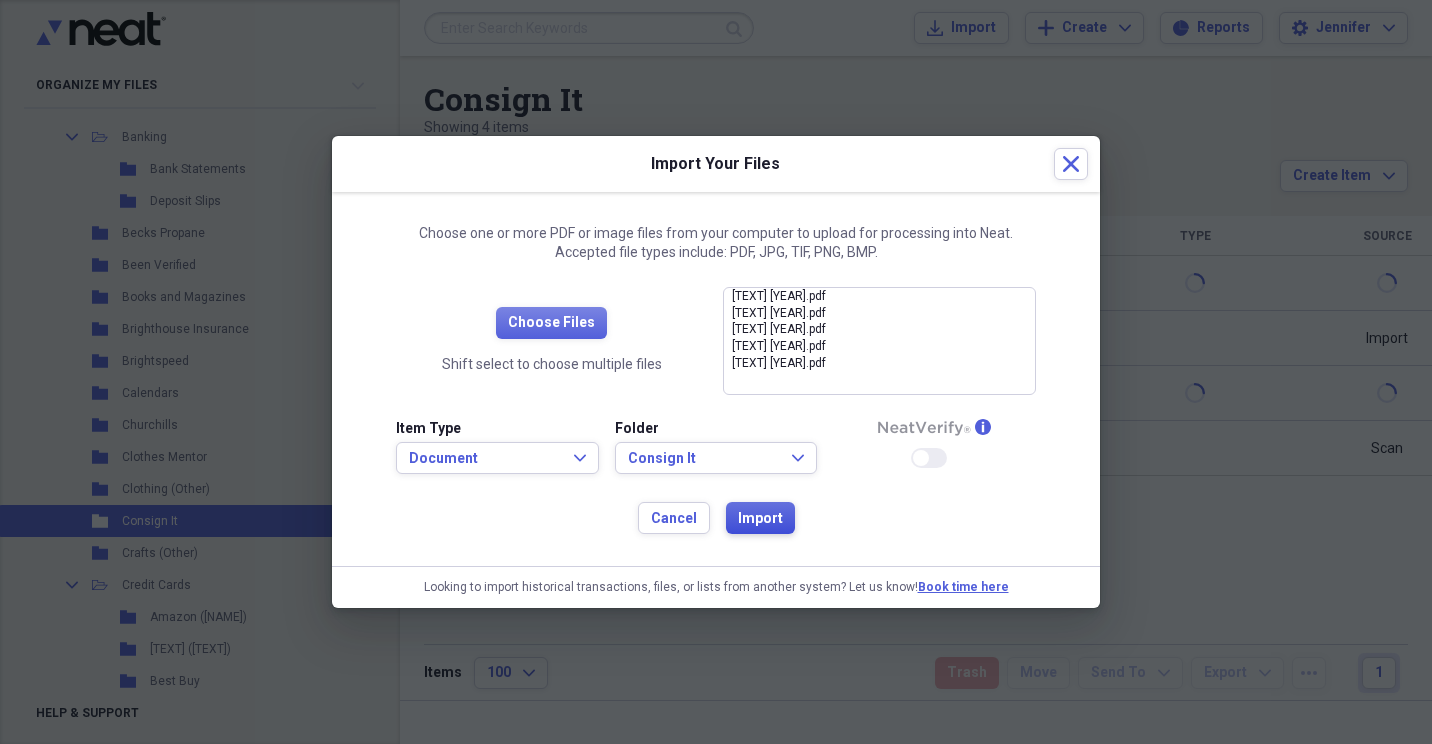 click on "Import" at bounding box center (760, 519) 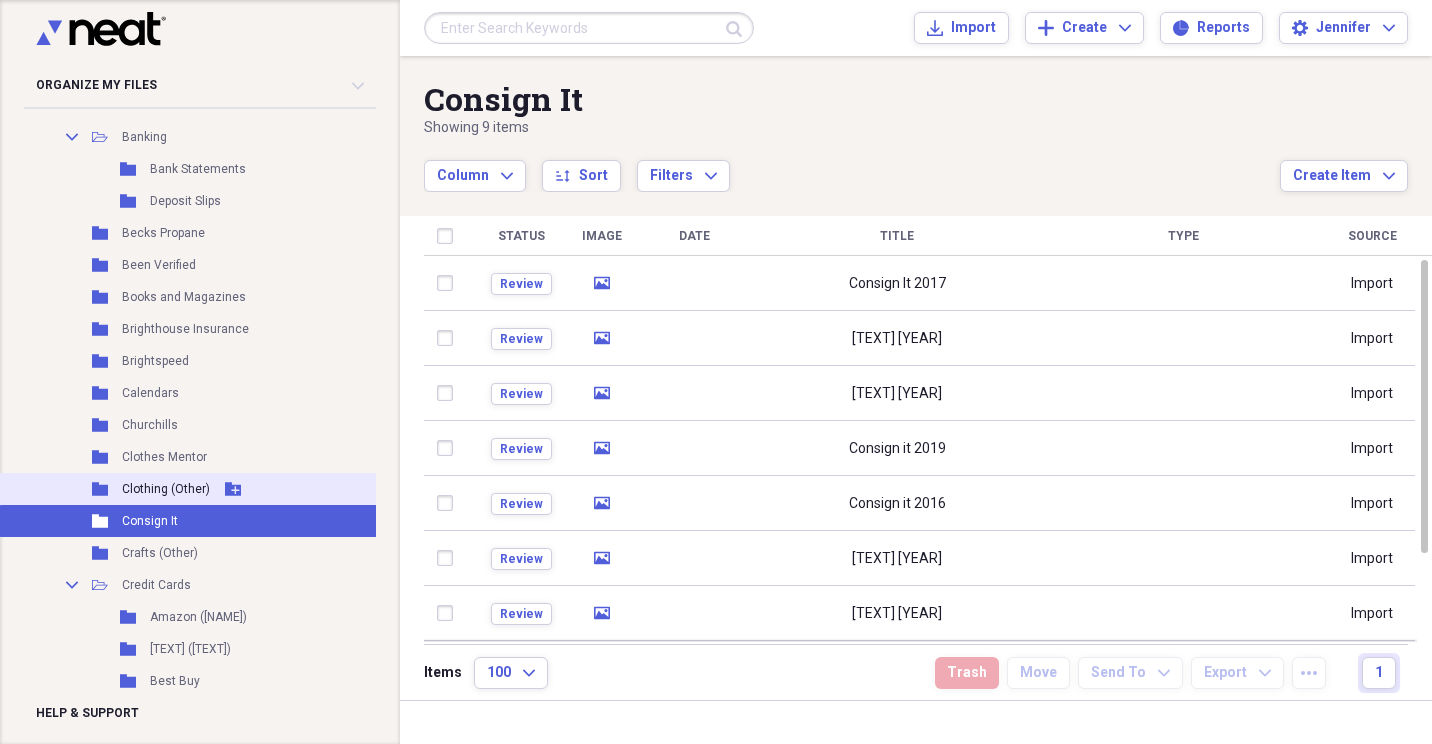 drag, startPoint x: 124, startPoint y: 483, endPoint x: 149, endPoint y: 473, distance: 26.925823 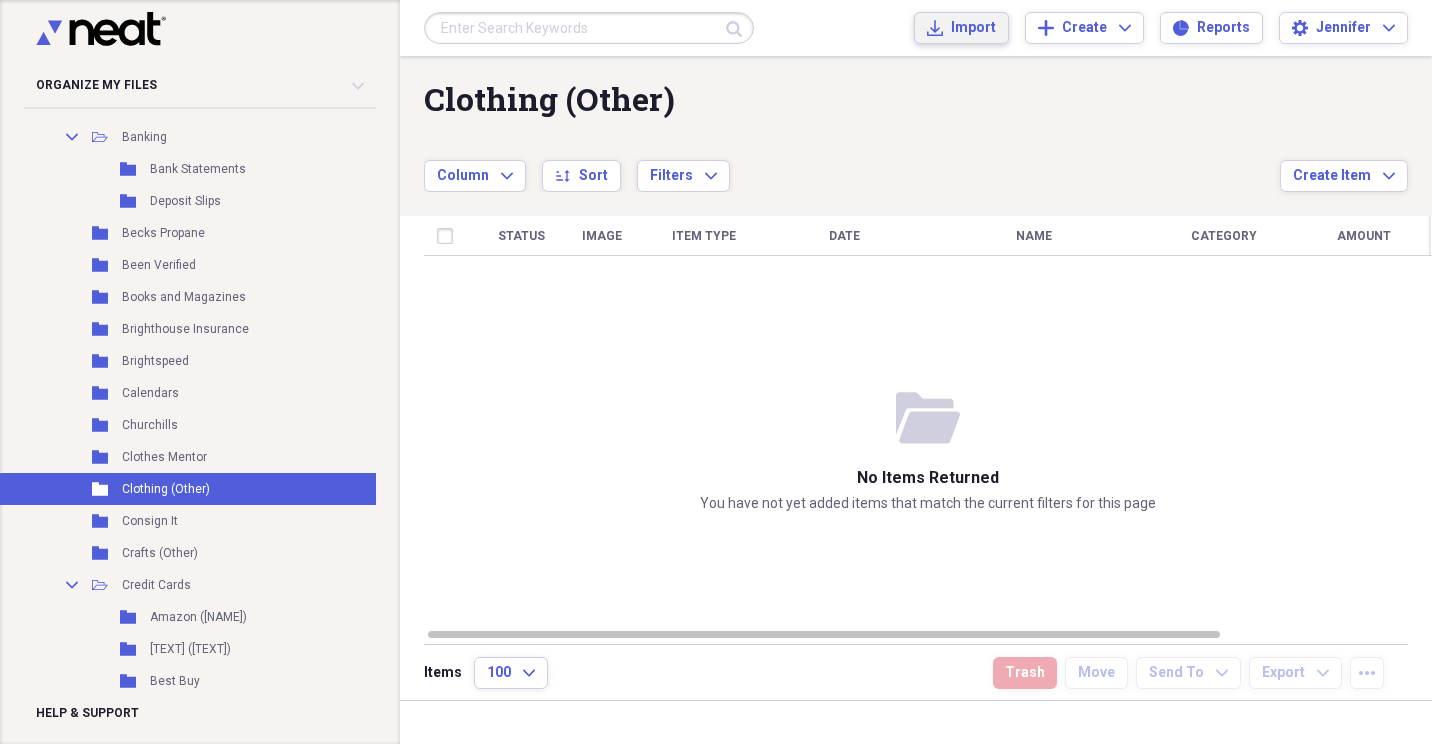 click on "Import Import" at bounding box center [961, 28] 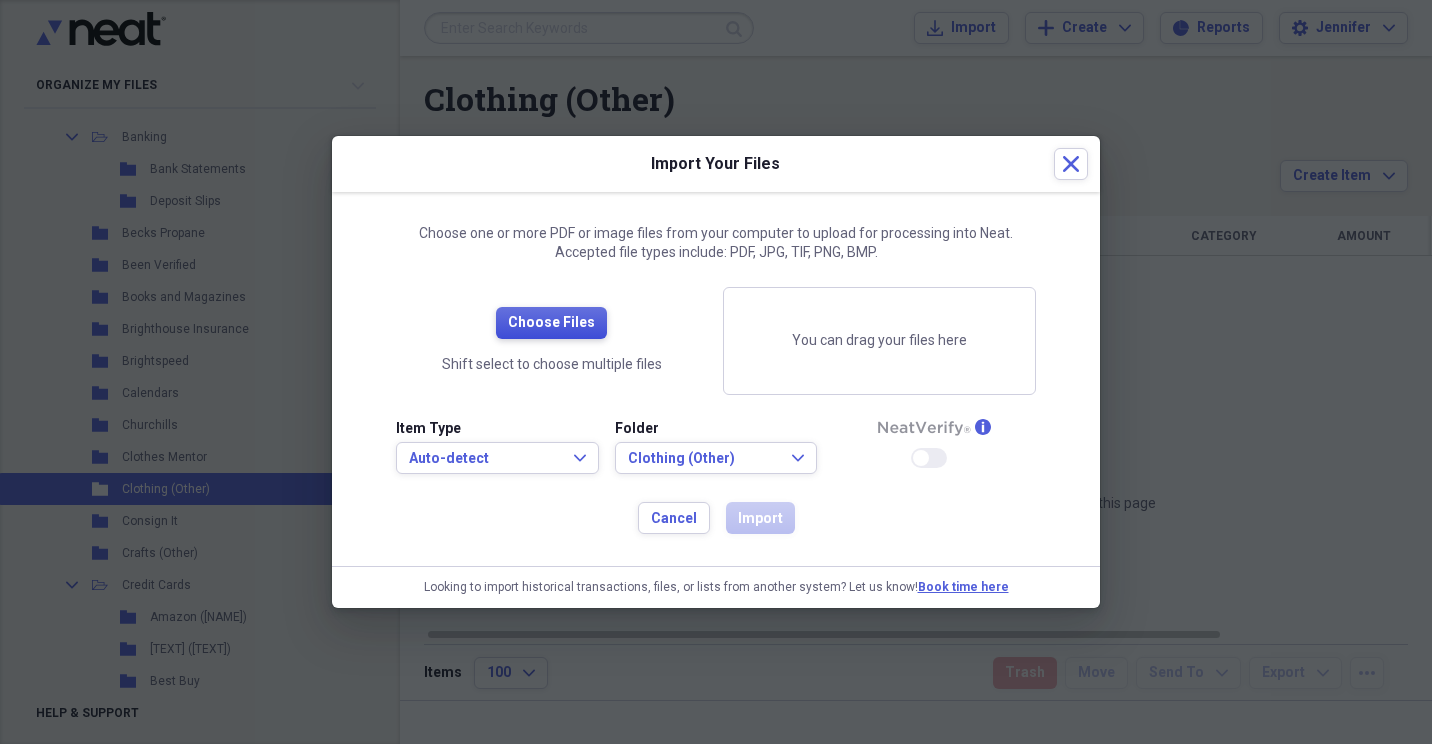 click on "Choose Files" at bounding box center [551, 323] 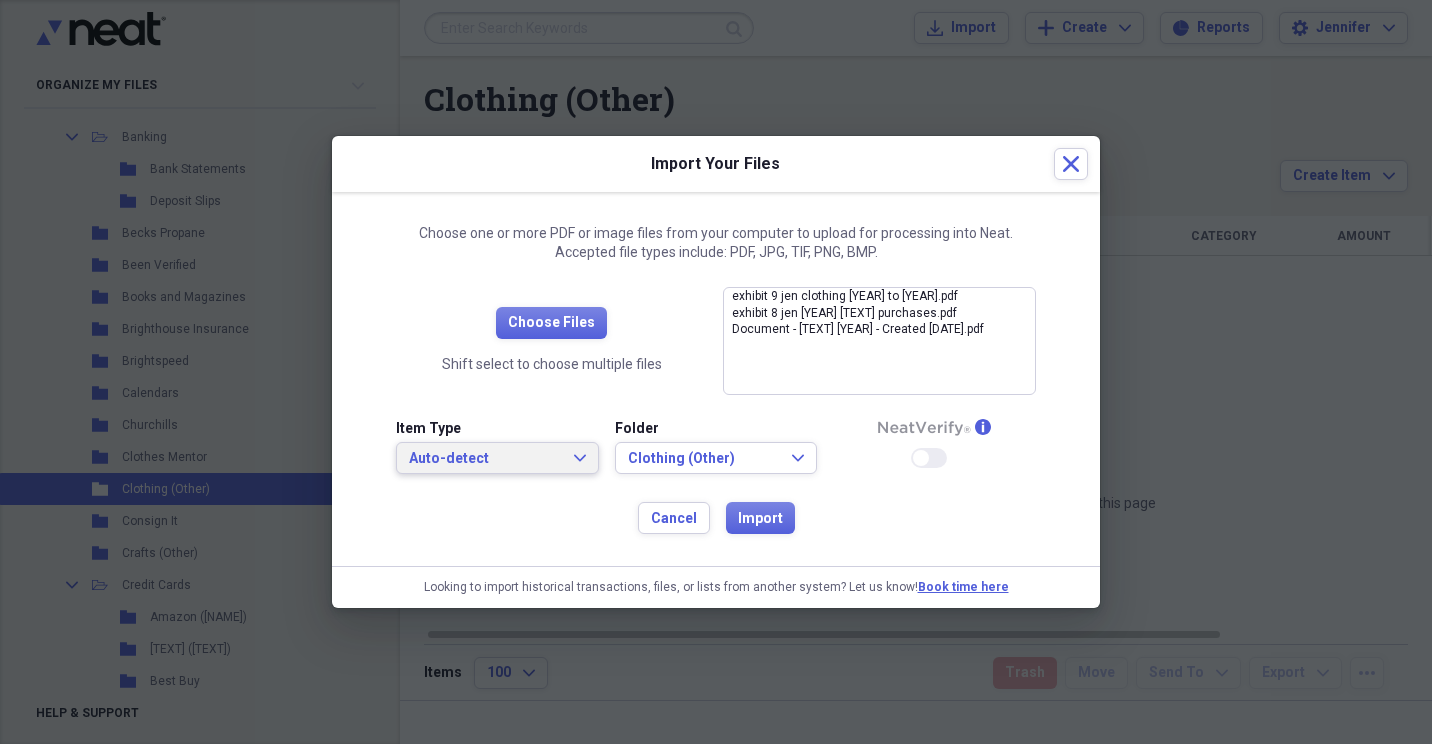 click on "Auto-detect Expand" at bounding box center (497, 458) 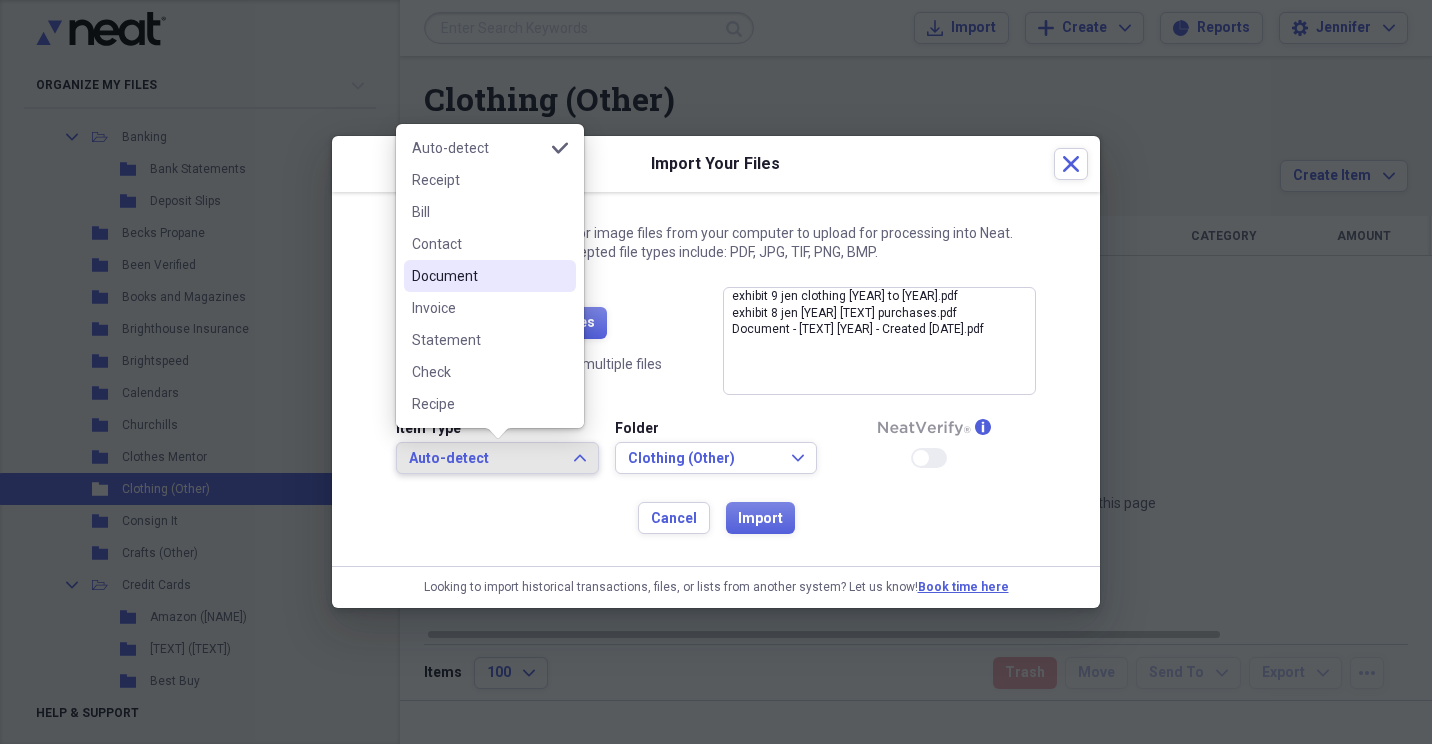 click on "Document" at bounding box center (478, 276) 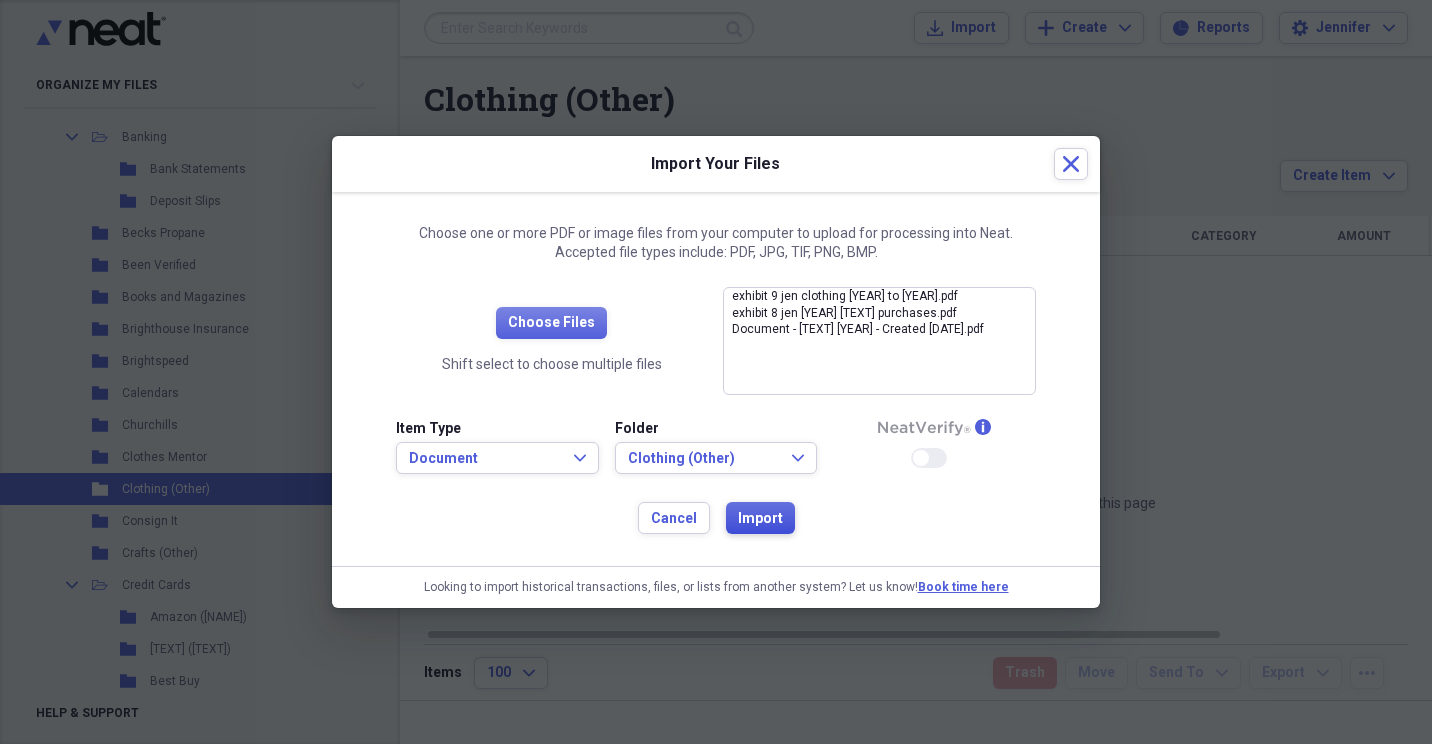 click on "Import" at bounding box center [760, 519] 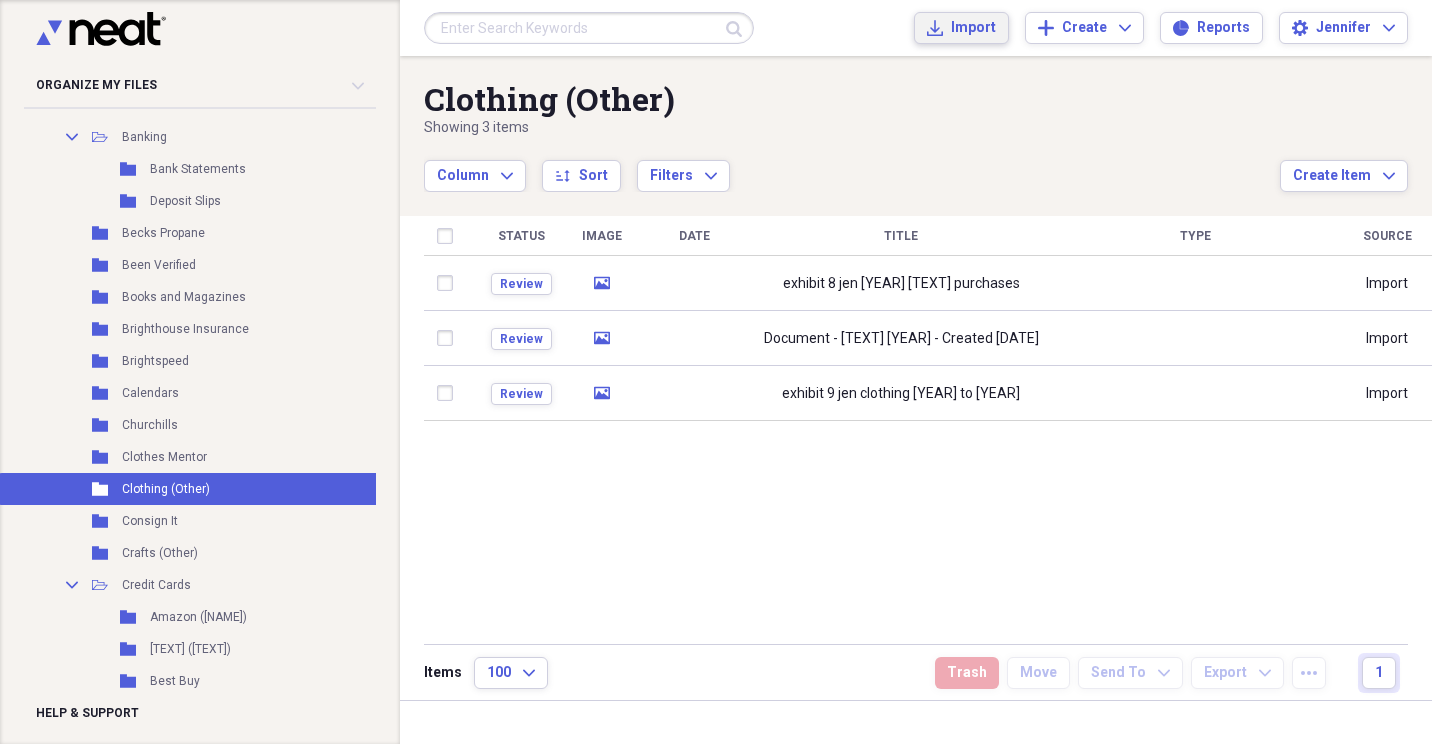 click on "Import" at bounding box center (973, 28) 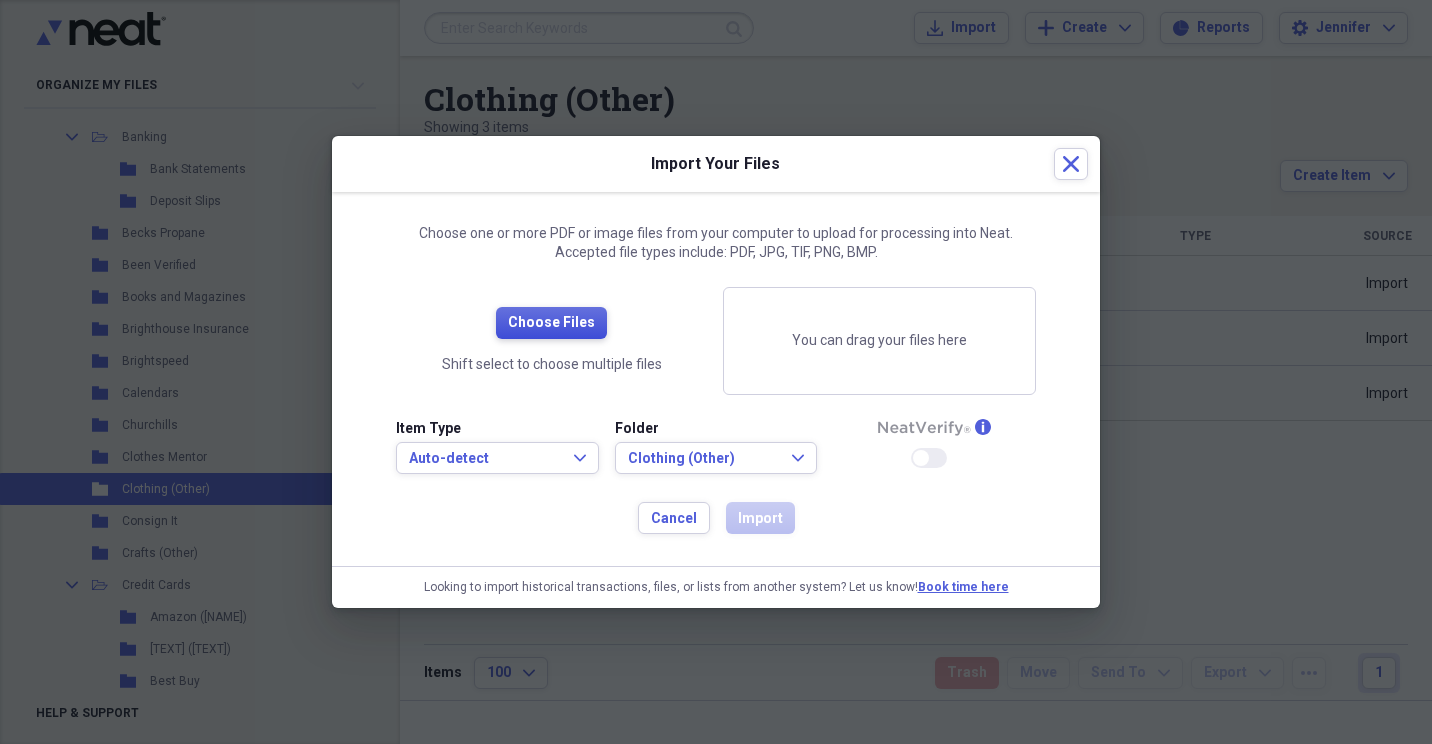 click on "Choose Files" at bounding box center (551, 323) 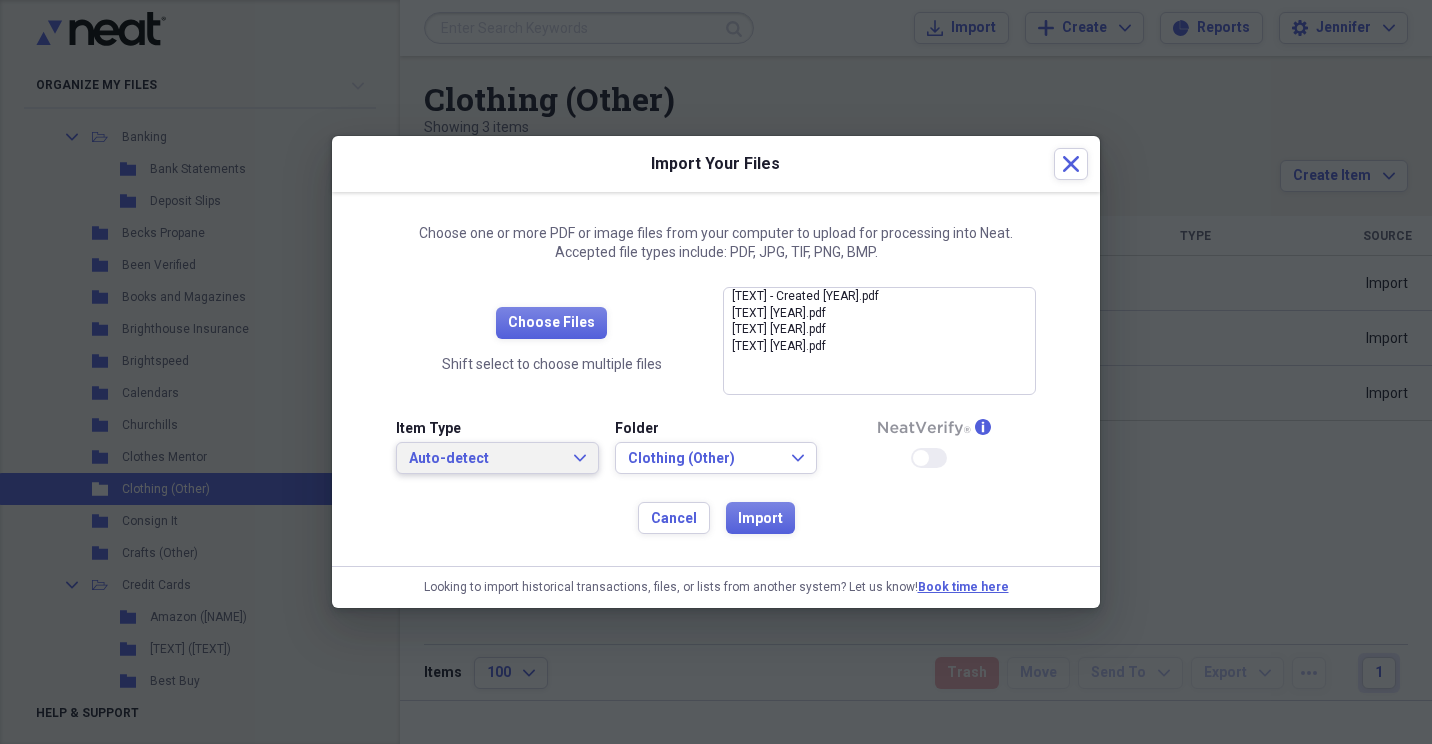 click on "Expand" 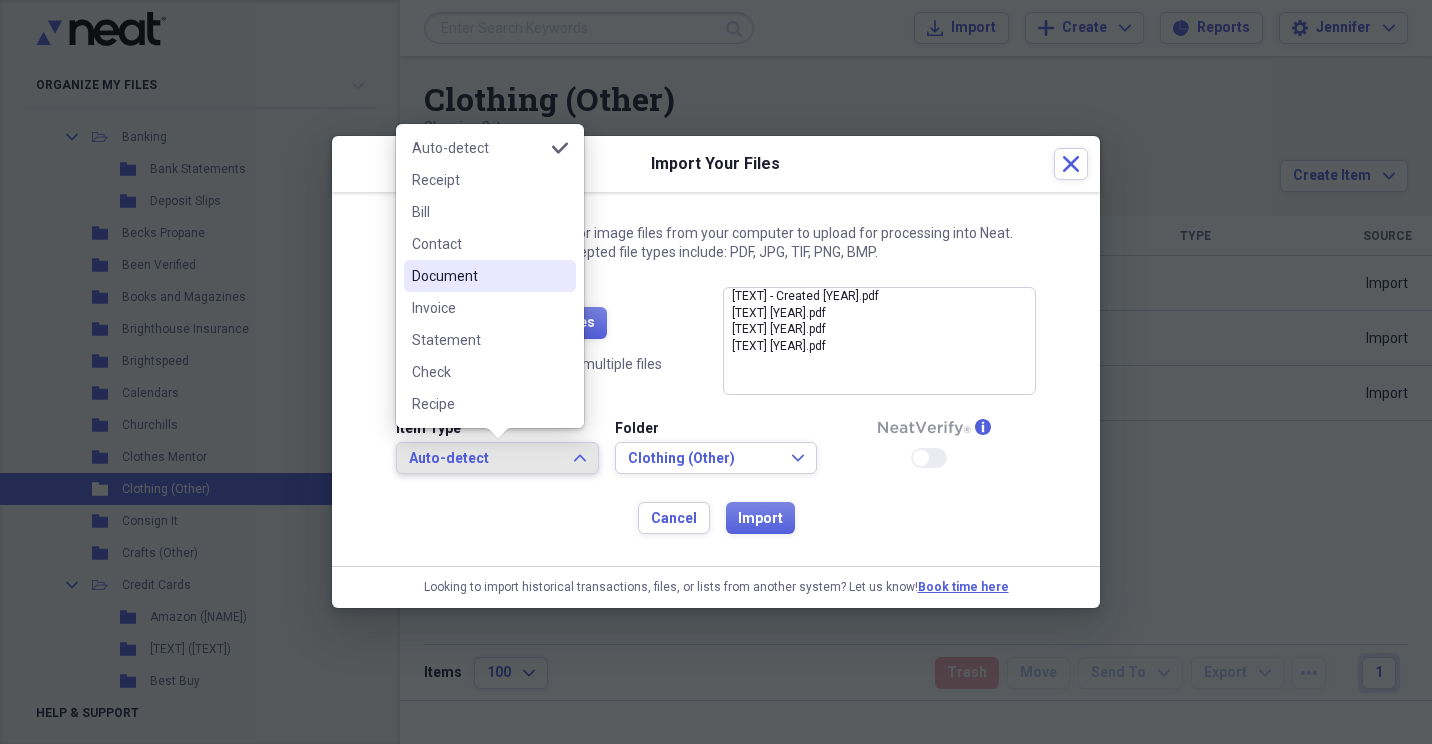 click on "Document" at bounding box center [478, 276] 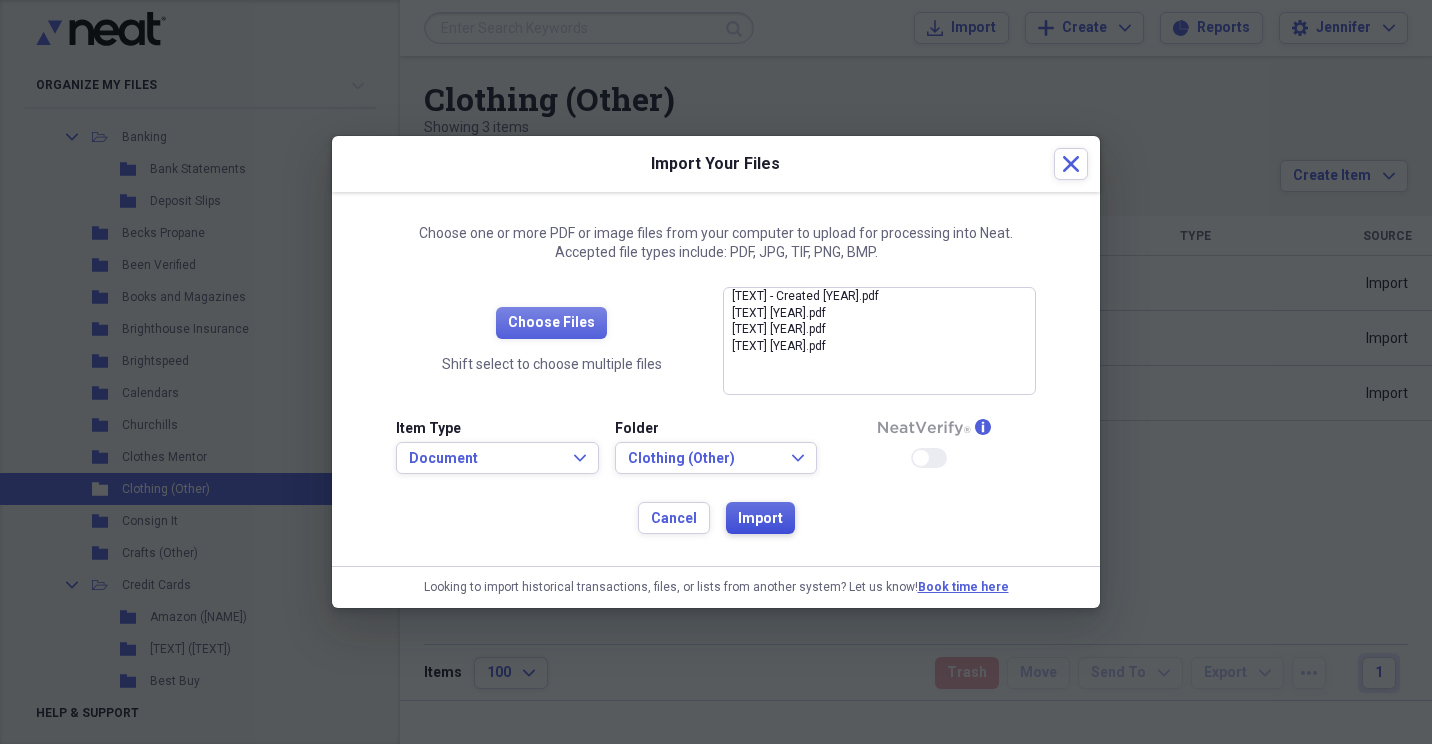 click on "Import" at bounding box center [760, 519] 